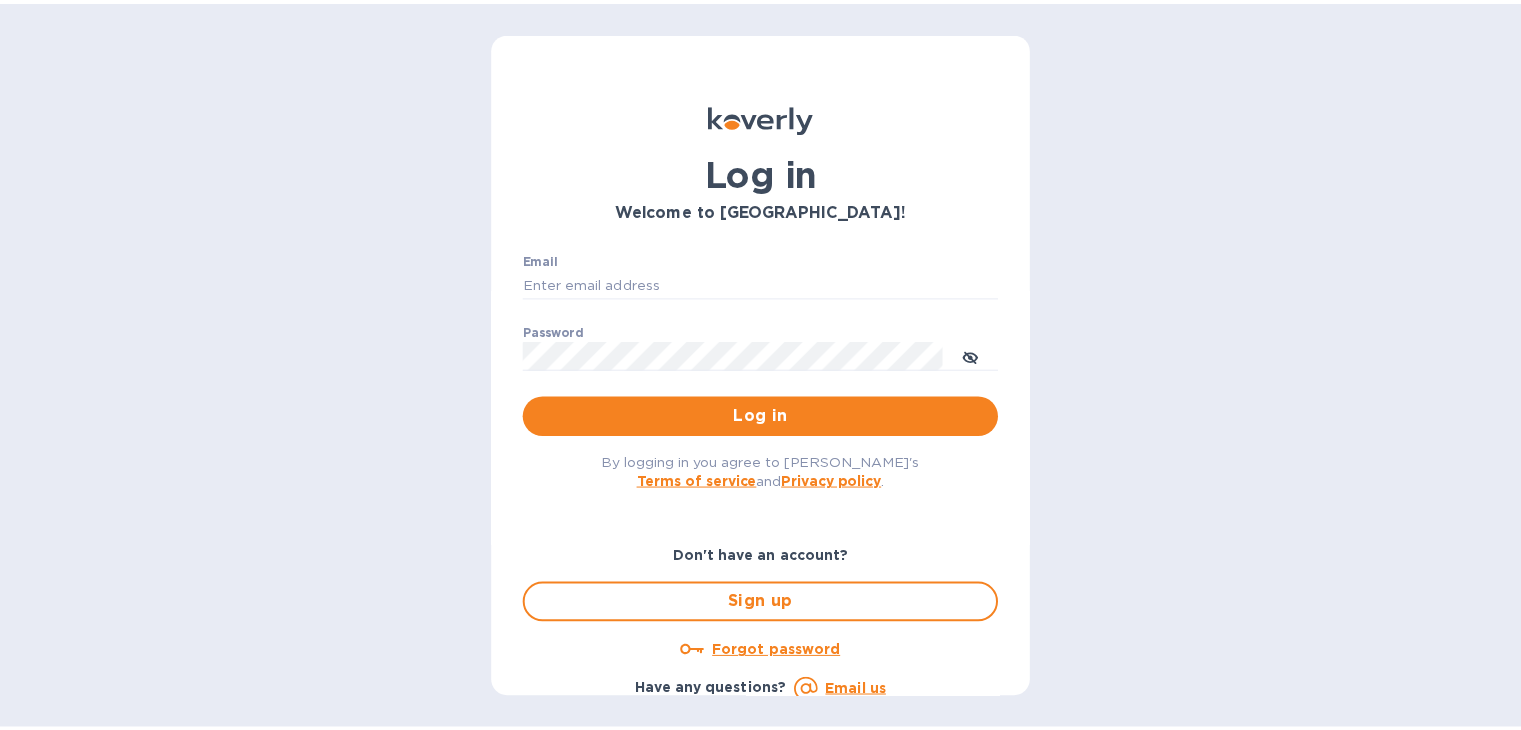scroll, scrollTop: 0, scrollLeft: 0, axis: both 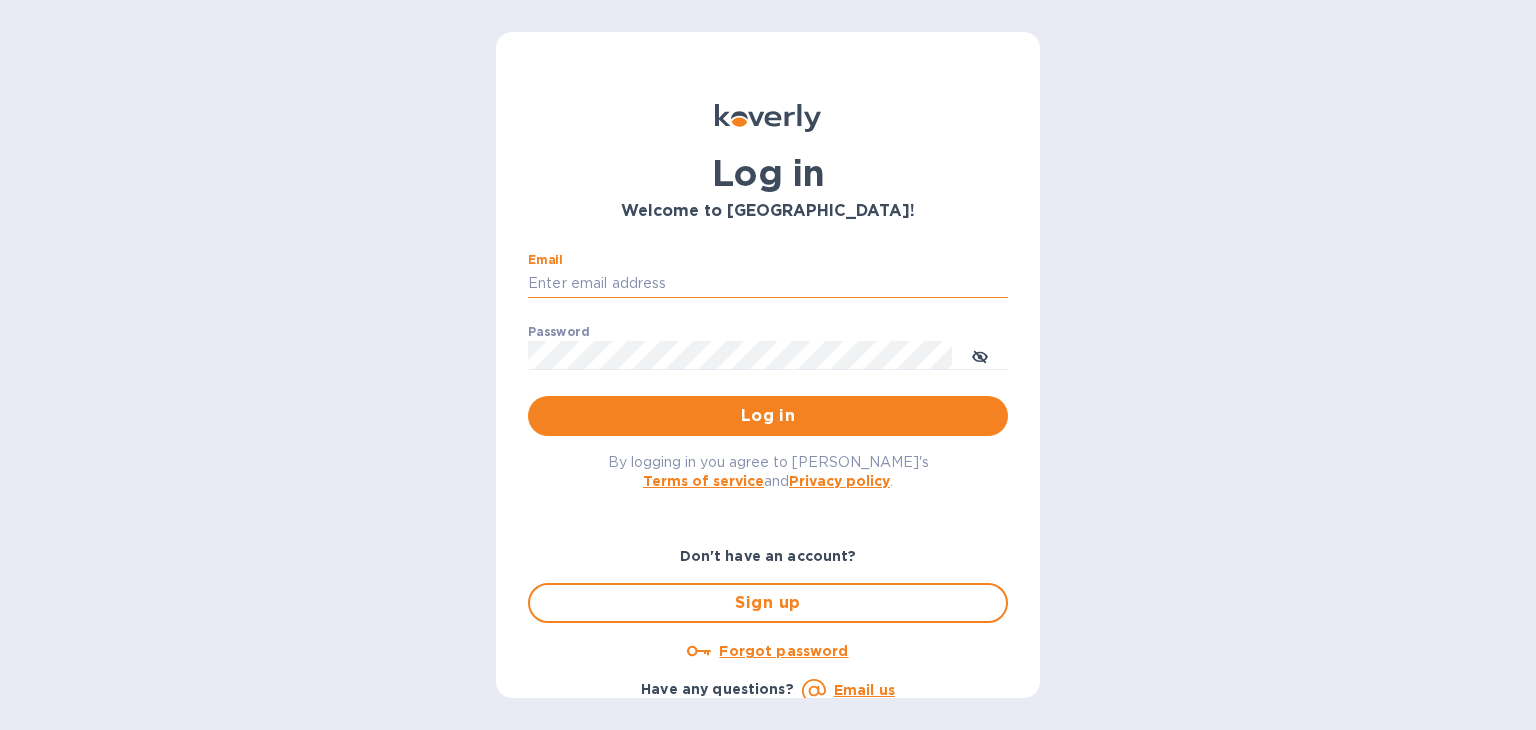 click on "Email" at bounding box center [768, 284] 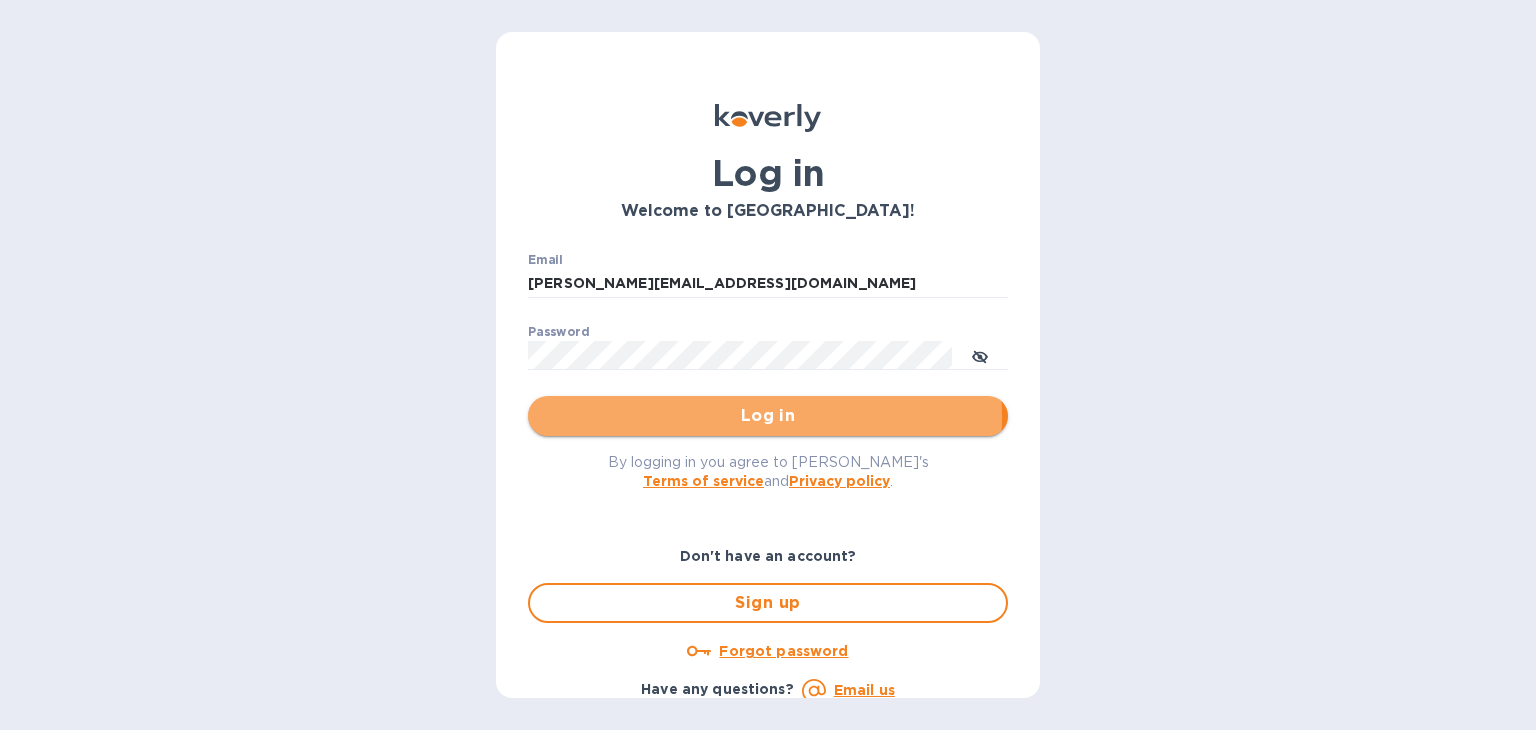 click on "Log in" at bounding box center [768, 416] 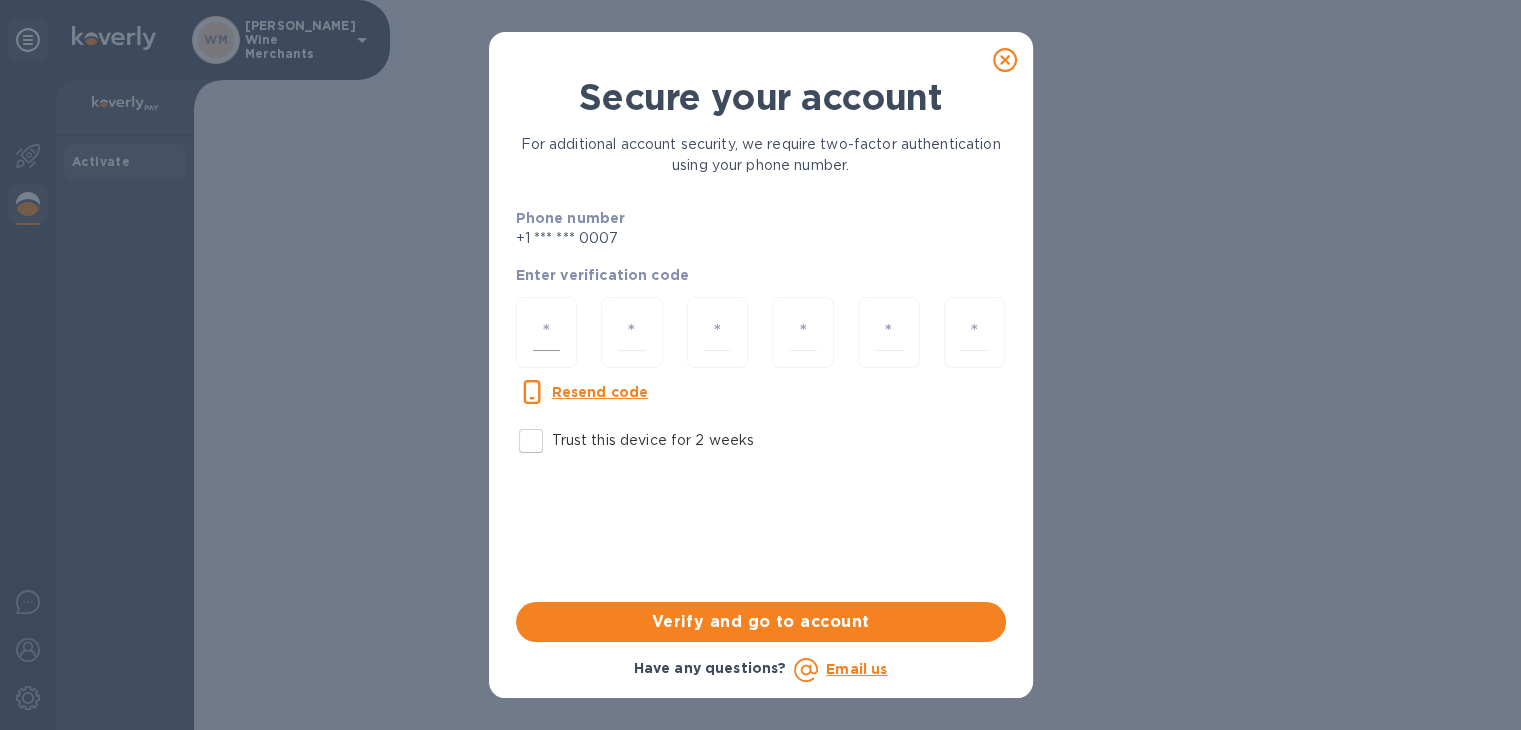 click at bounding box center (547, 332) 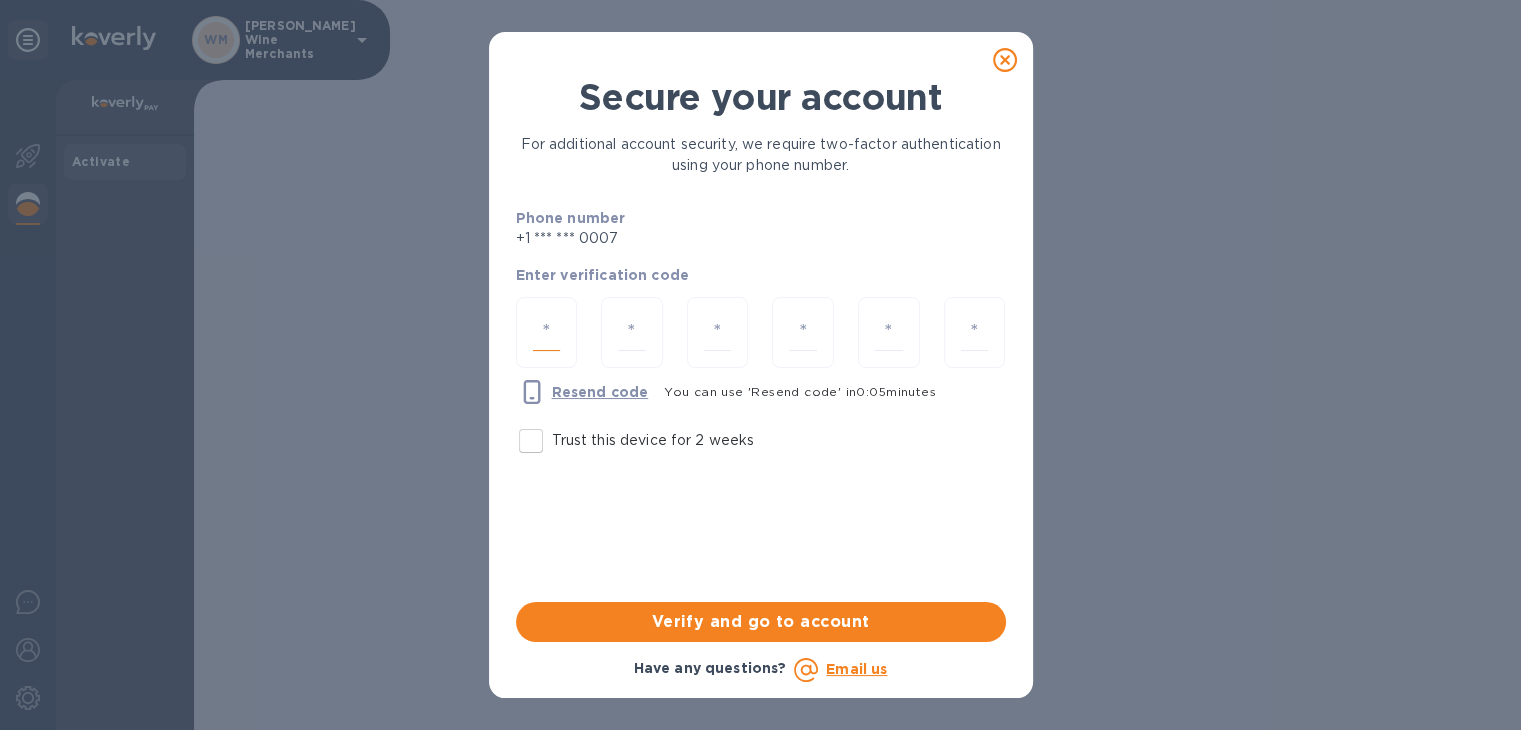 type on "7" 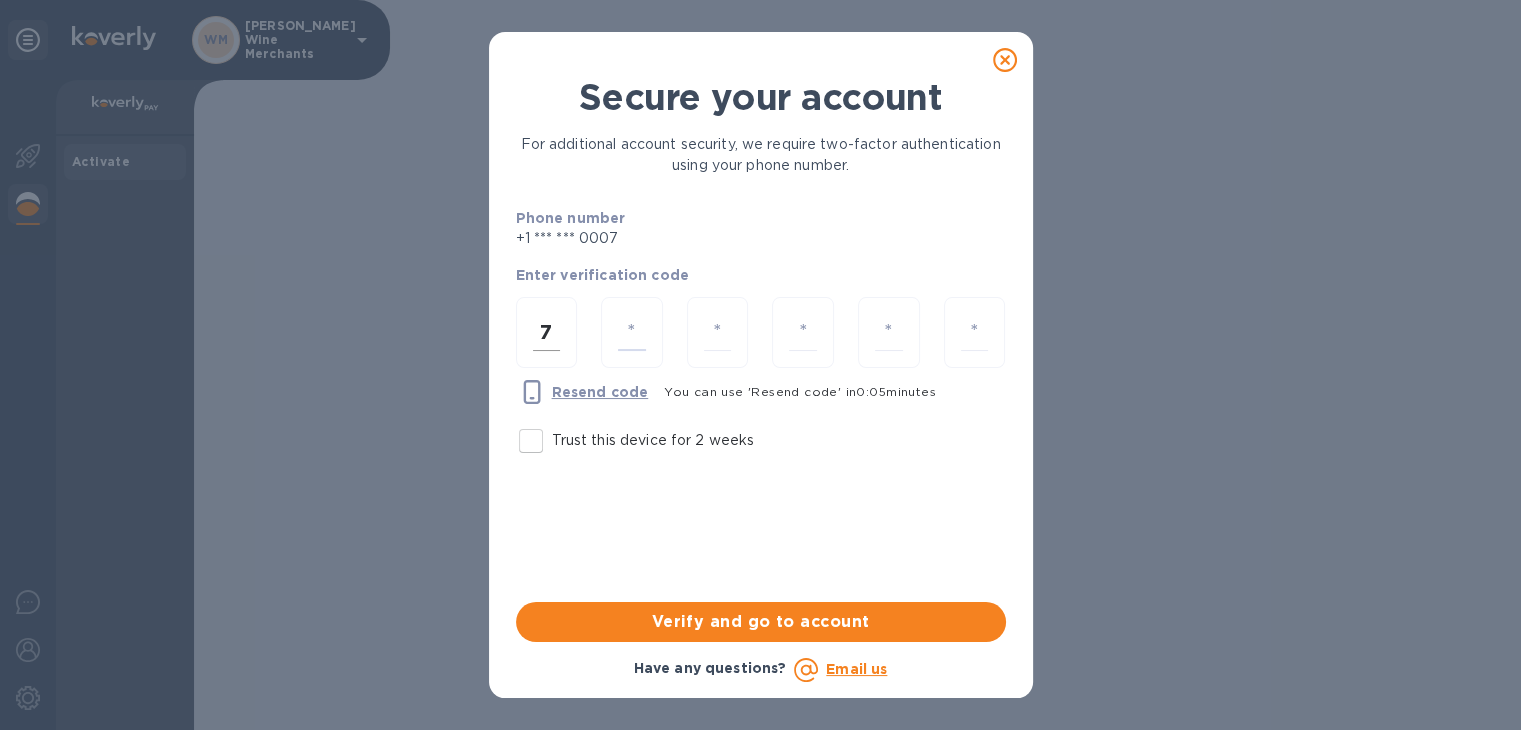 type on "1" 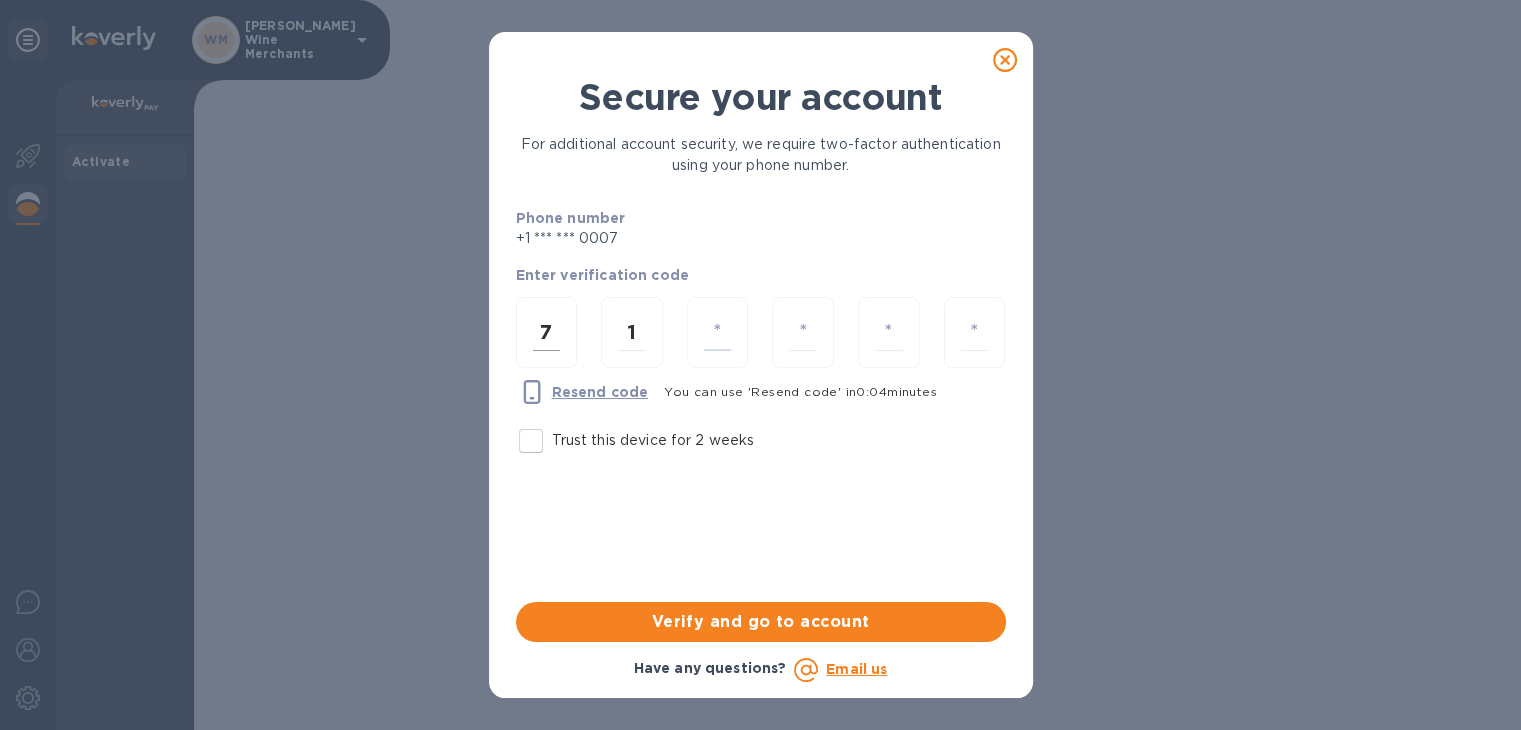 type on "5" 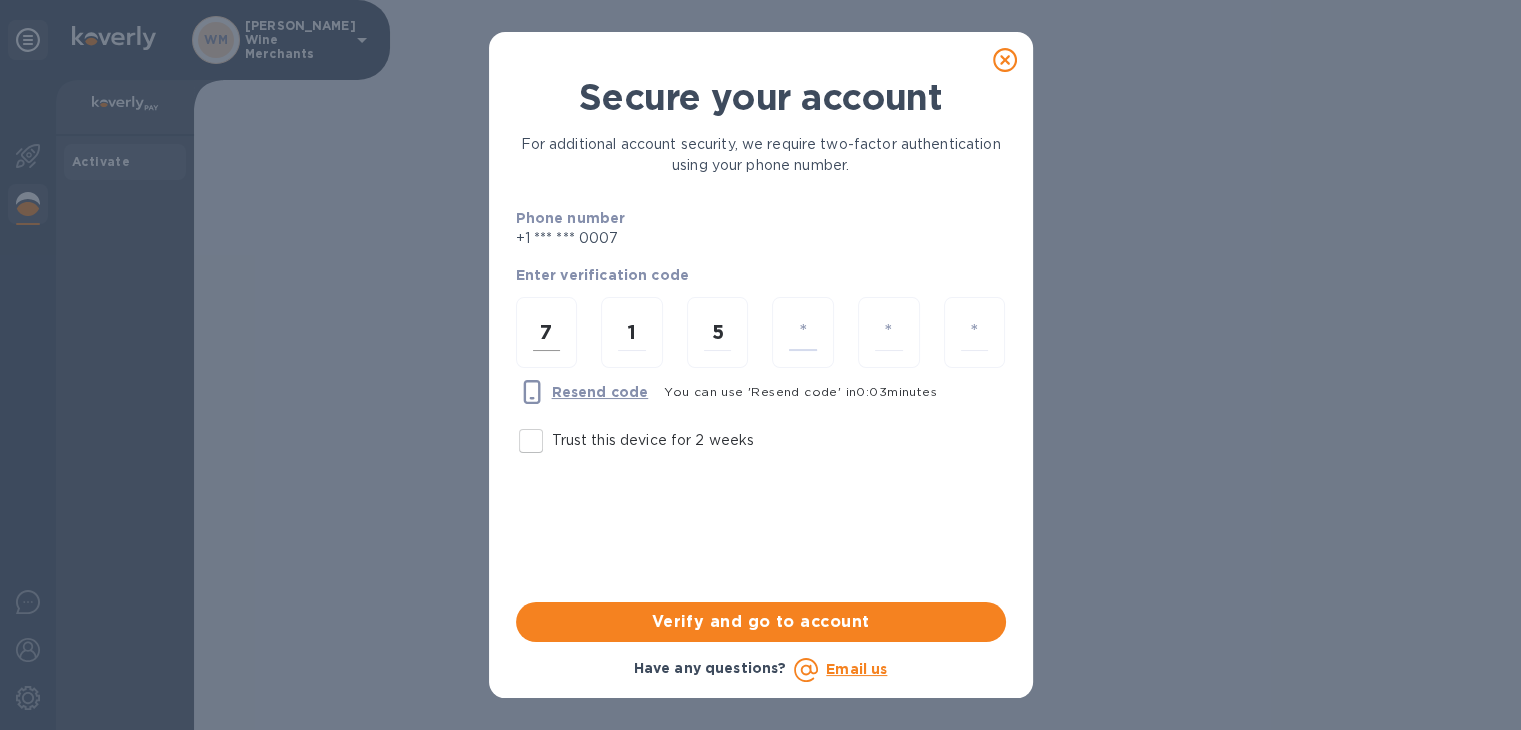 type on "0" 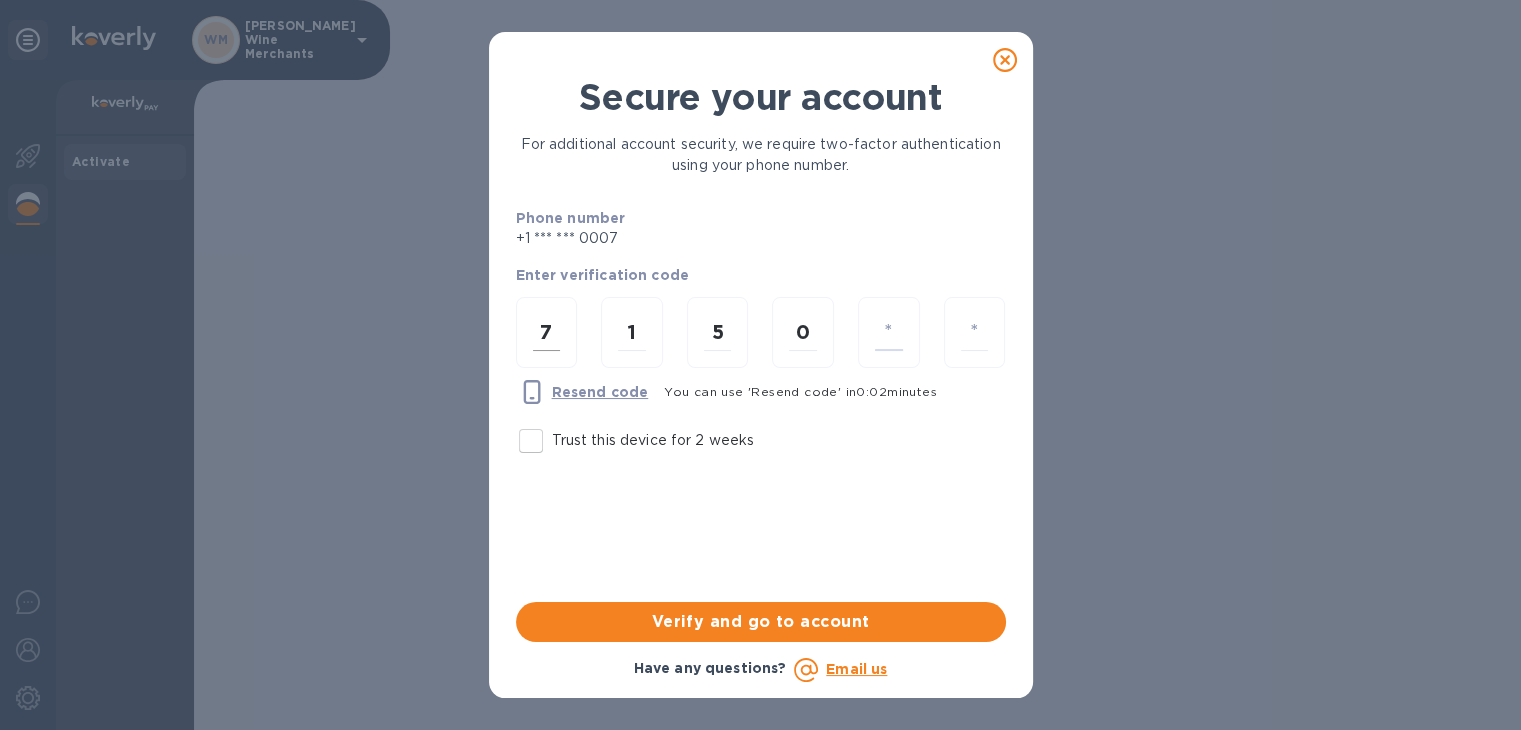 type on "6" 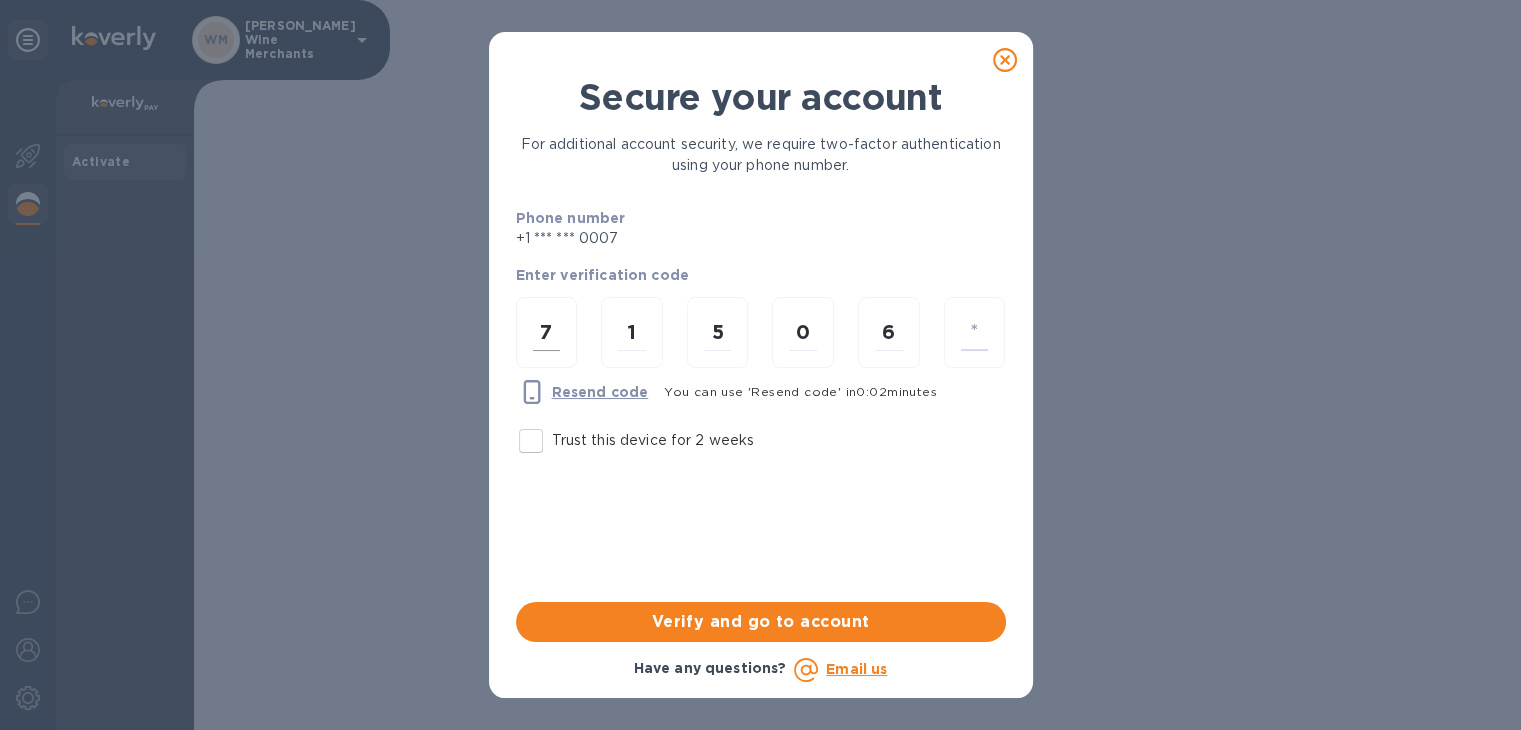type on "3" 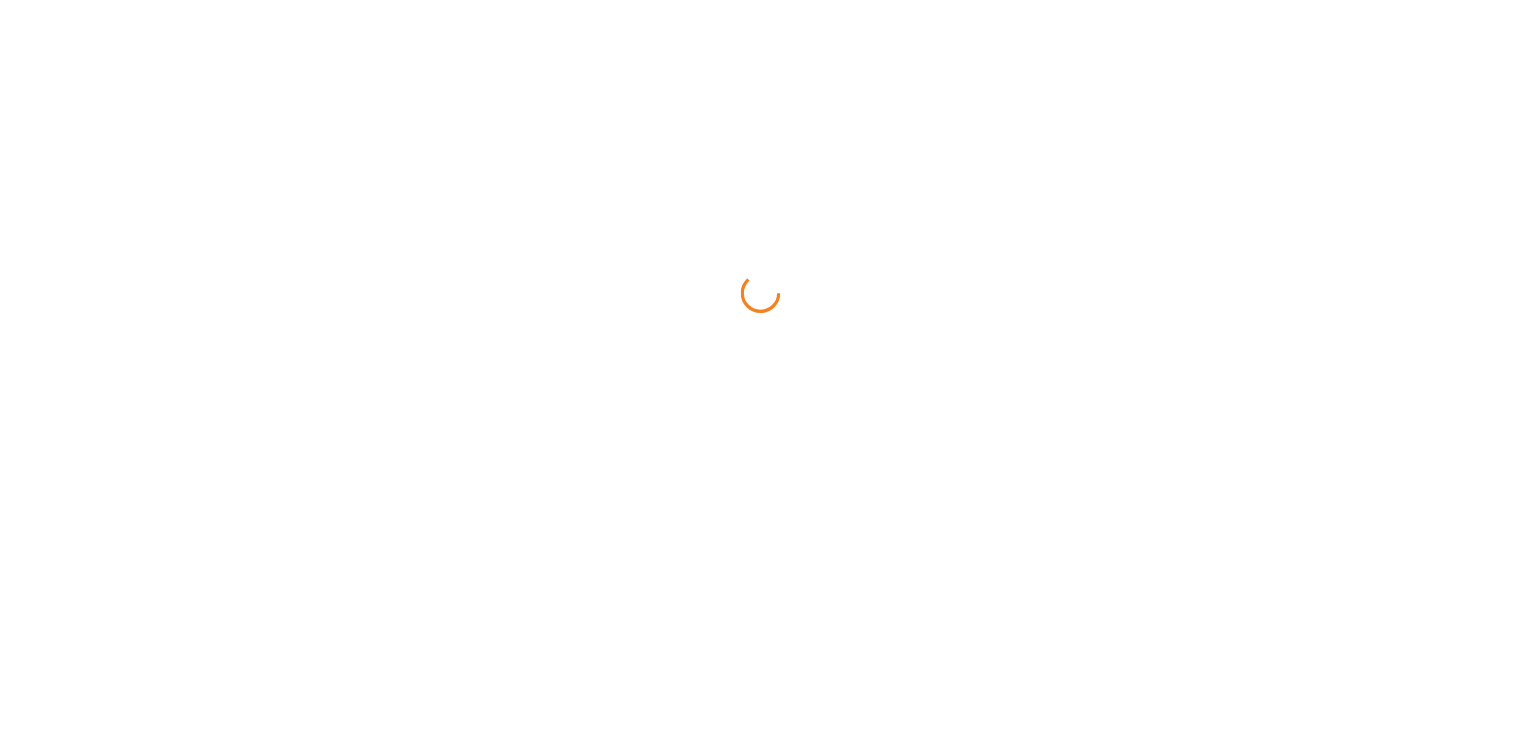 scroll, scrollTop: 0, scrollLeft: 0, axis: both 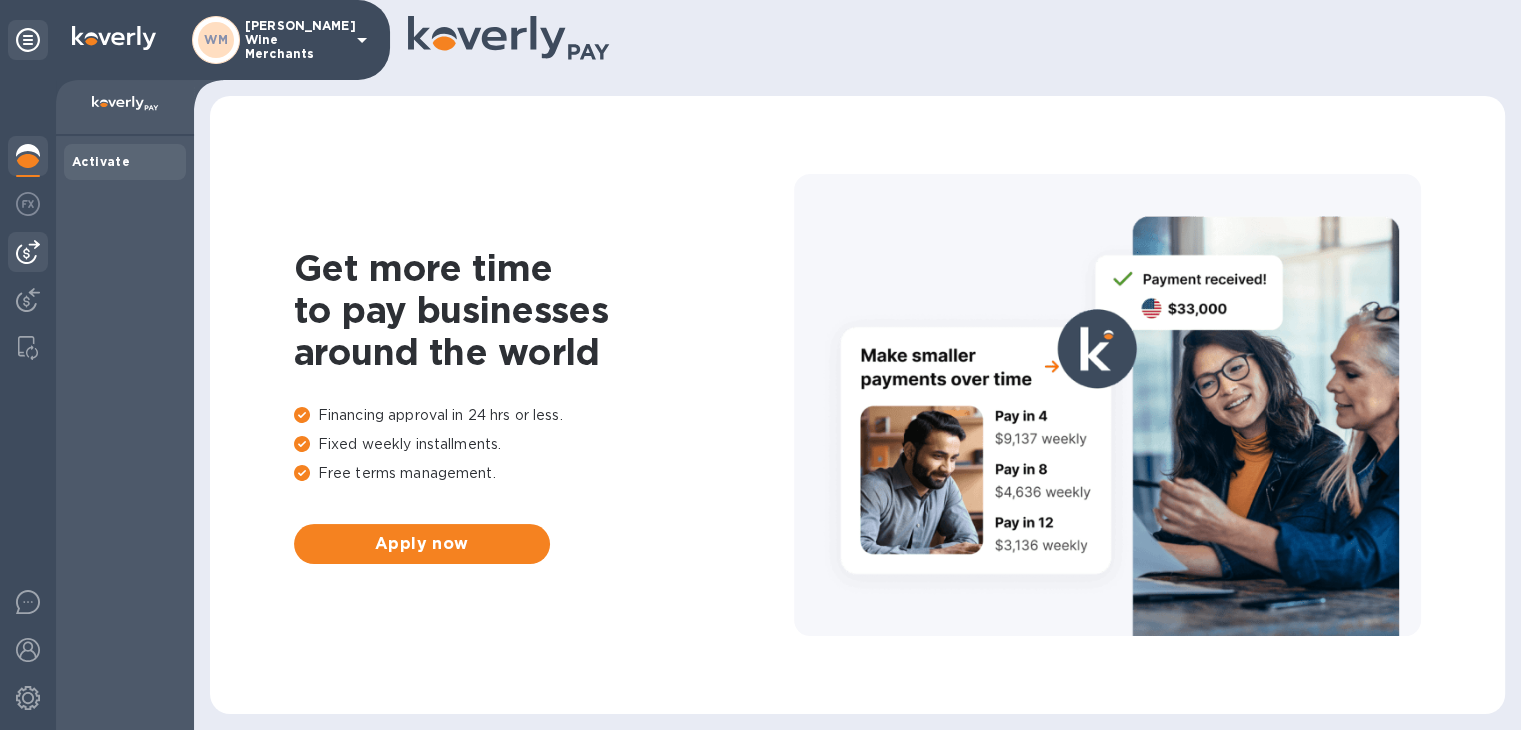 click at bounding box center (28, 252) 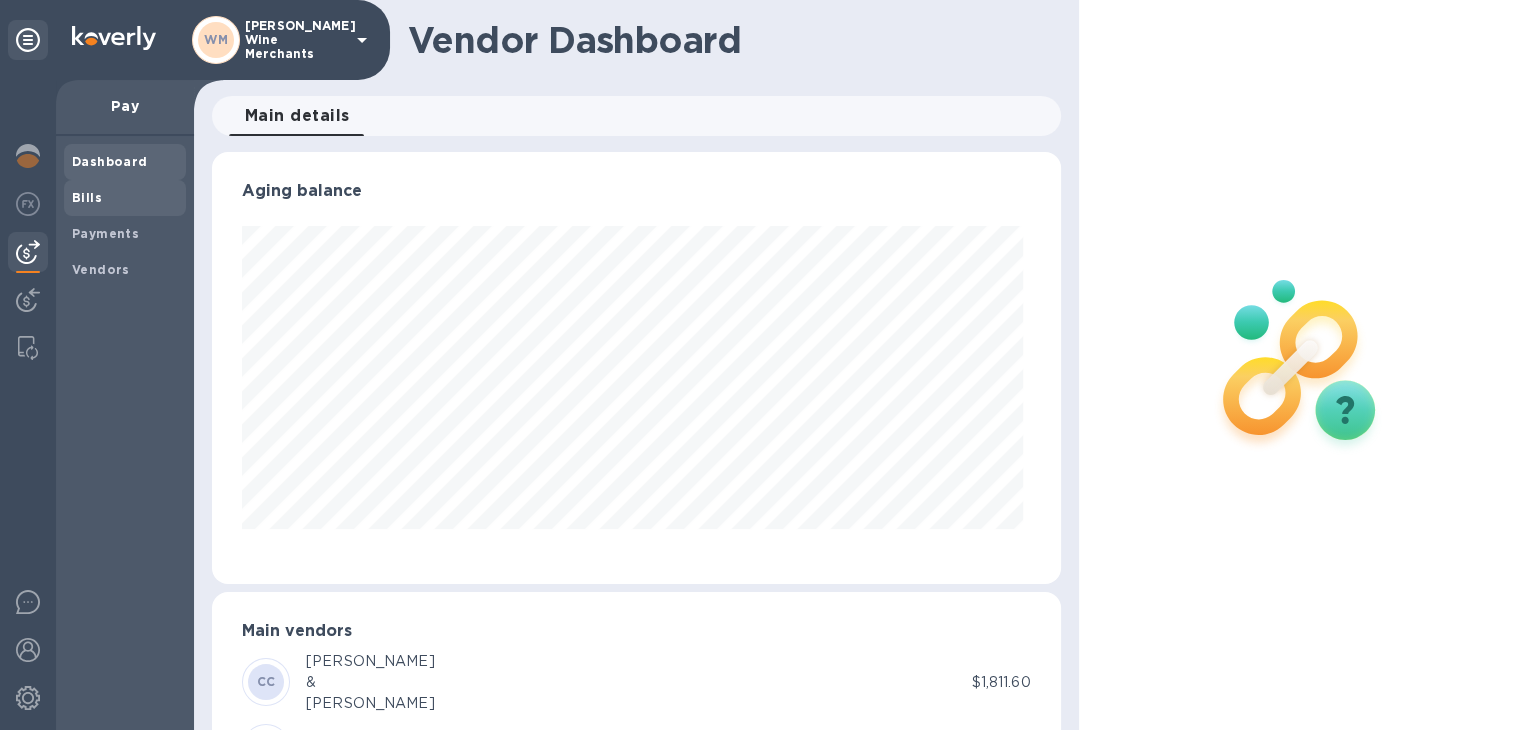 scroll, scrollTop: 999568, scrollLeft: 999159, axis: both 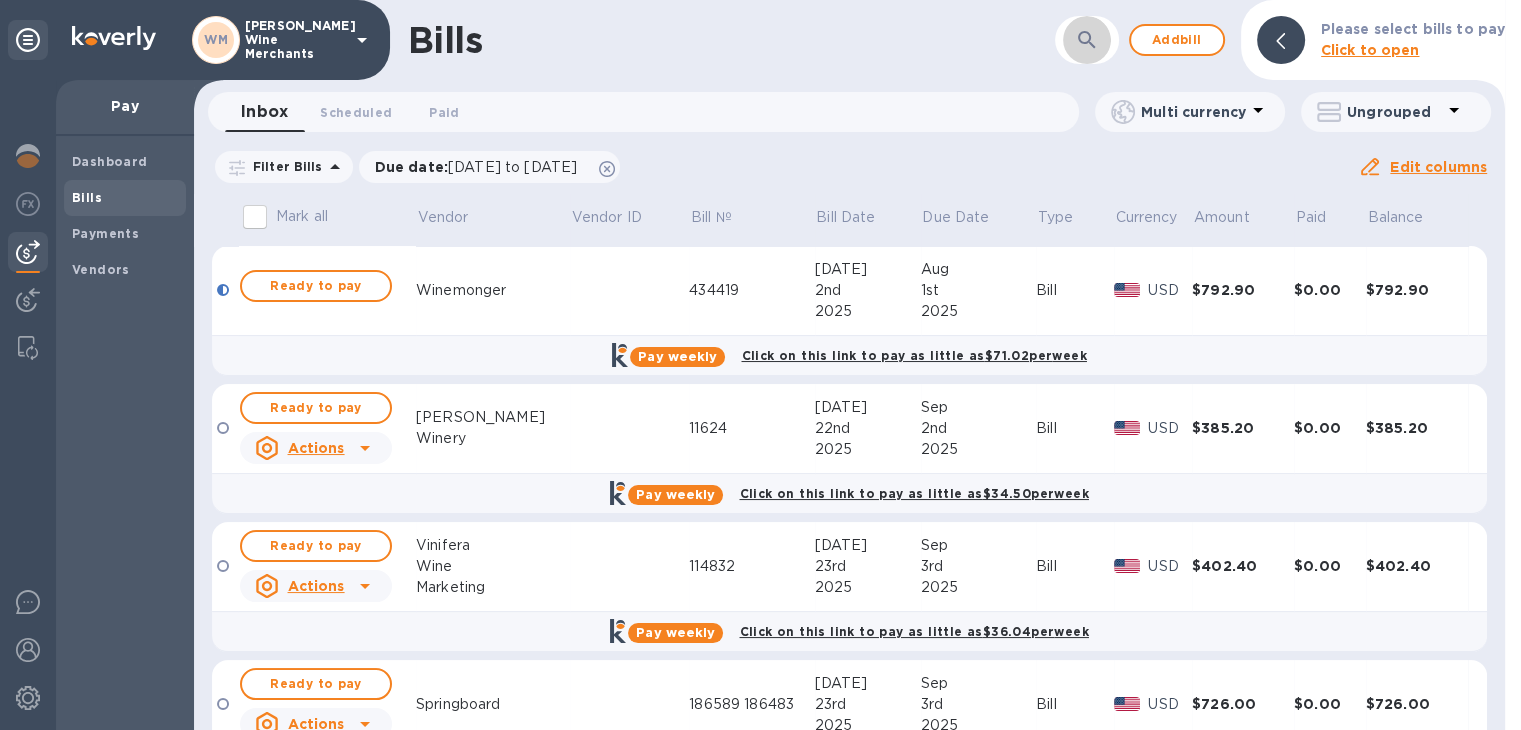 click 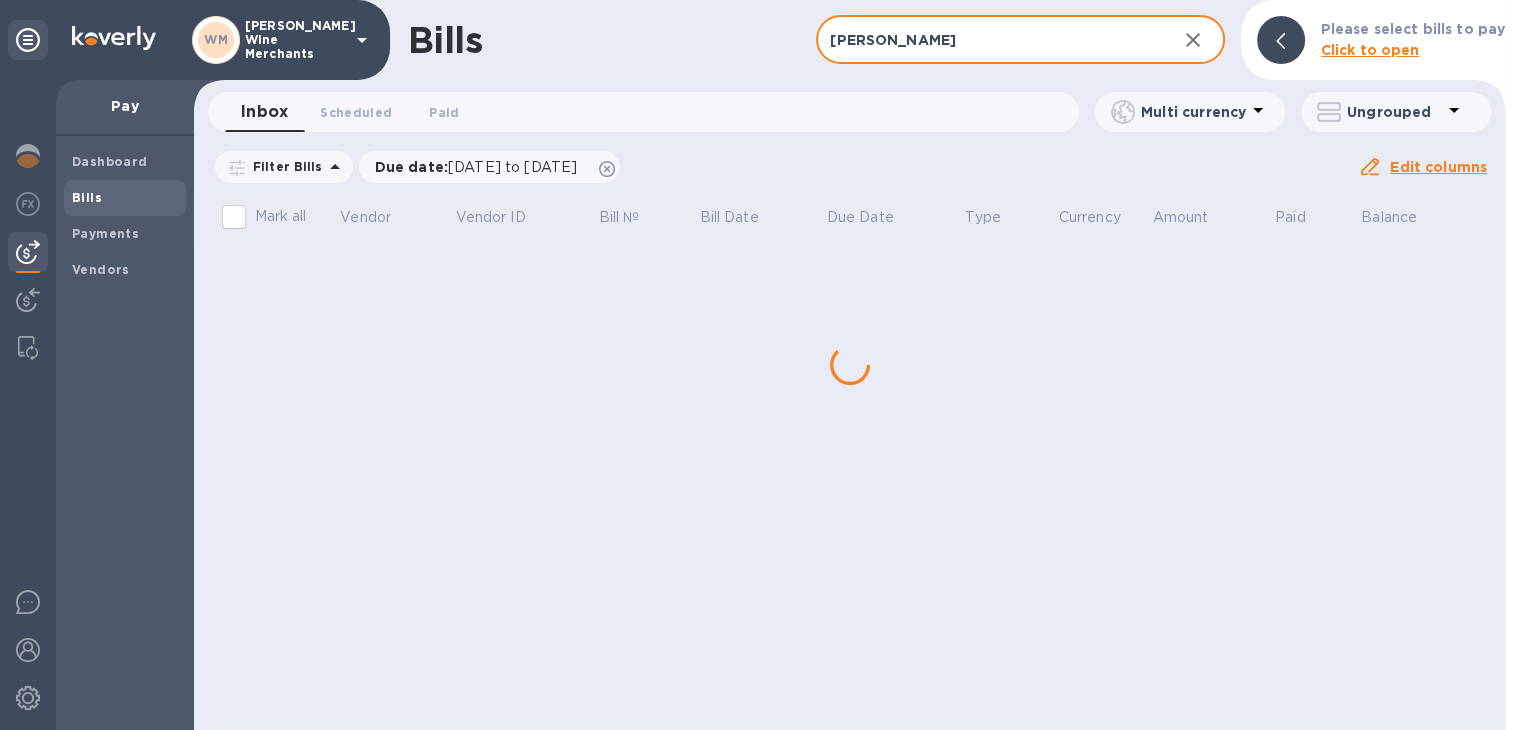 type on "[PERSON_NAME]" 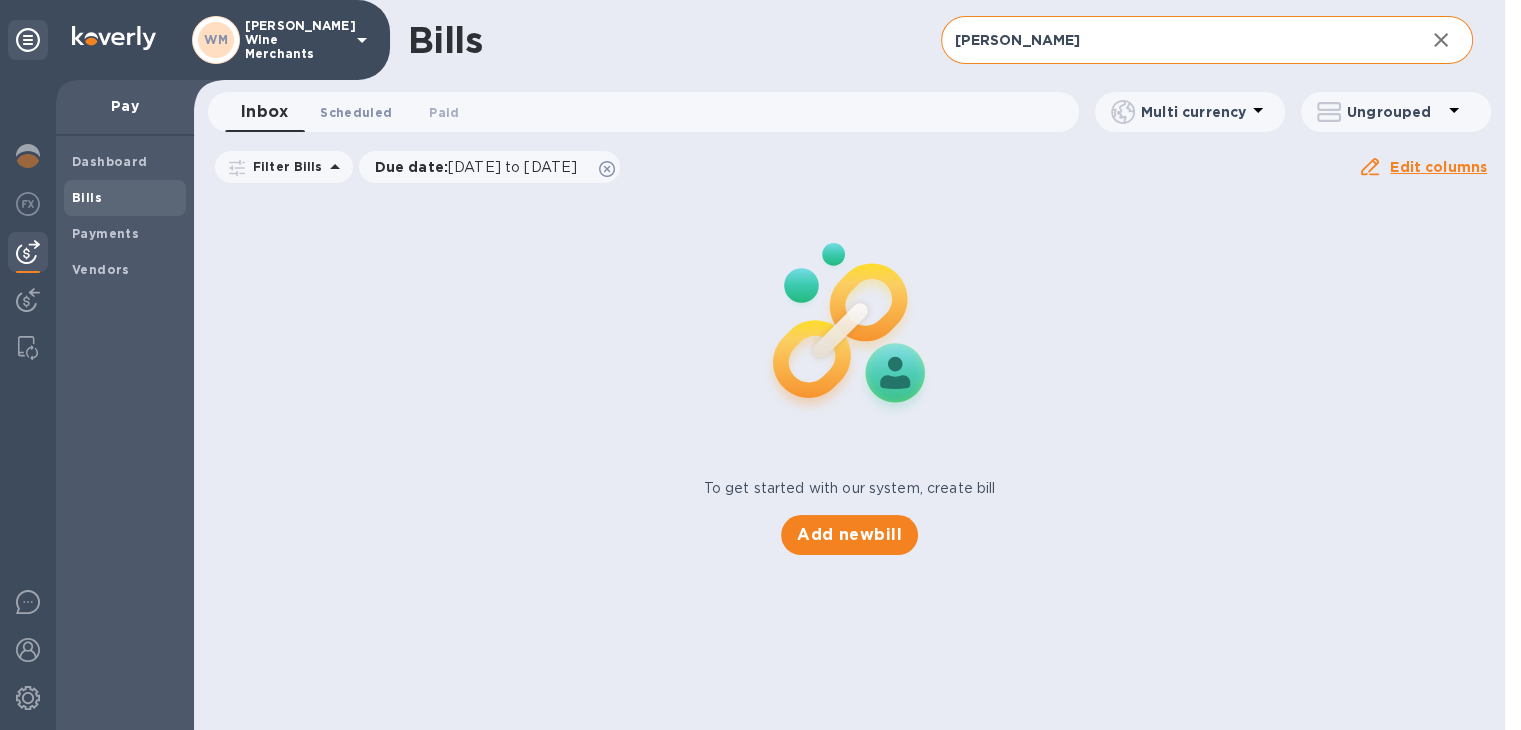 click on "Scheduled 0" at bounding box center [356, 112] 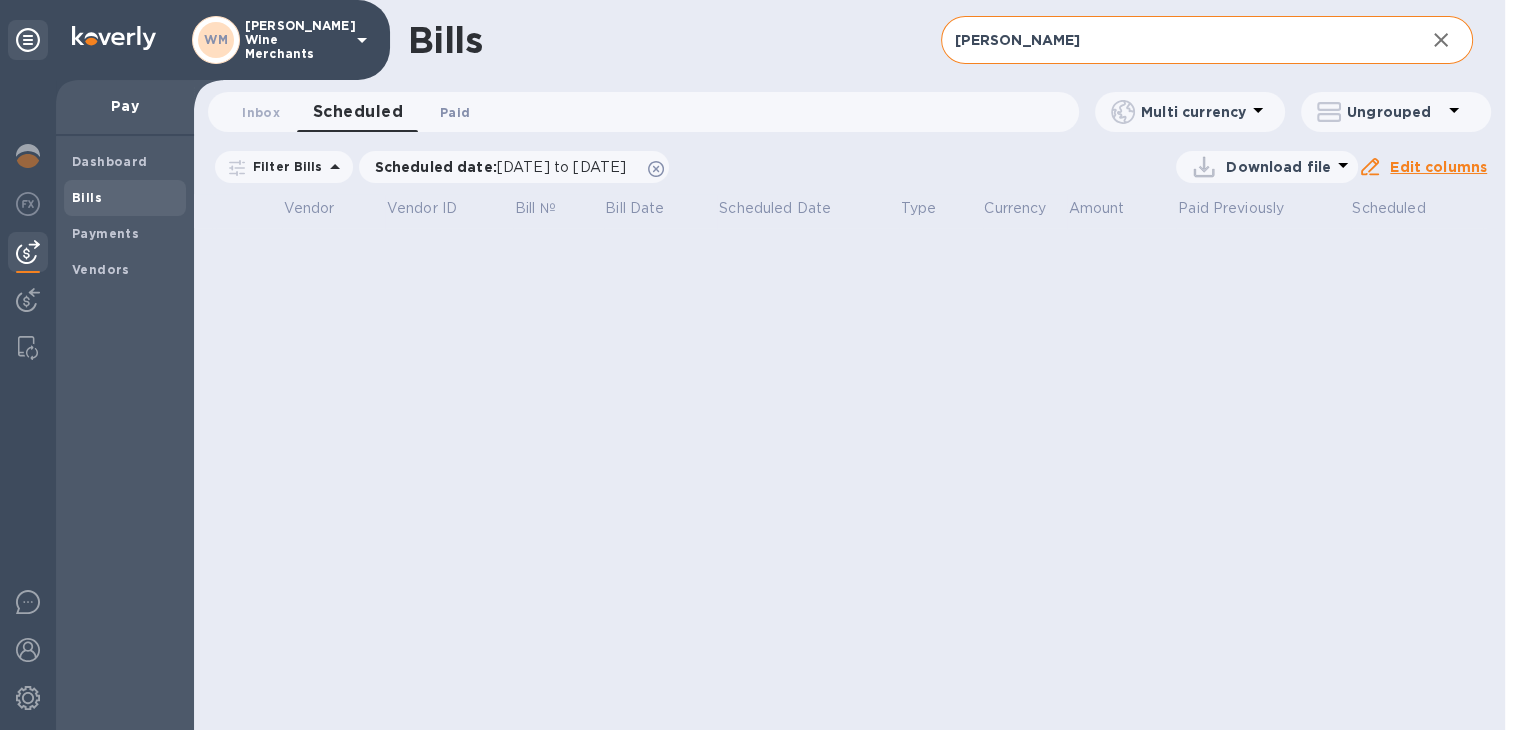 click on "Paid 0" at bounding box center [455, 112] 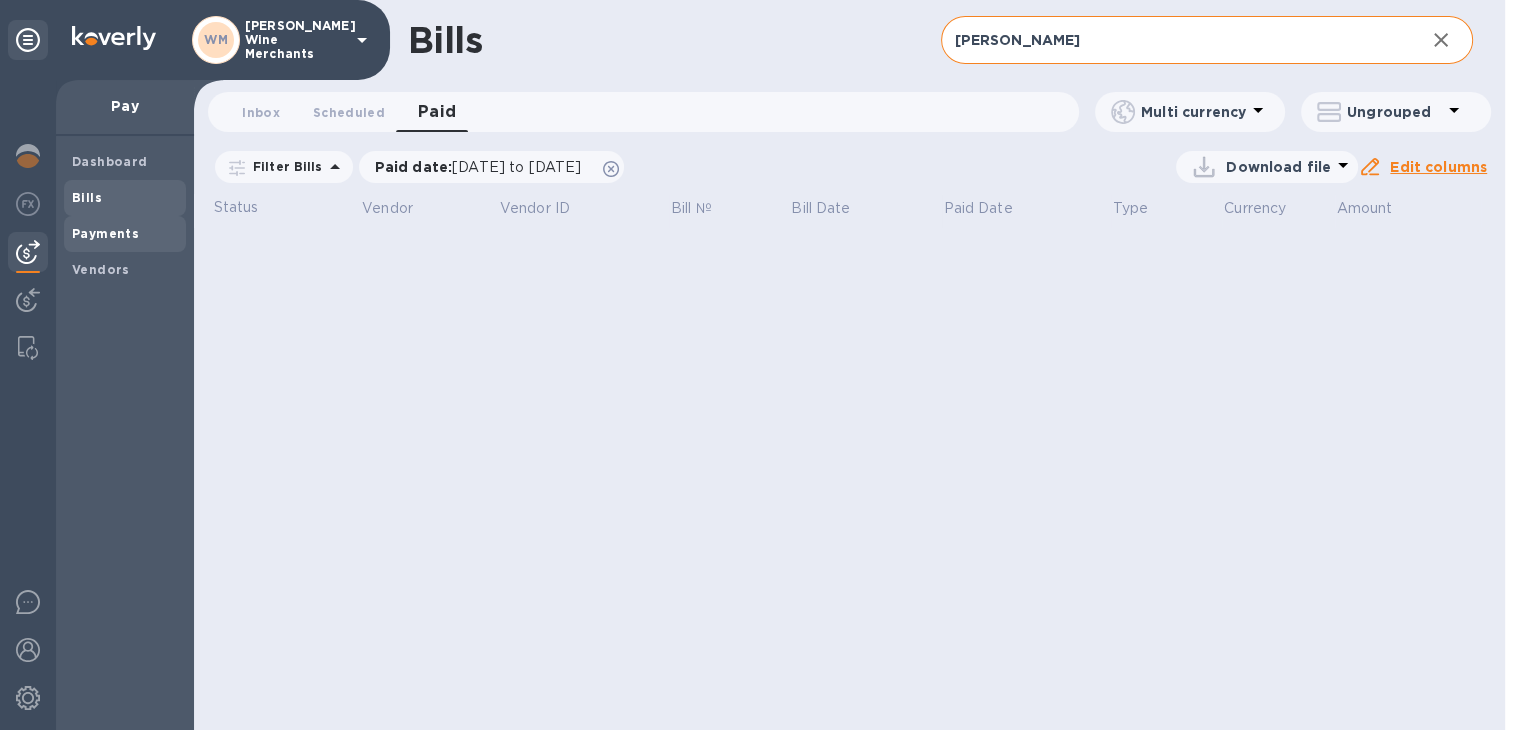 click on "Payments" at bounding box center [105, 233] 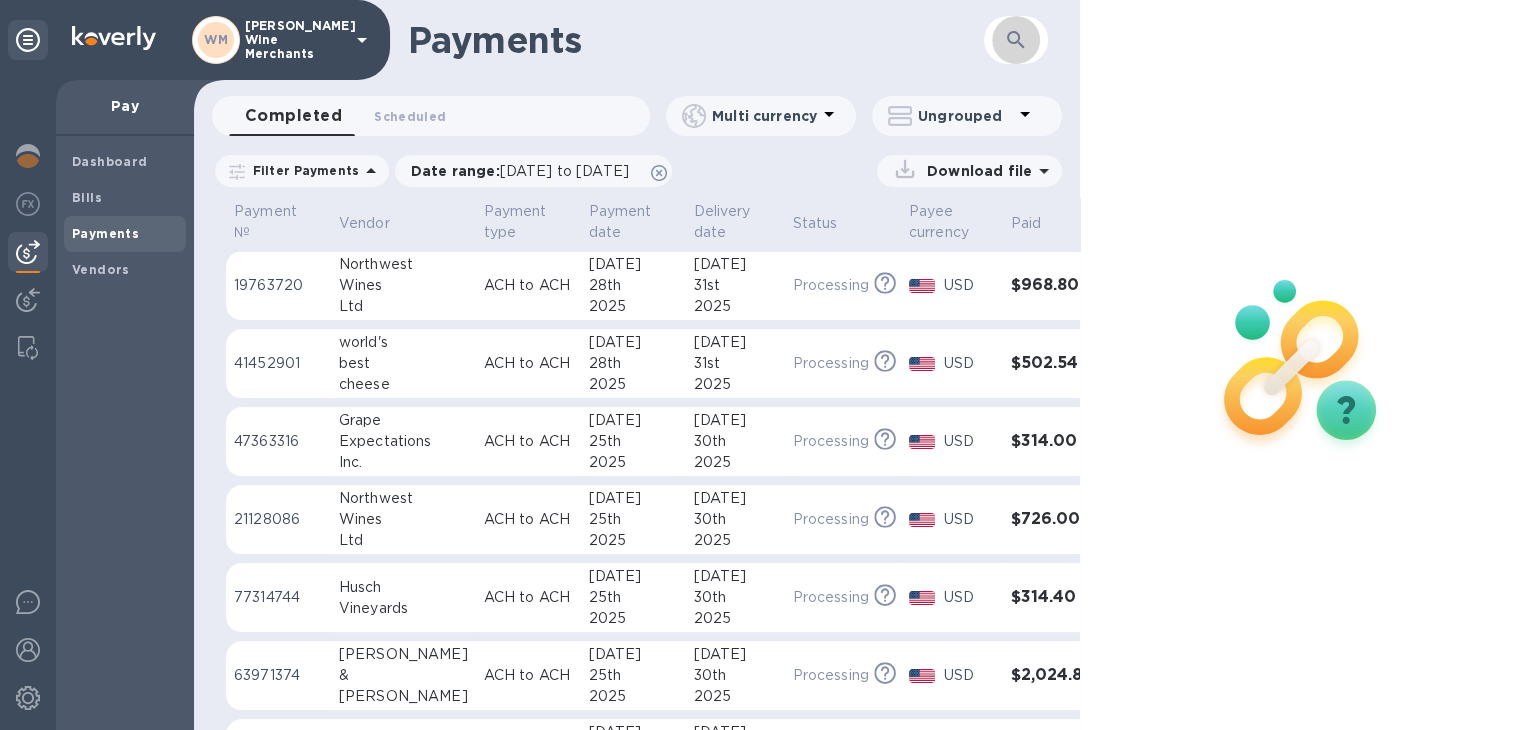 click 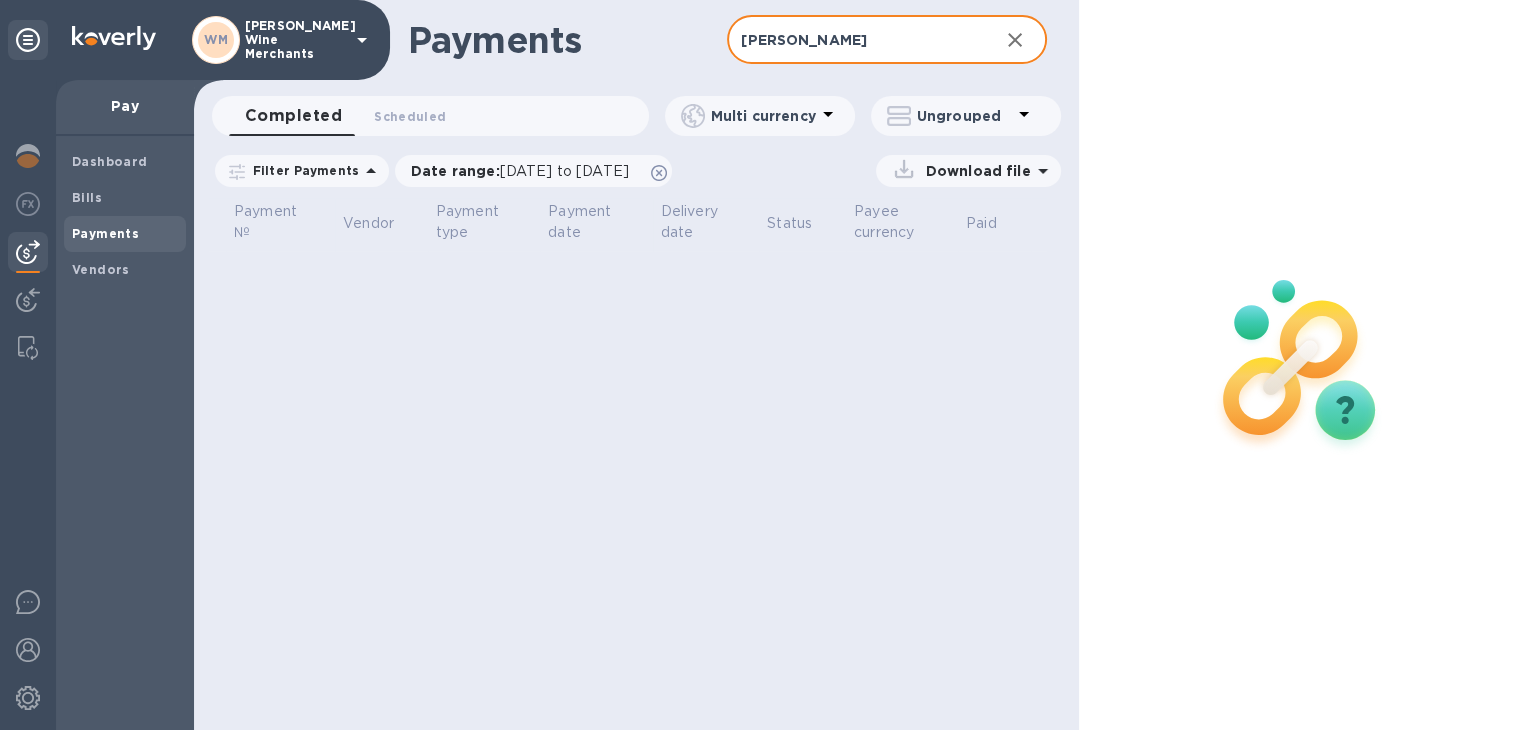 type on "[PERSON_NAME]" 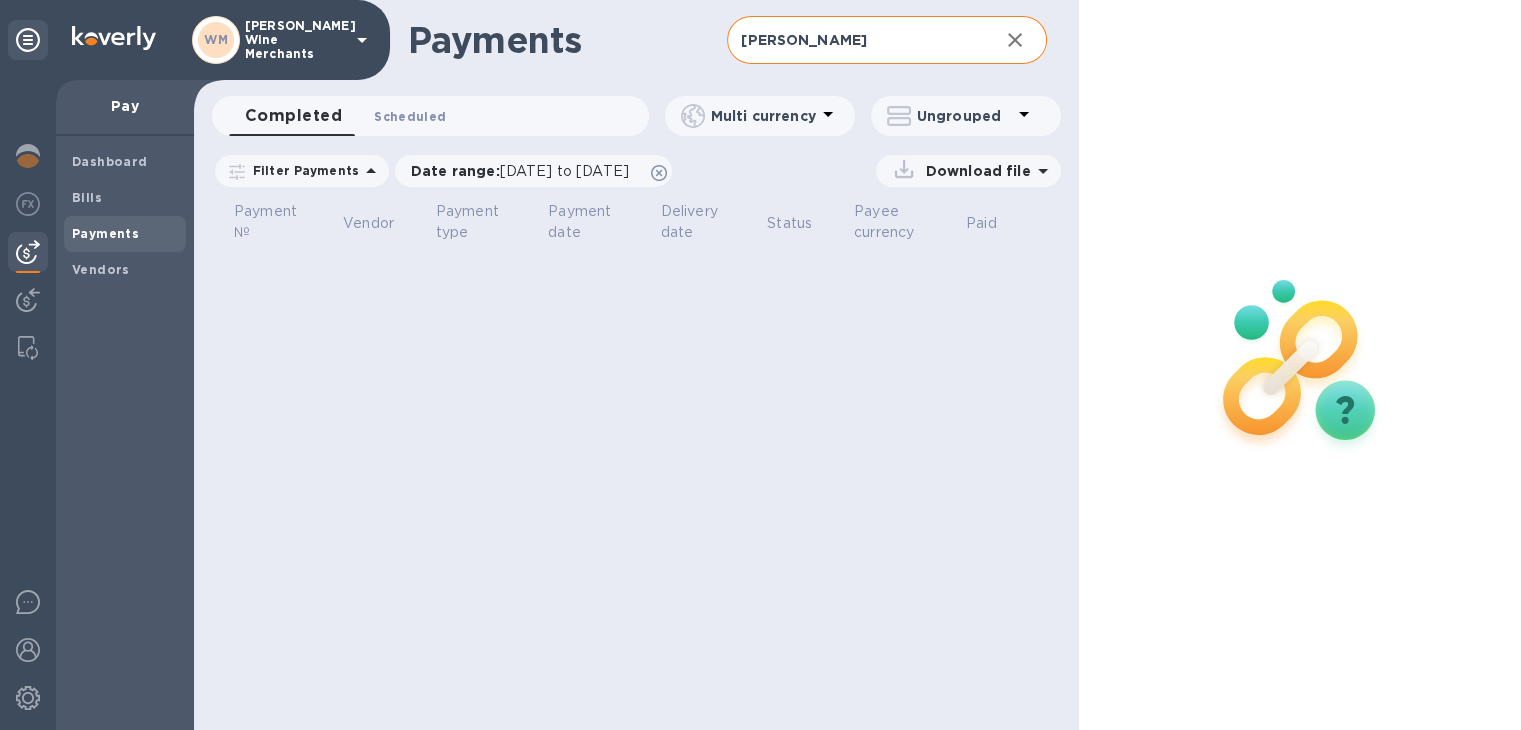 click on "Scheduled 0" at bounding box center (410, 116) 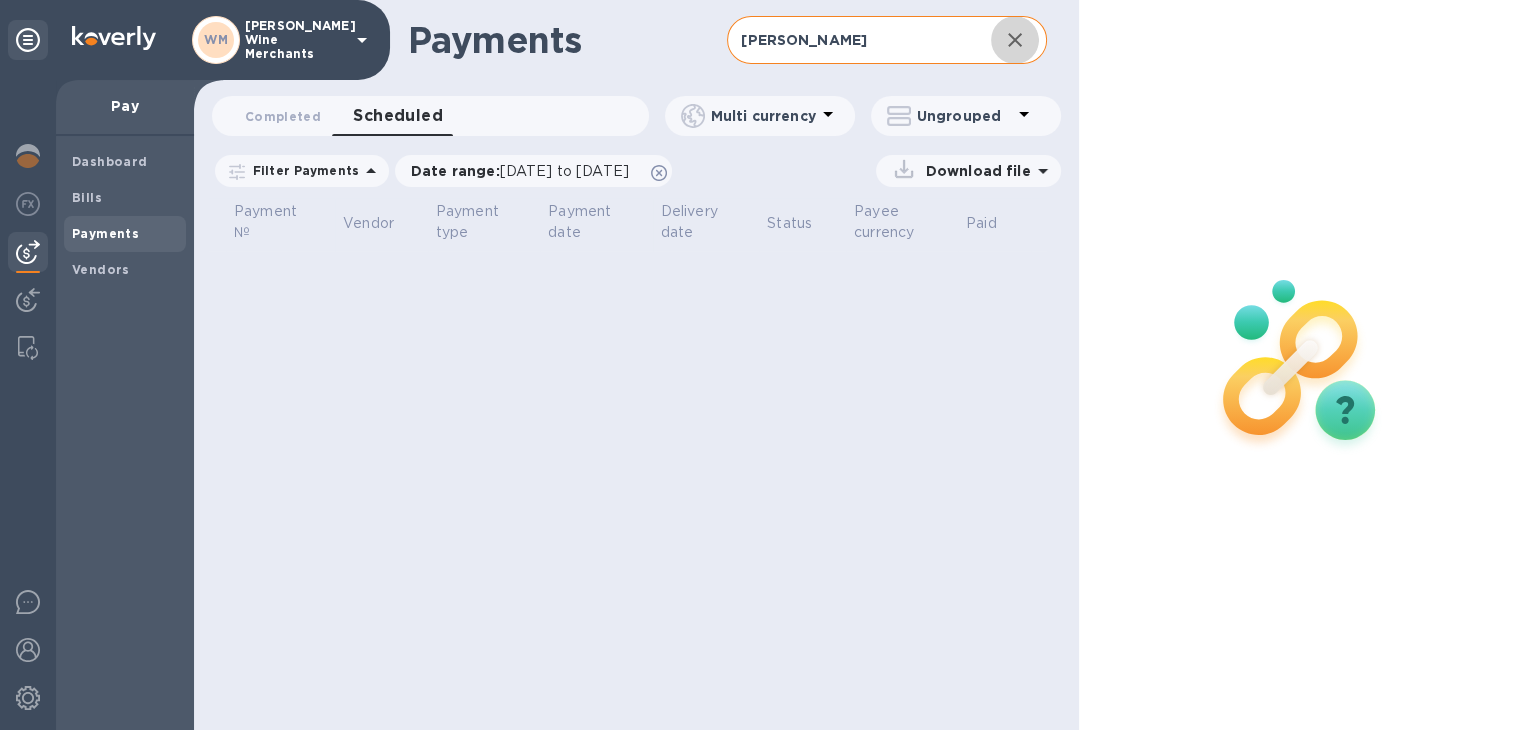 click at bounding box center (1015, 40) 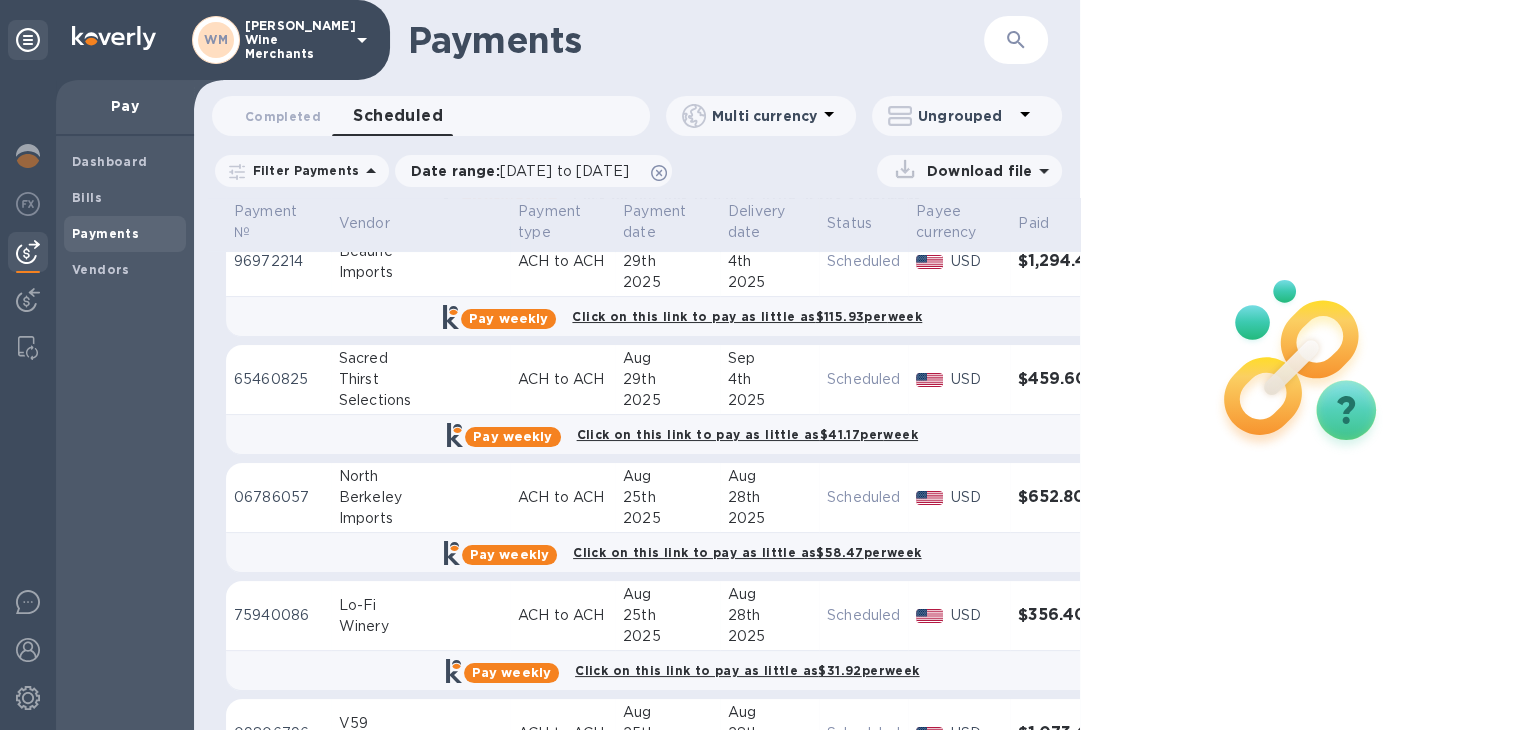 scroll, scrollTop: 0, scrollLeft: 0, axis: both 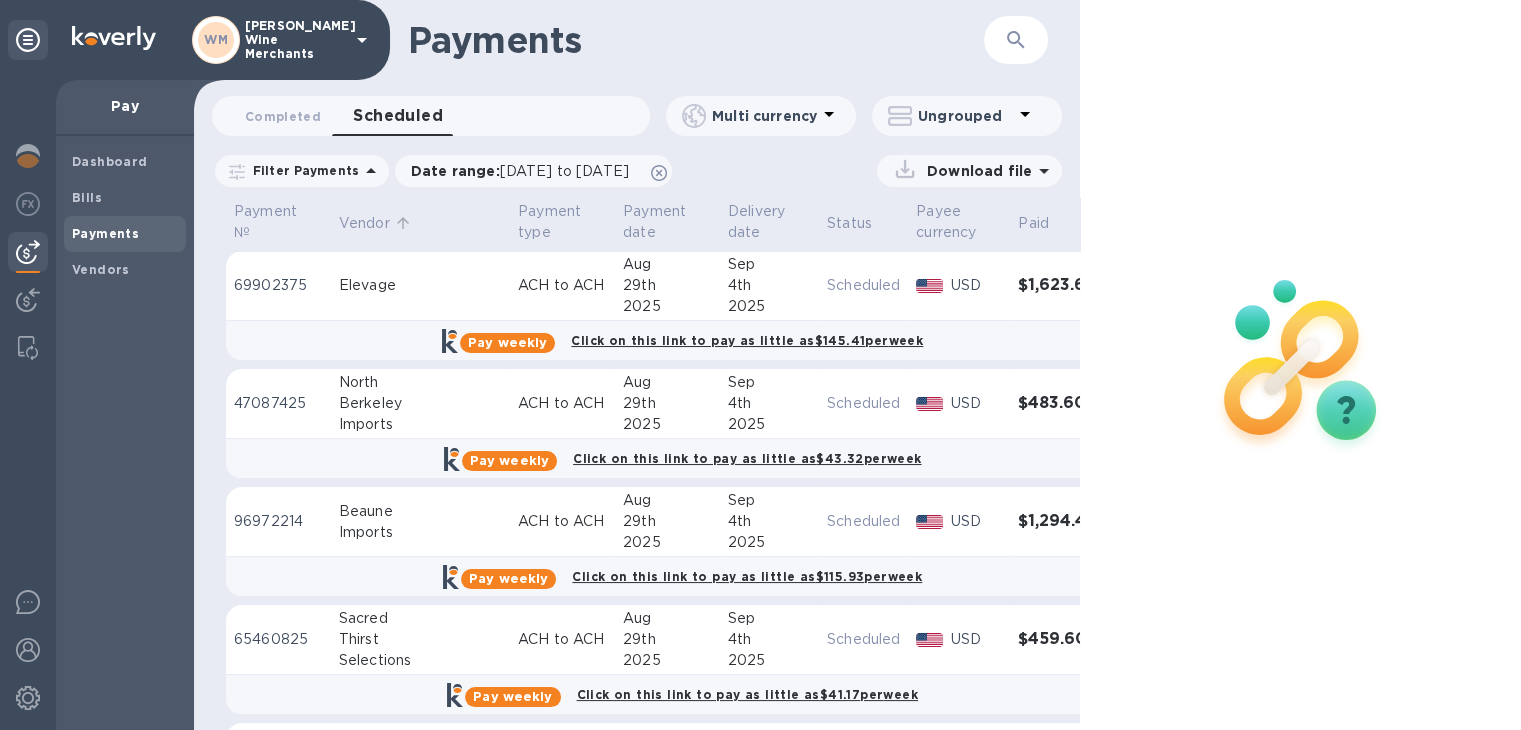 click on "Vendor" at bounding box center [364, 223] 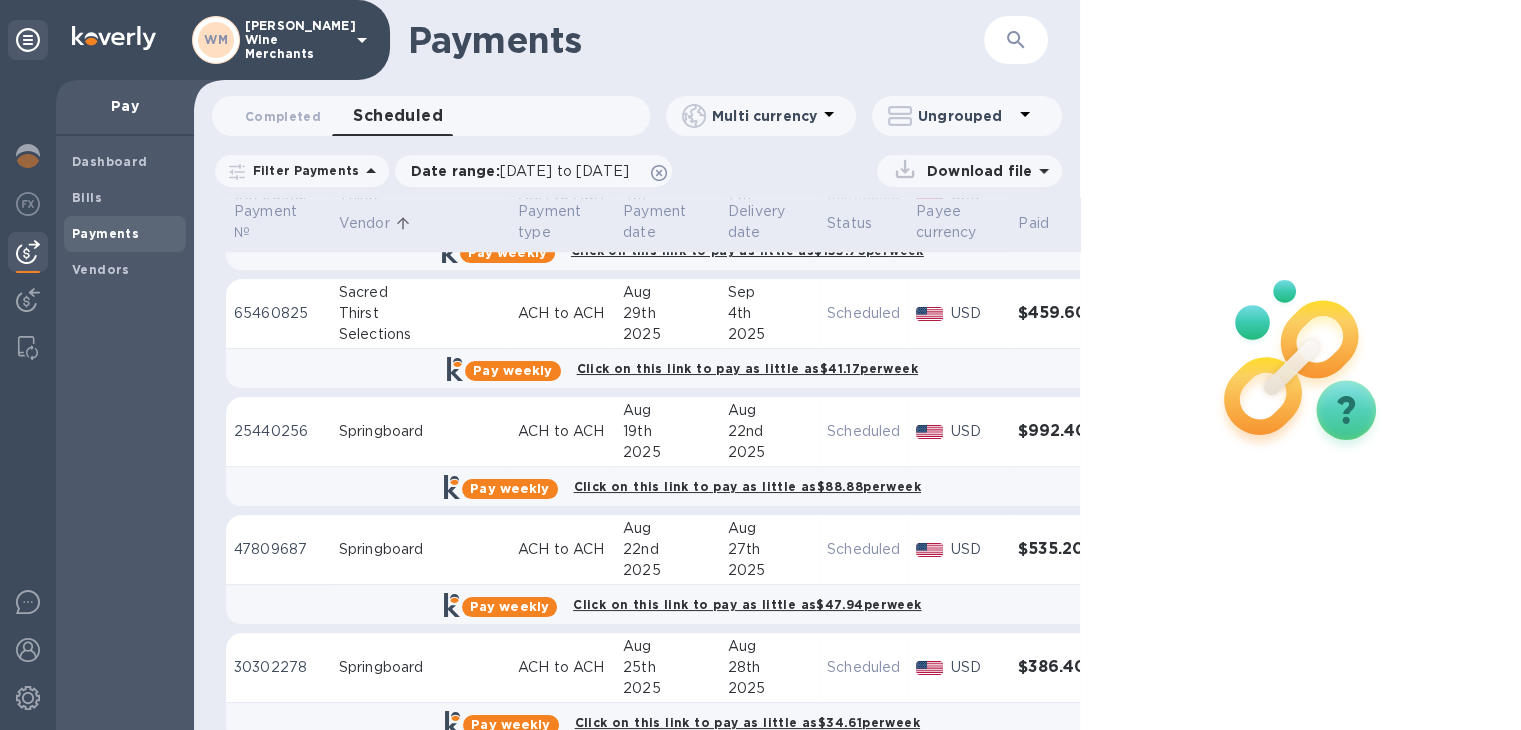 scroll, scrollTop: 1905, scrollLeft: 0, axis: vertical 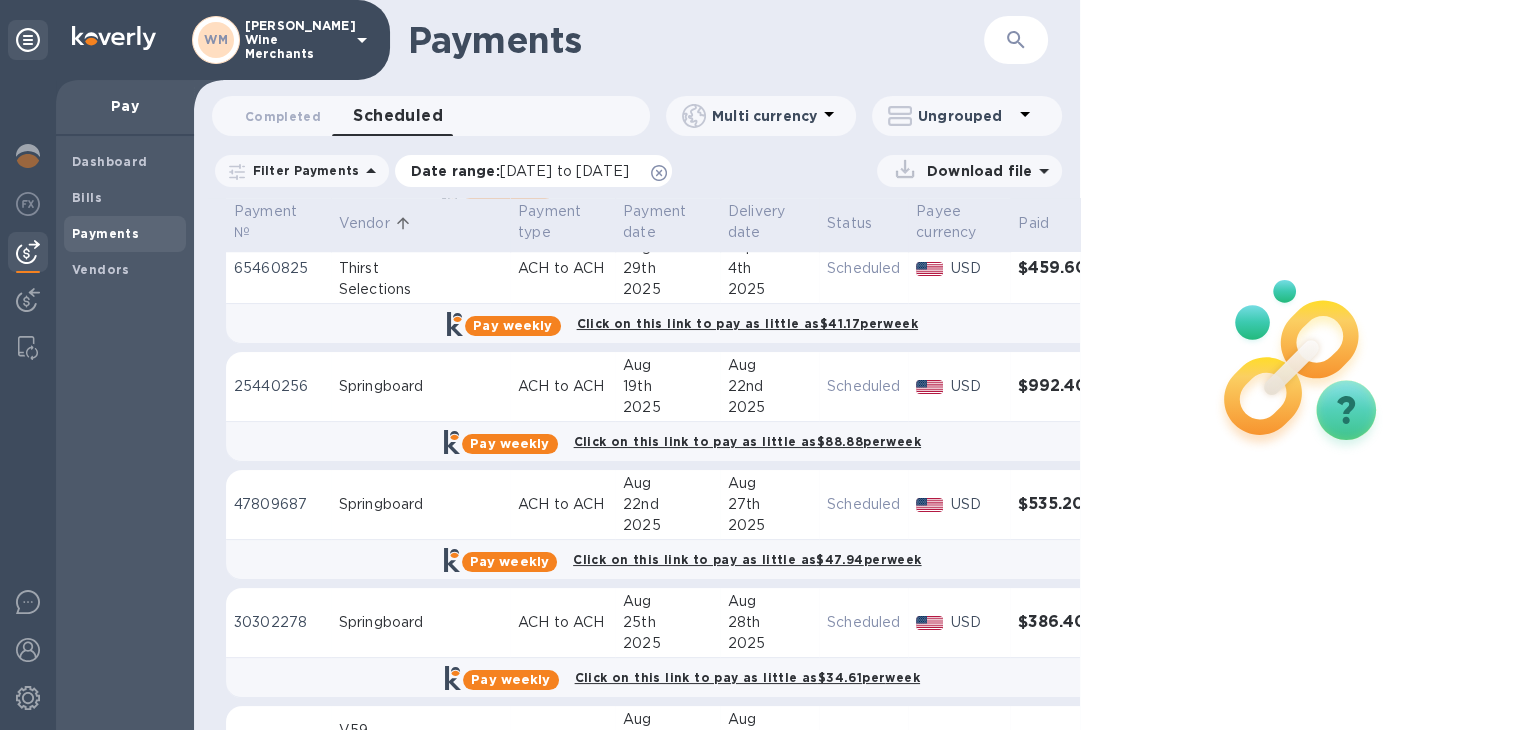 click on "[DATE] to [DATE]" at bounding box center [564, 171] 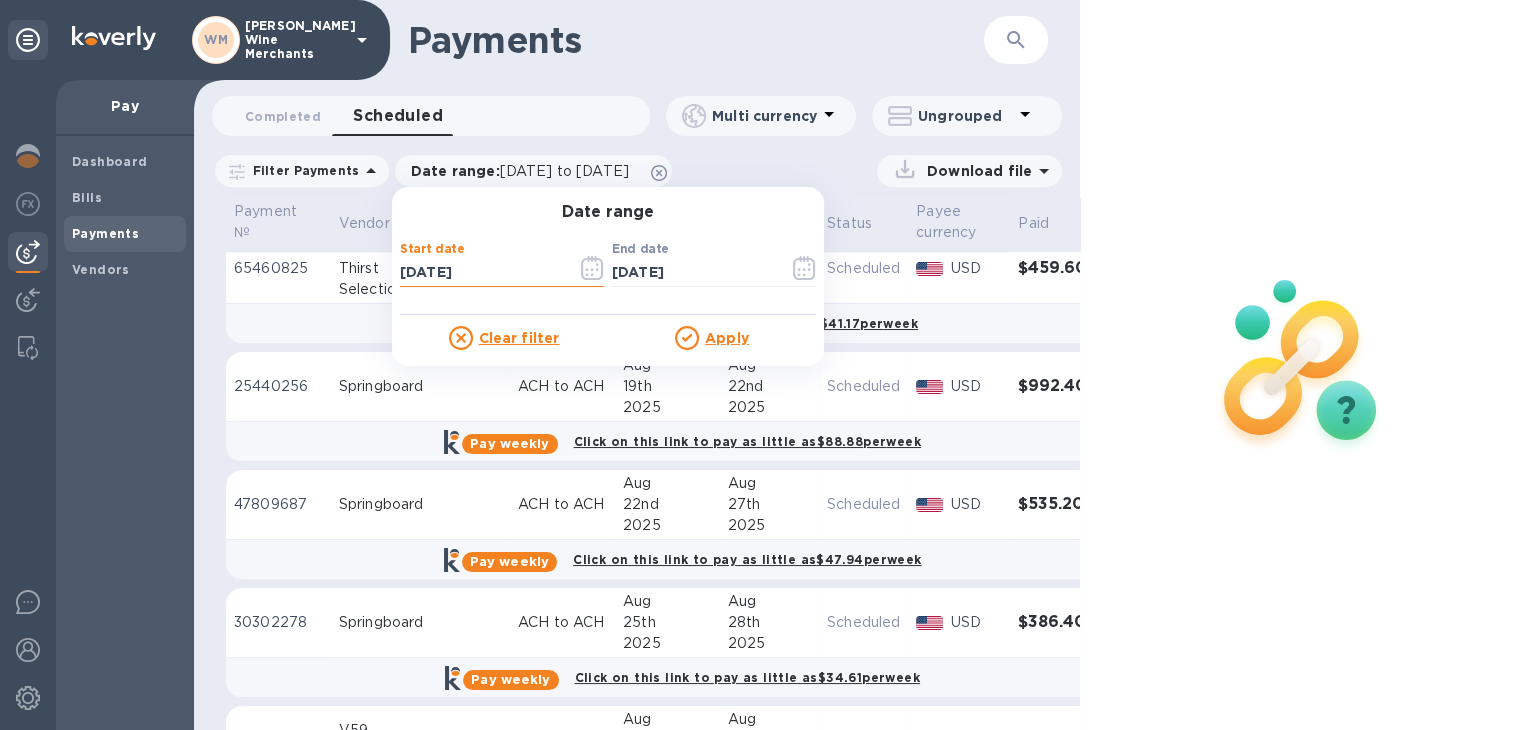 click on "[DATE]" at bounding box center (480, 273) 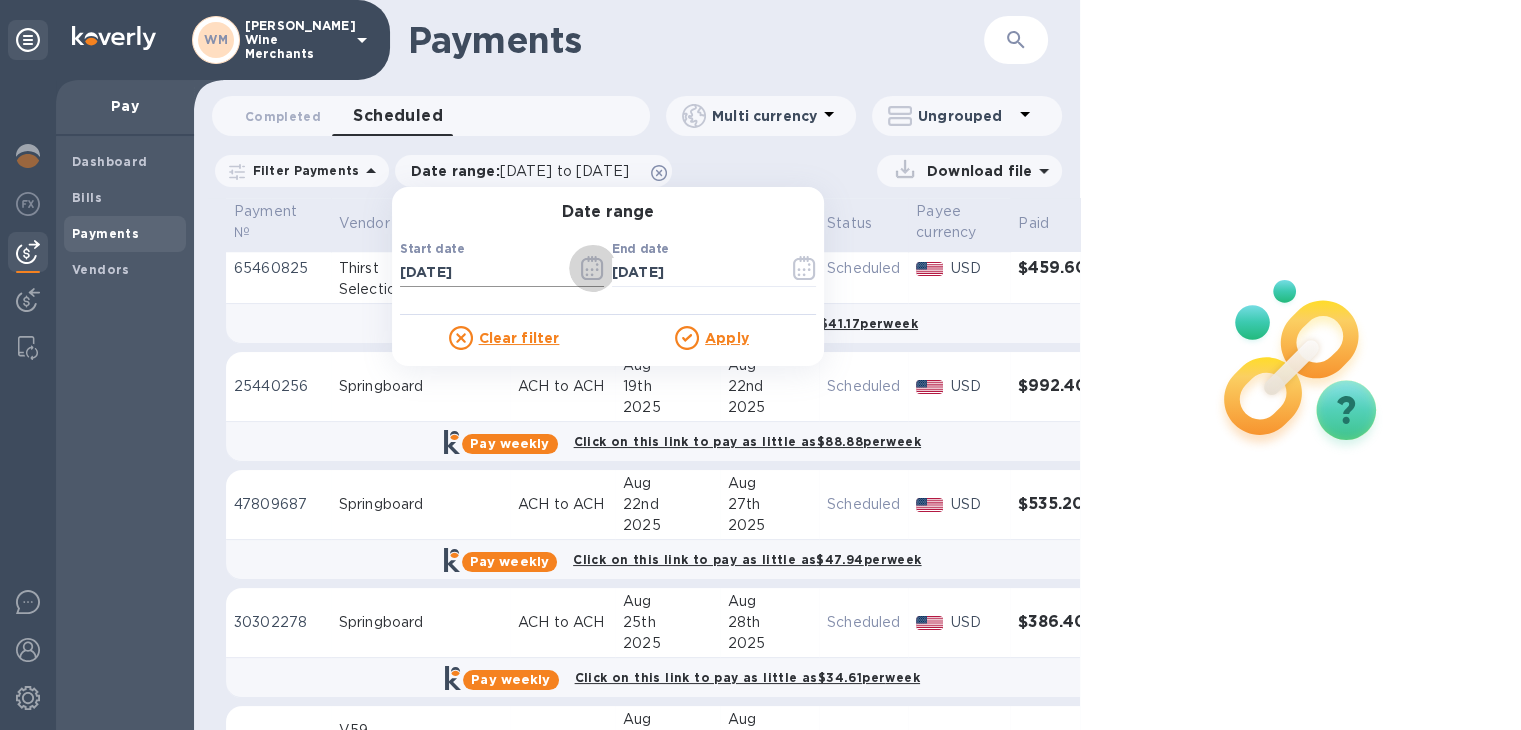 click 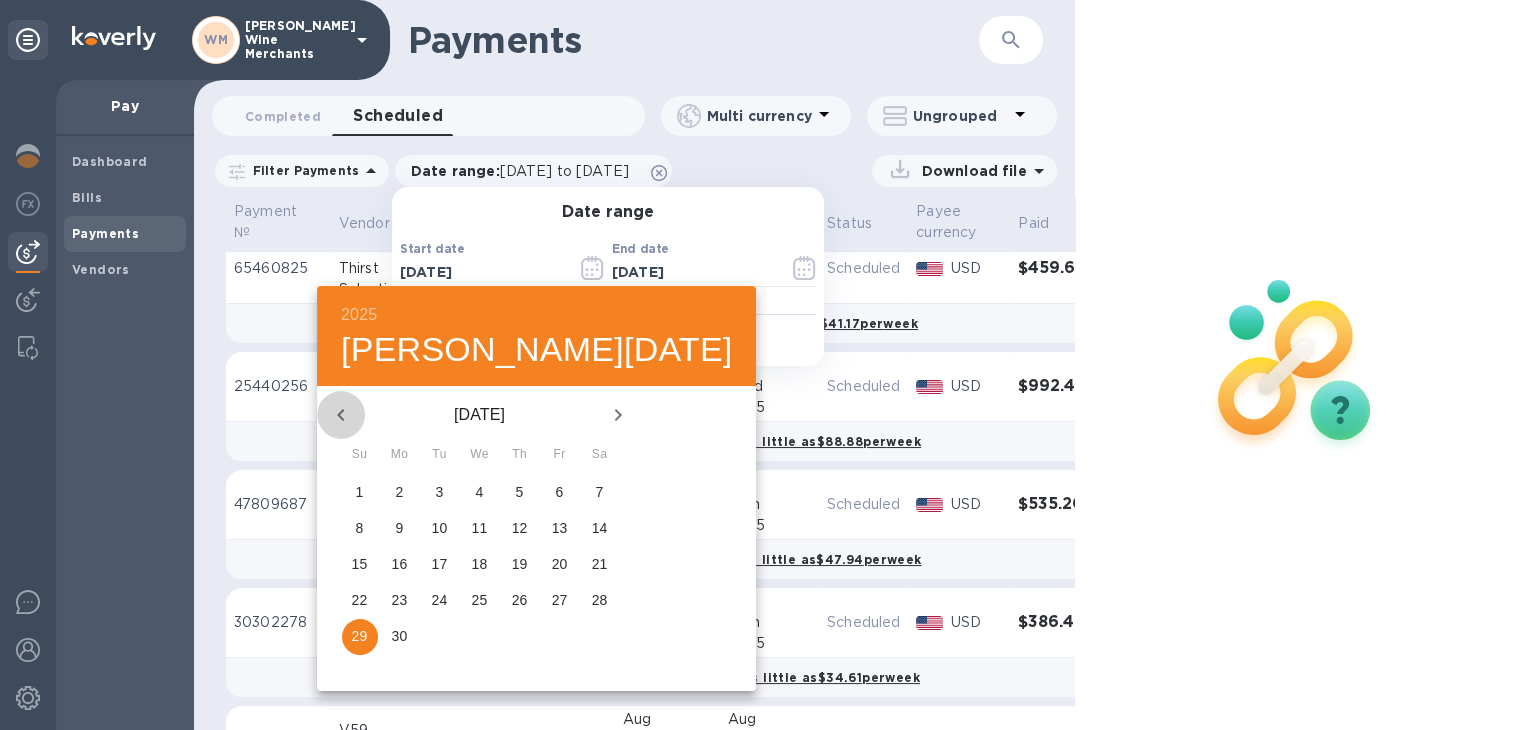 click 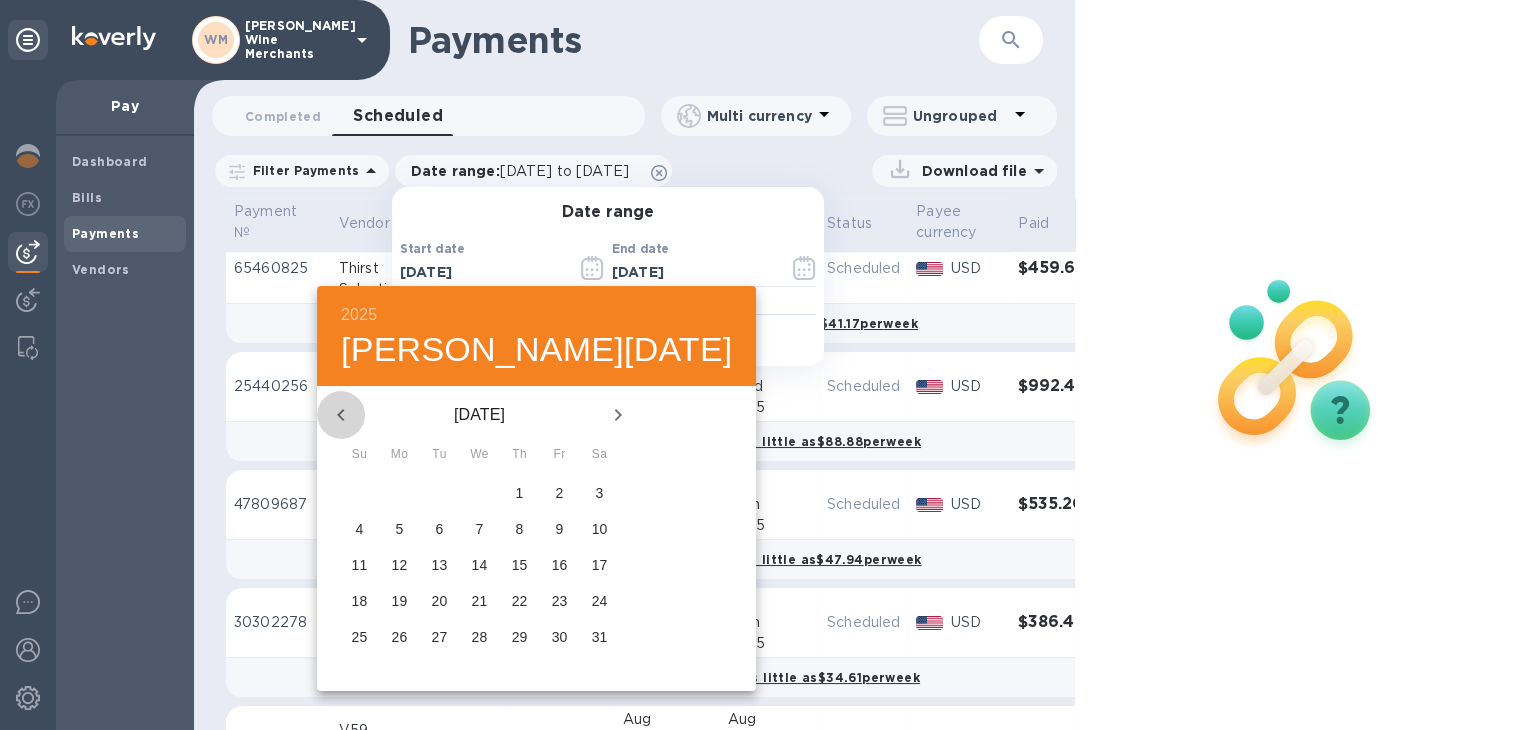 click 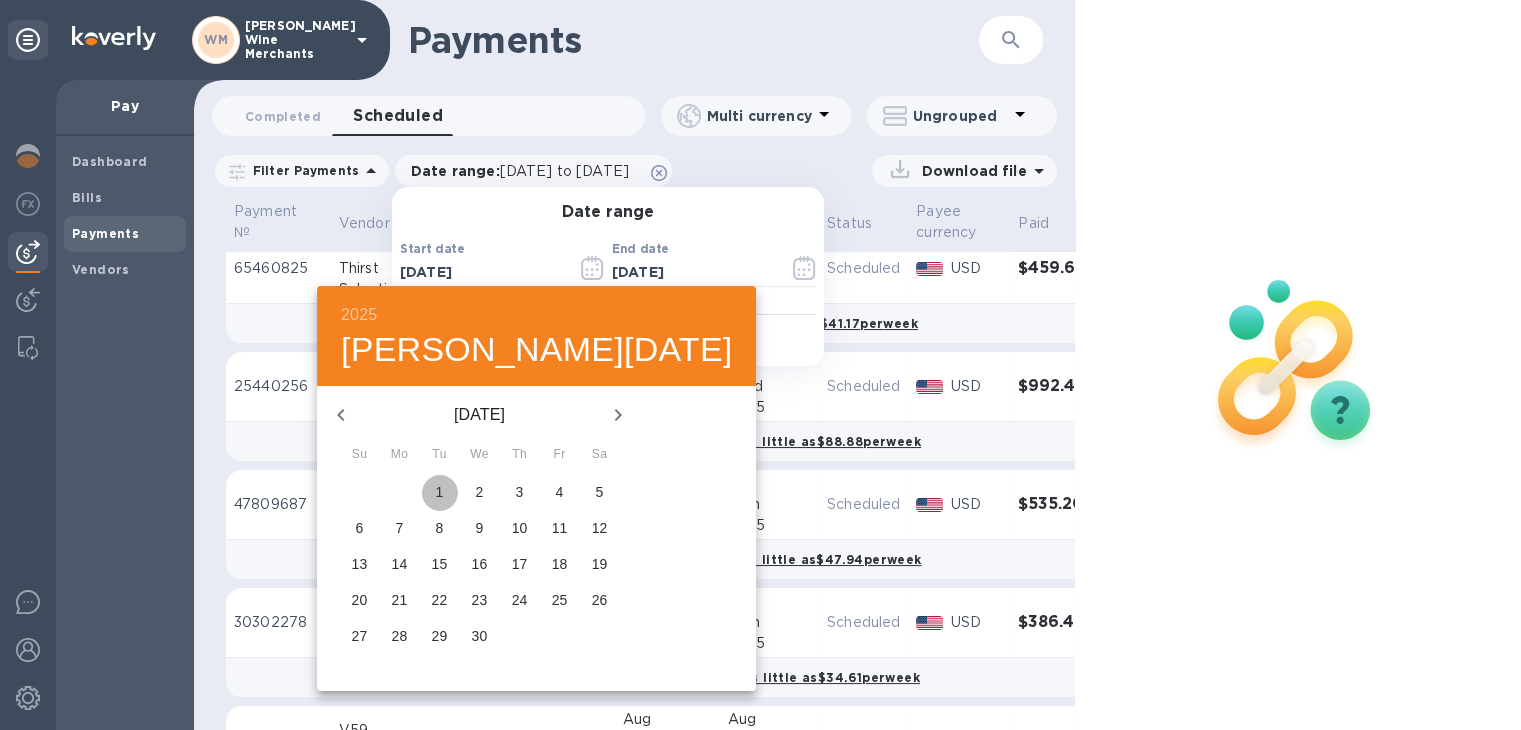 click on "1" at bounding box center (440, 492) 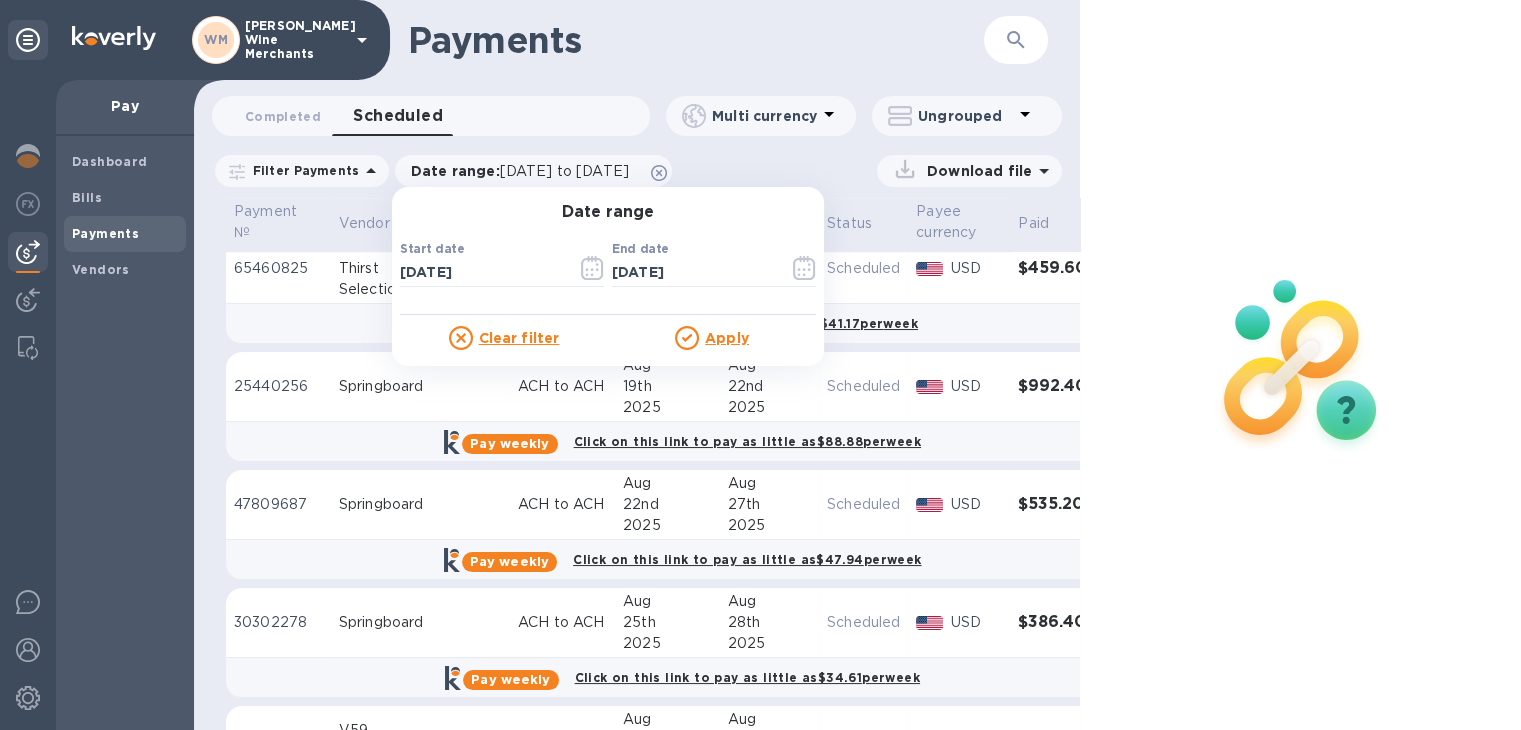 click on "Apply" at bounding box center [727, 338] 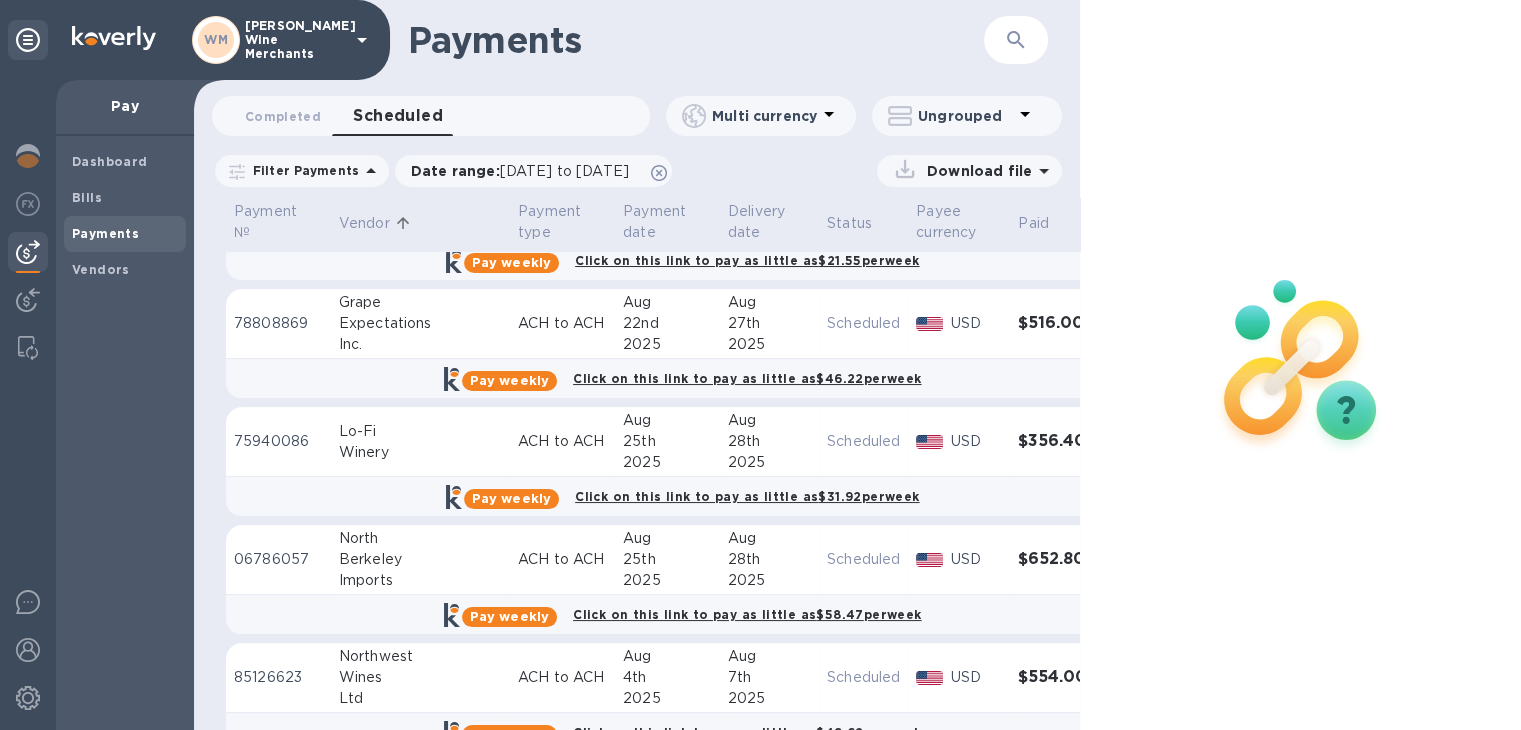scroll, scrollTop: 0, scrollLeft: 0, axis: both 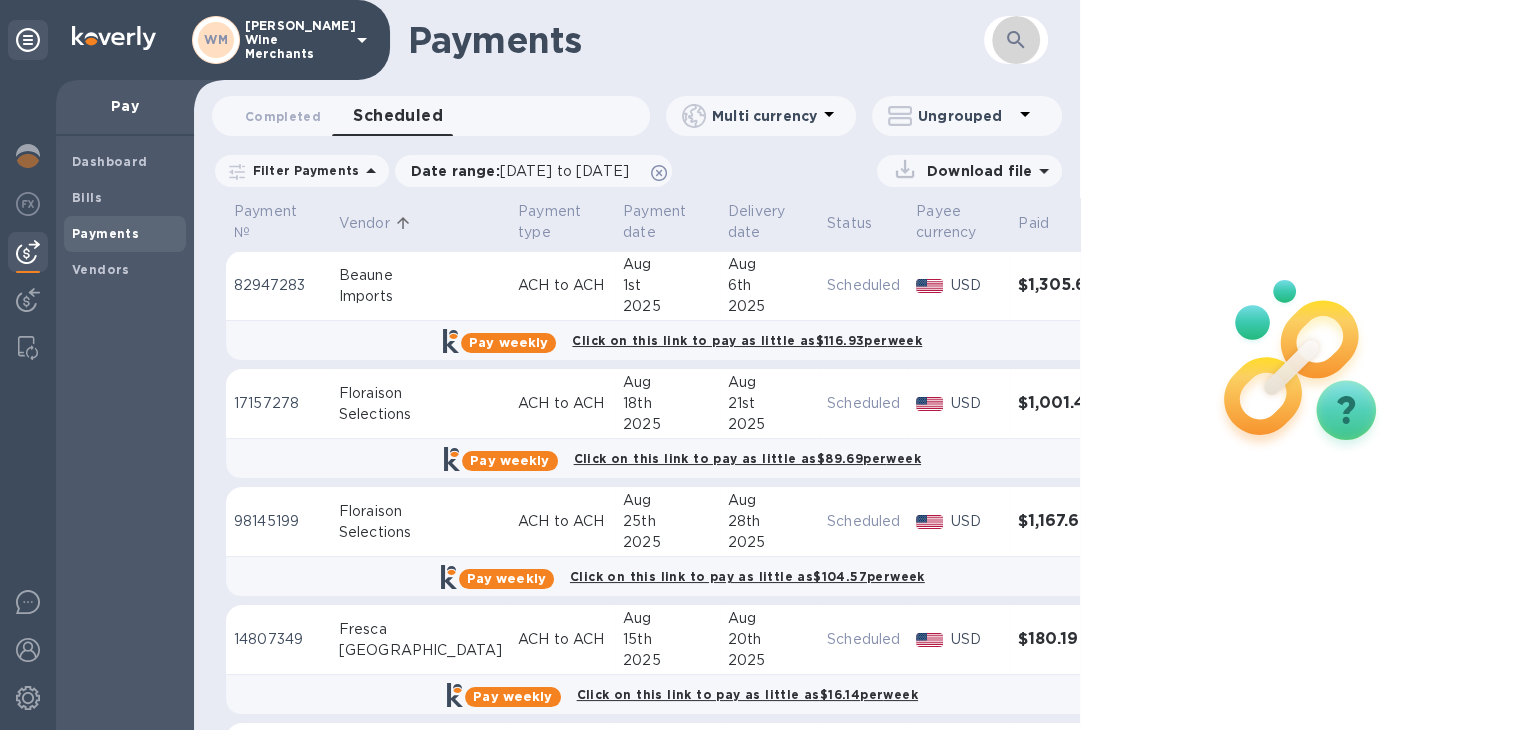 click 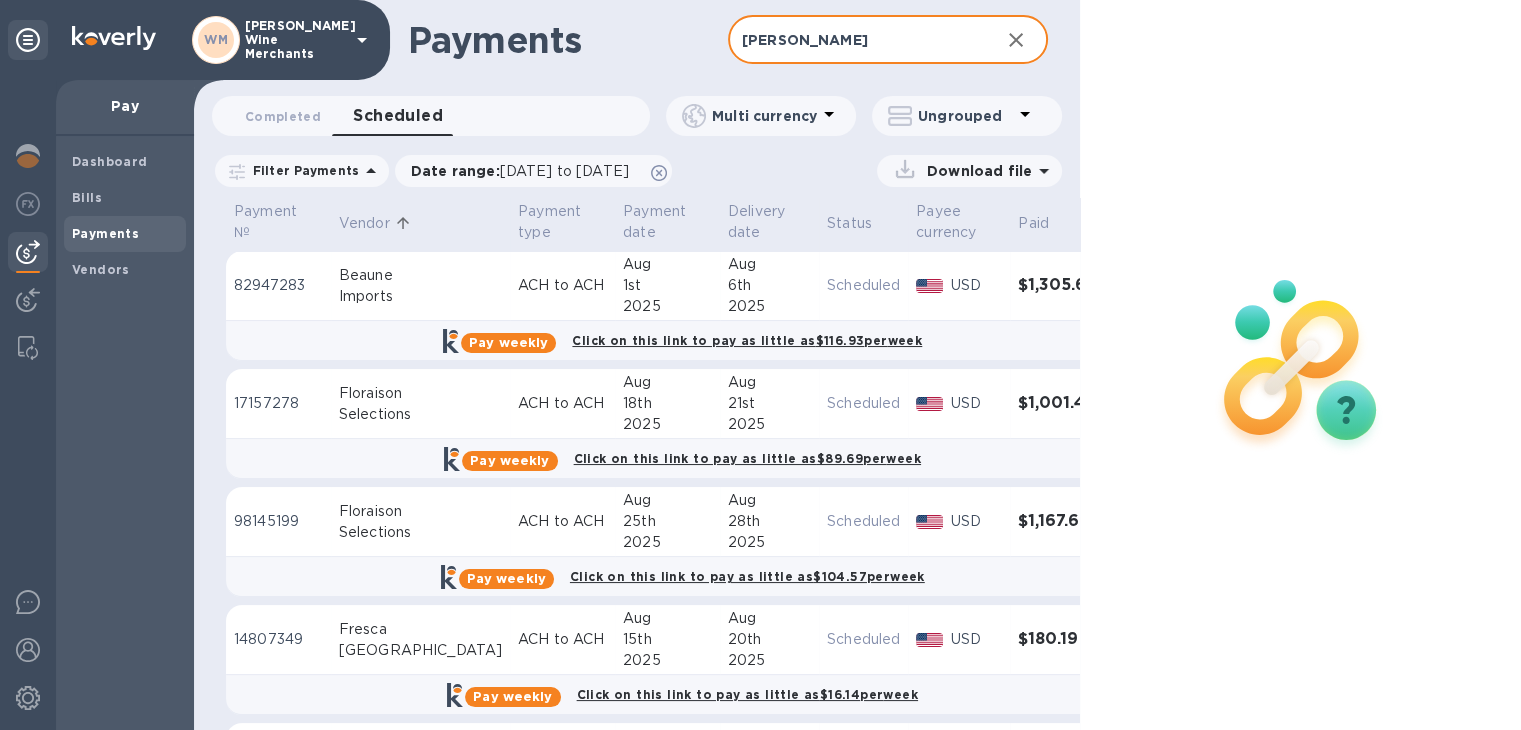 type on "[PERSON_NAME]" 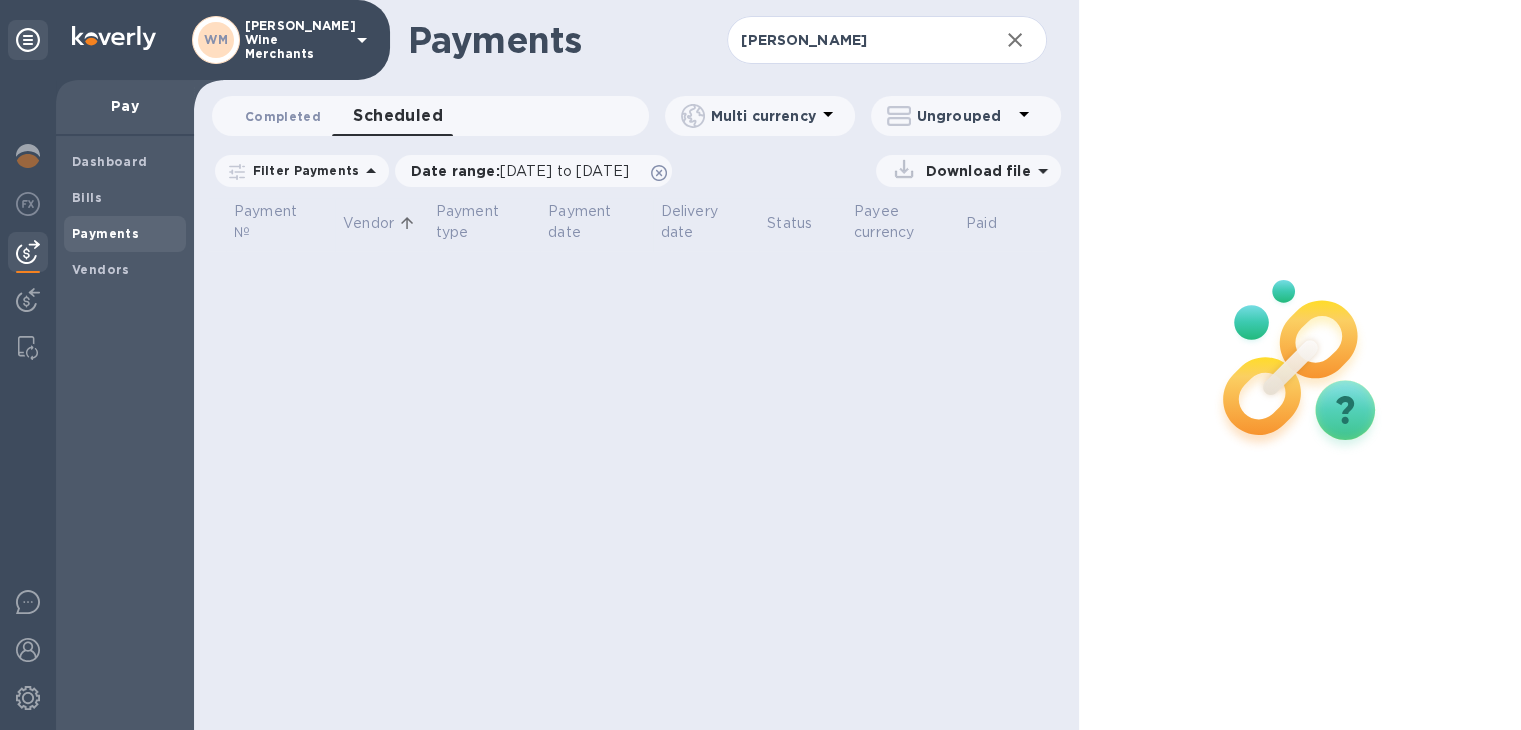 click on "Completed 0" at bounding box center (283, 116) 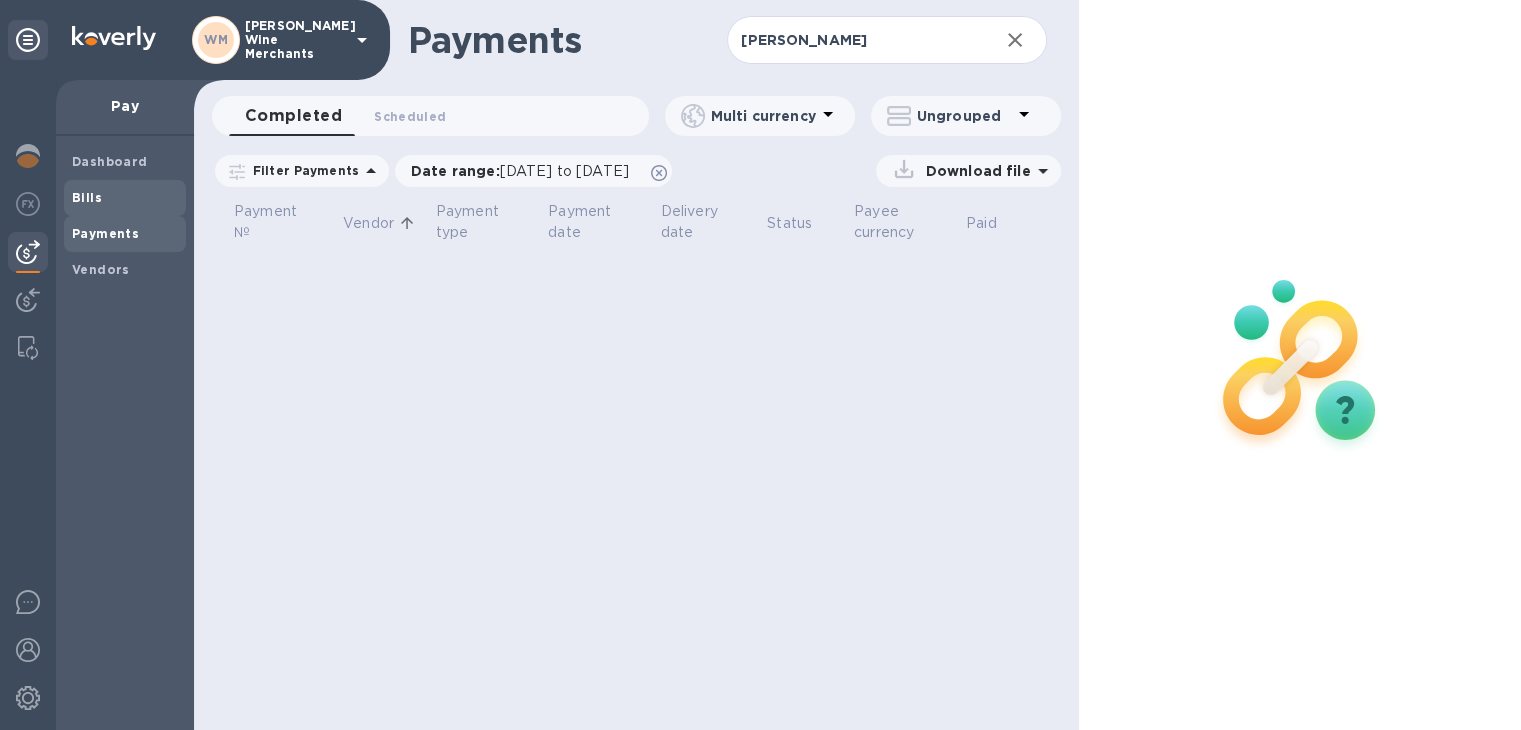 click on "Bills" at bounding box center [87, 197] 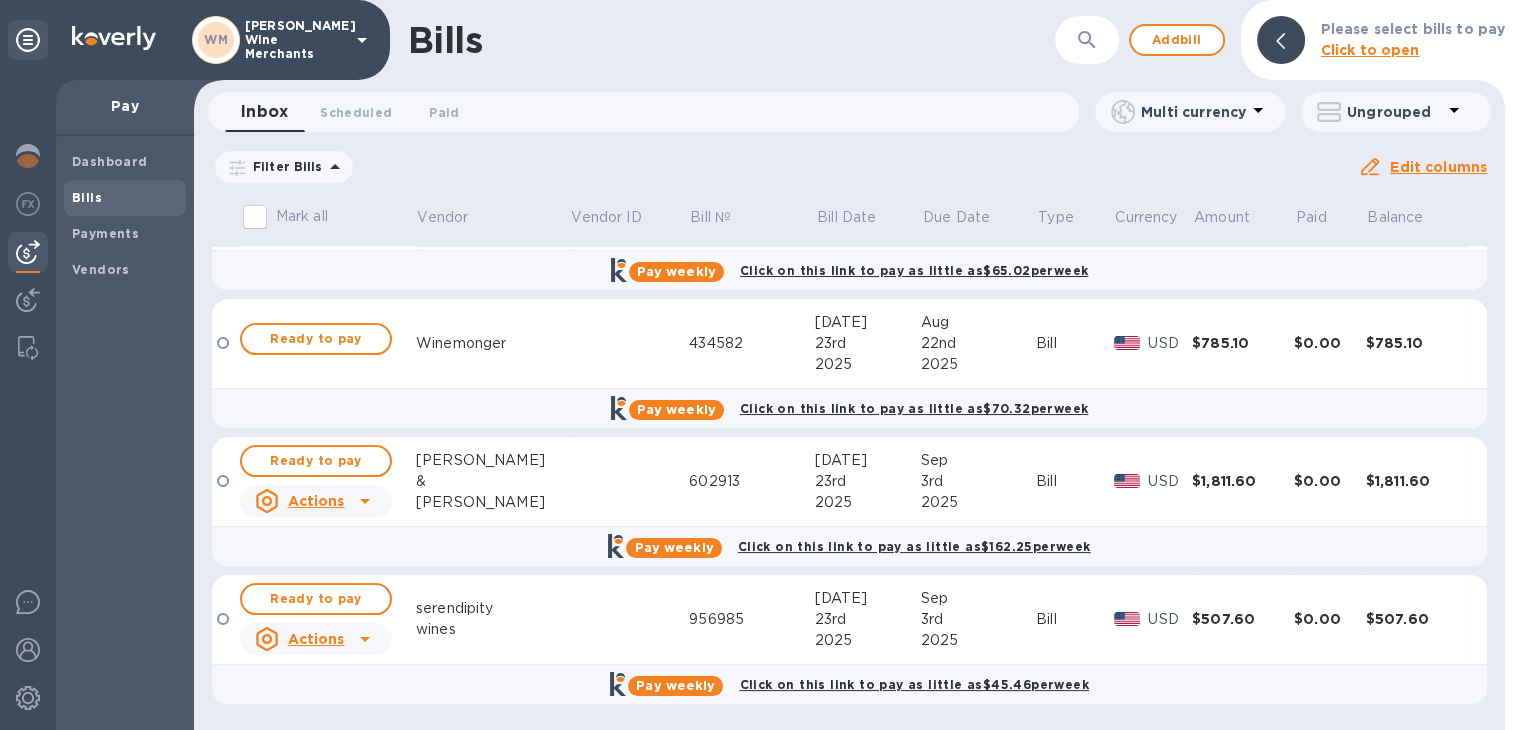 scroll, scrollTop: 0, scrollLeft: 0, axis: both 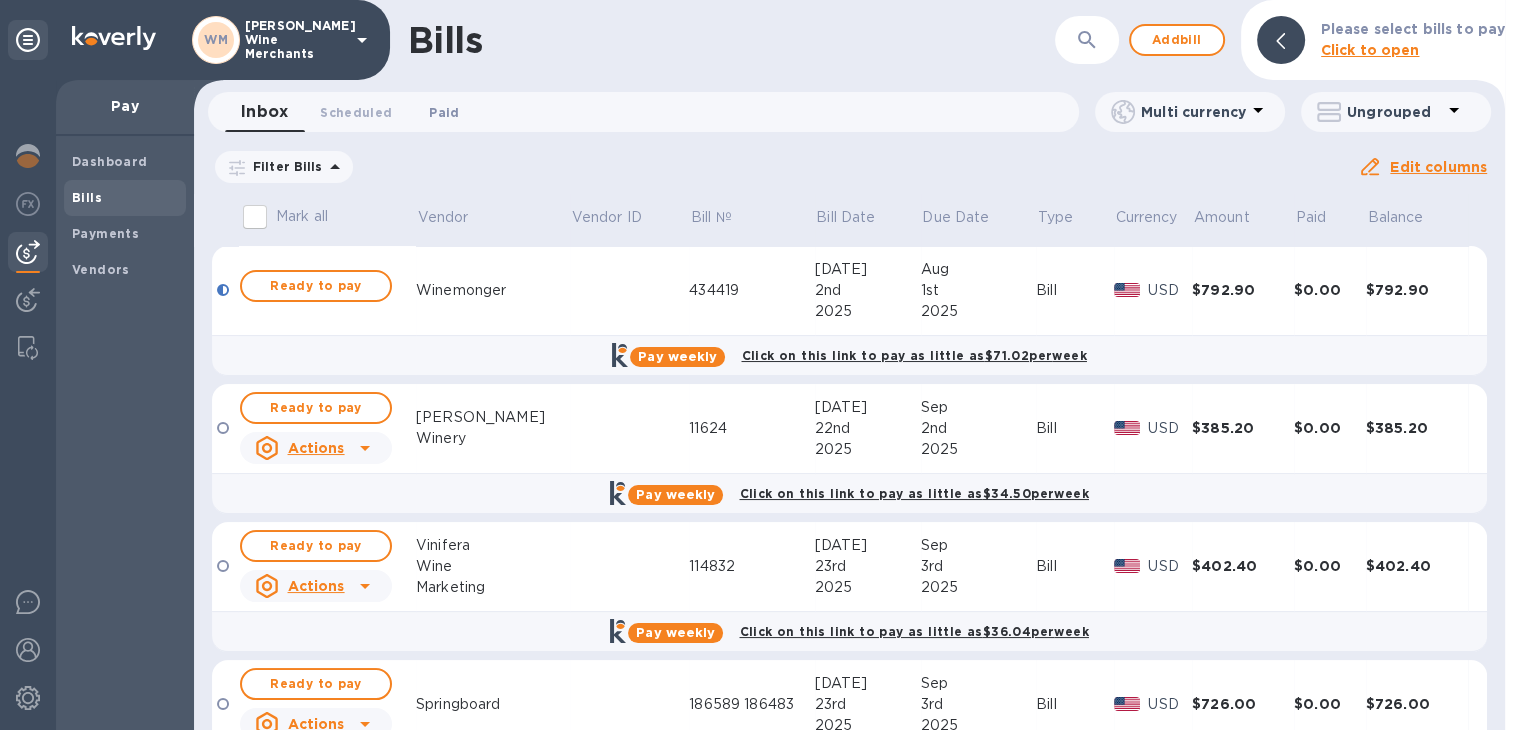 click on "Paid 0" at bounding box center (444, 112) 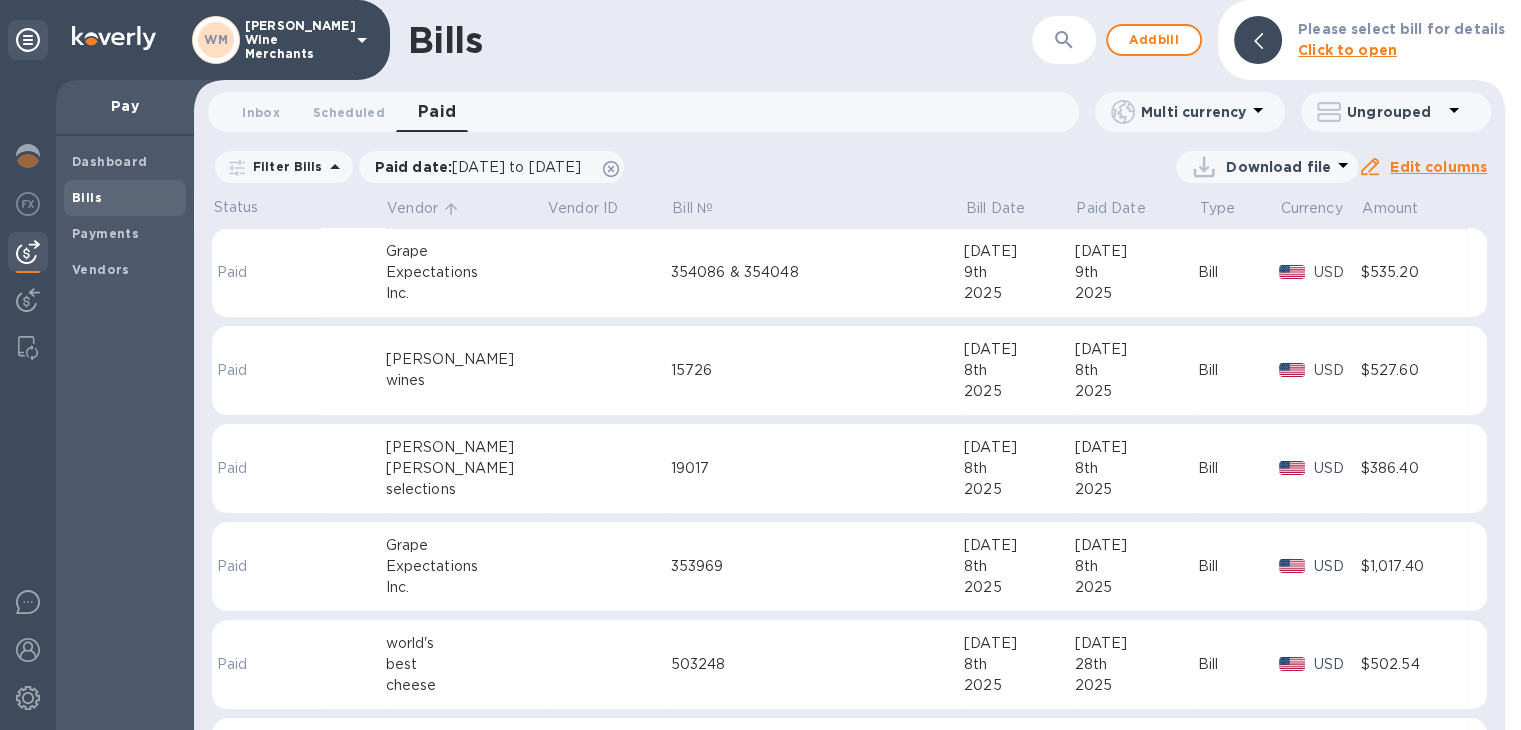 click on "Vendor" at bounding box center (412, 208) 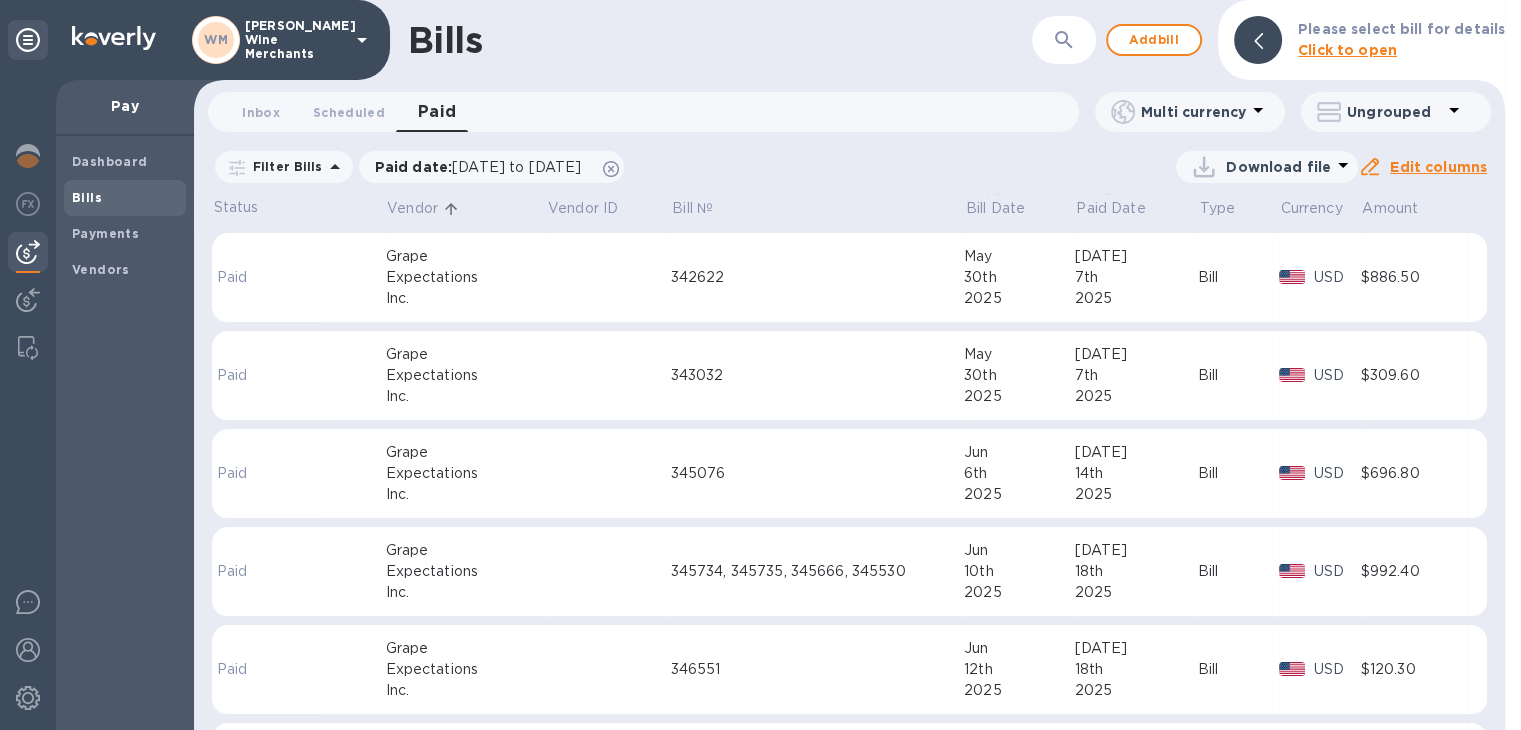 scroll, scrollTop: 0, scrollLeft: 0, axis: both 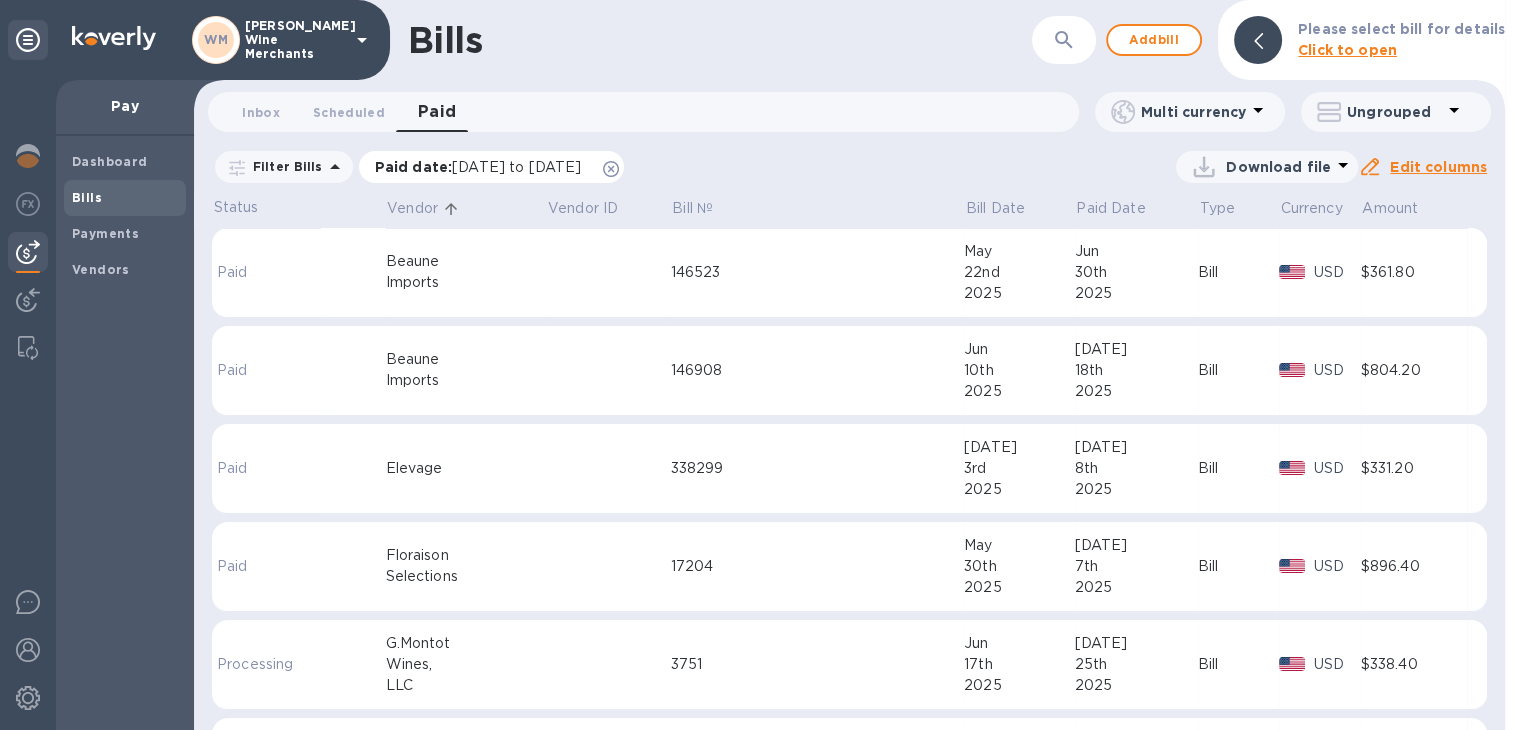 click on "[DATE] to [DATE]" at bounding box center [516, 167] 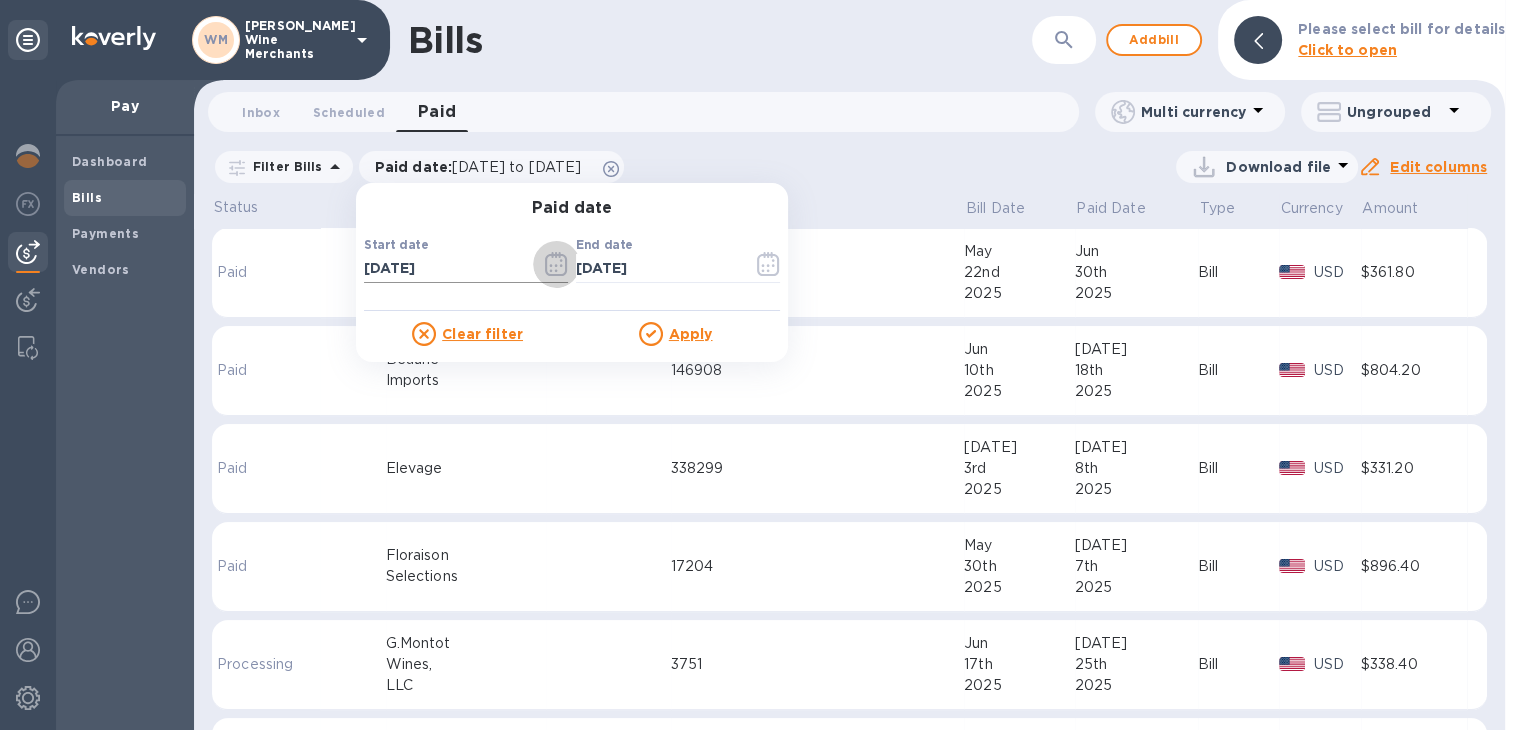 click 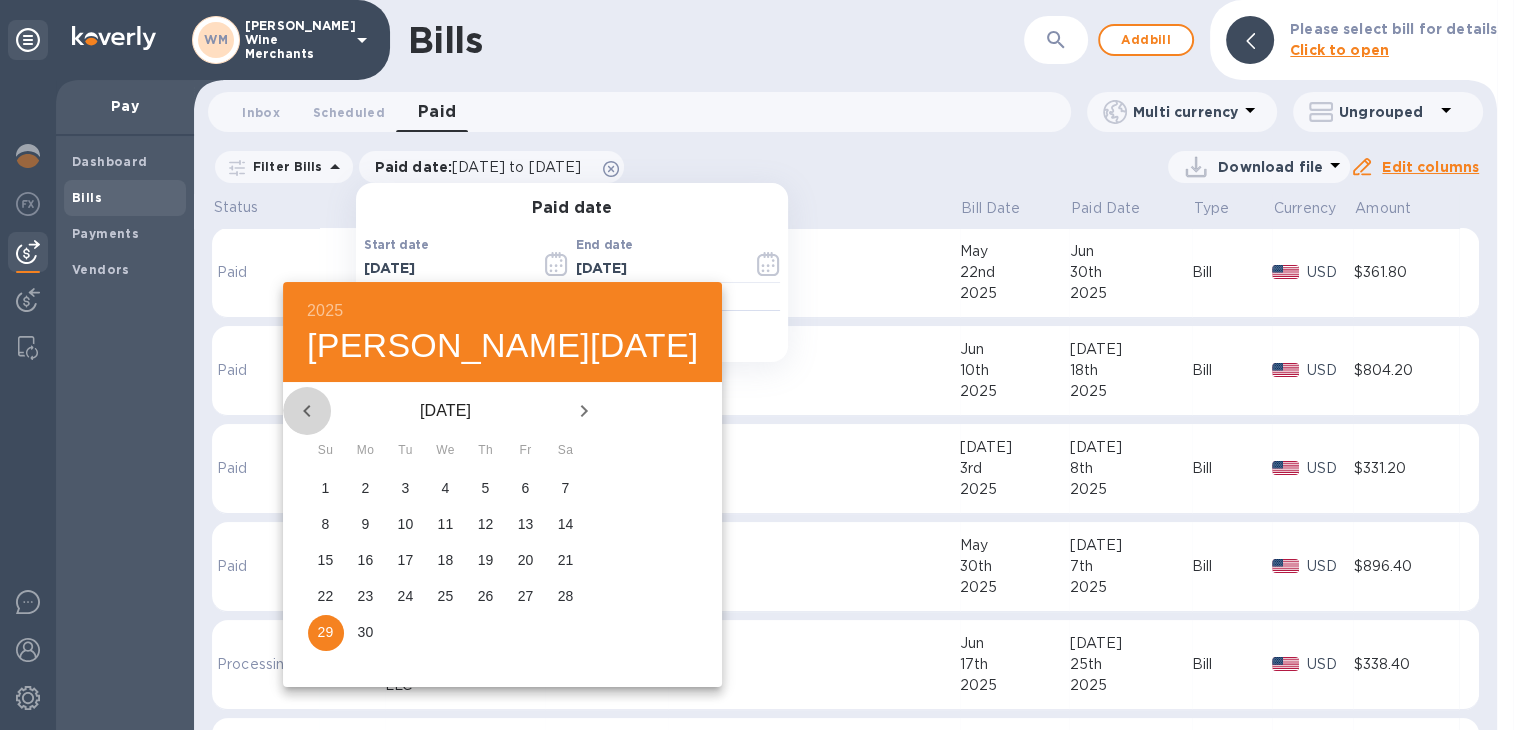 click 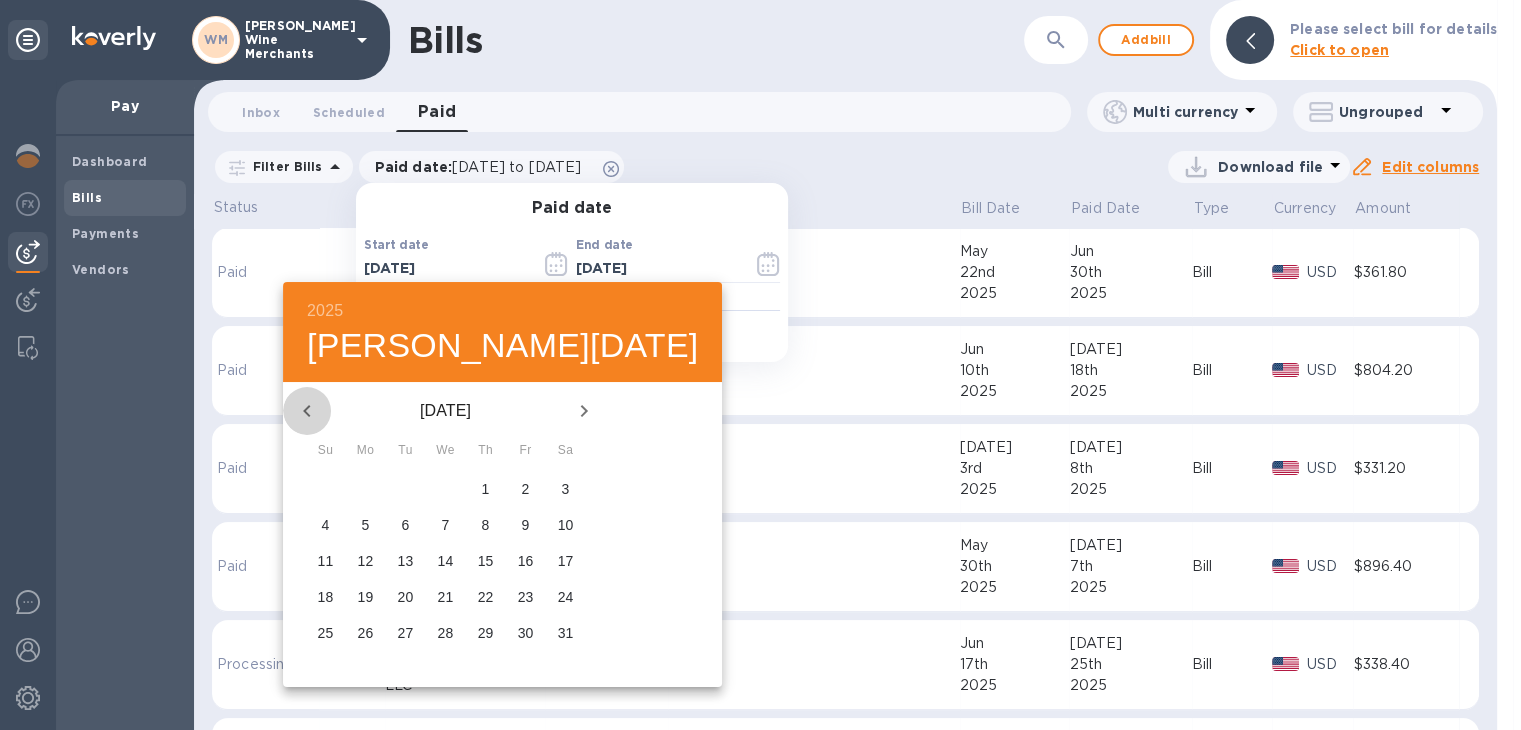 click 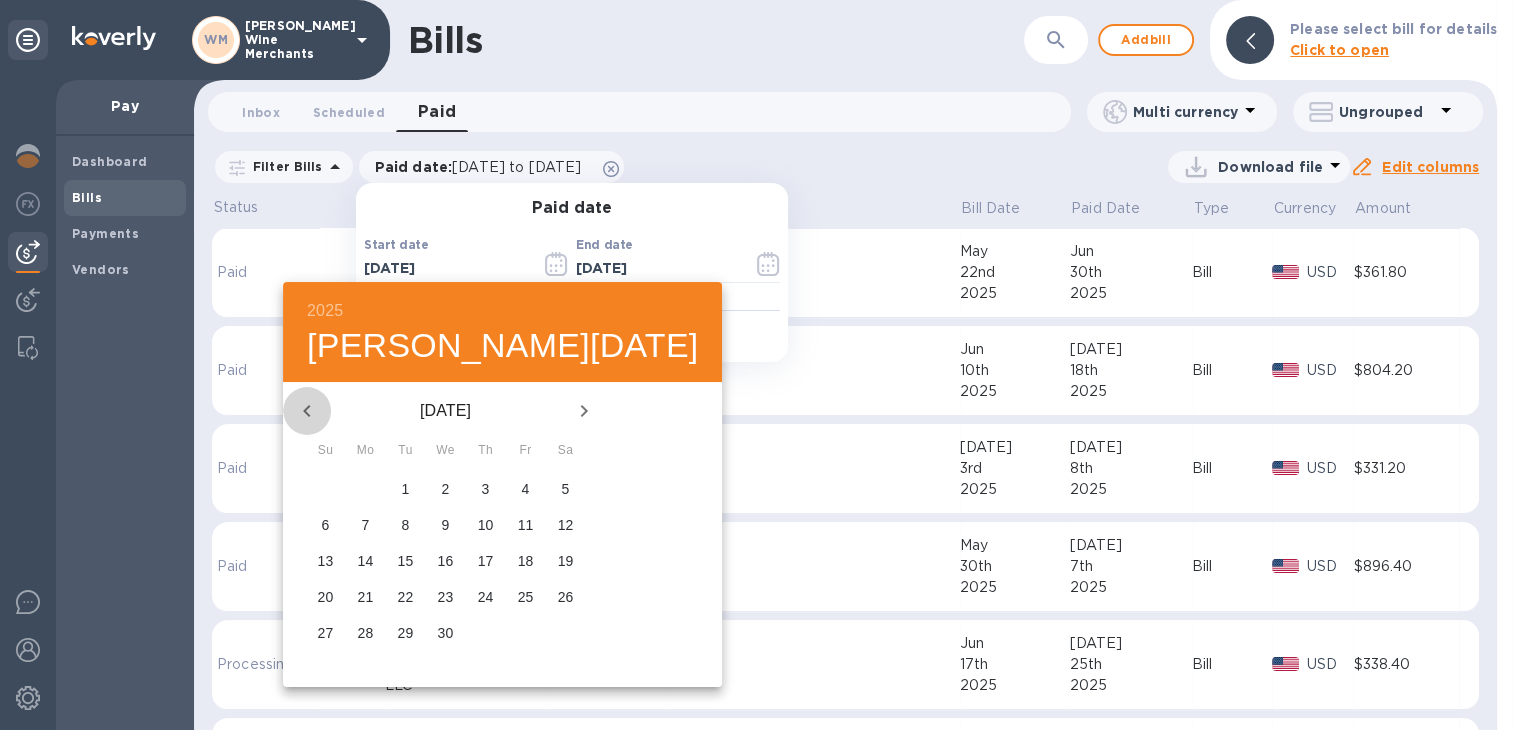 click 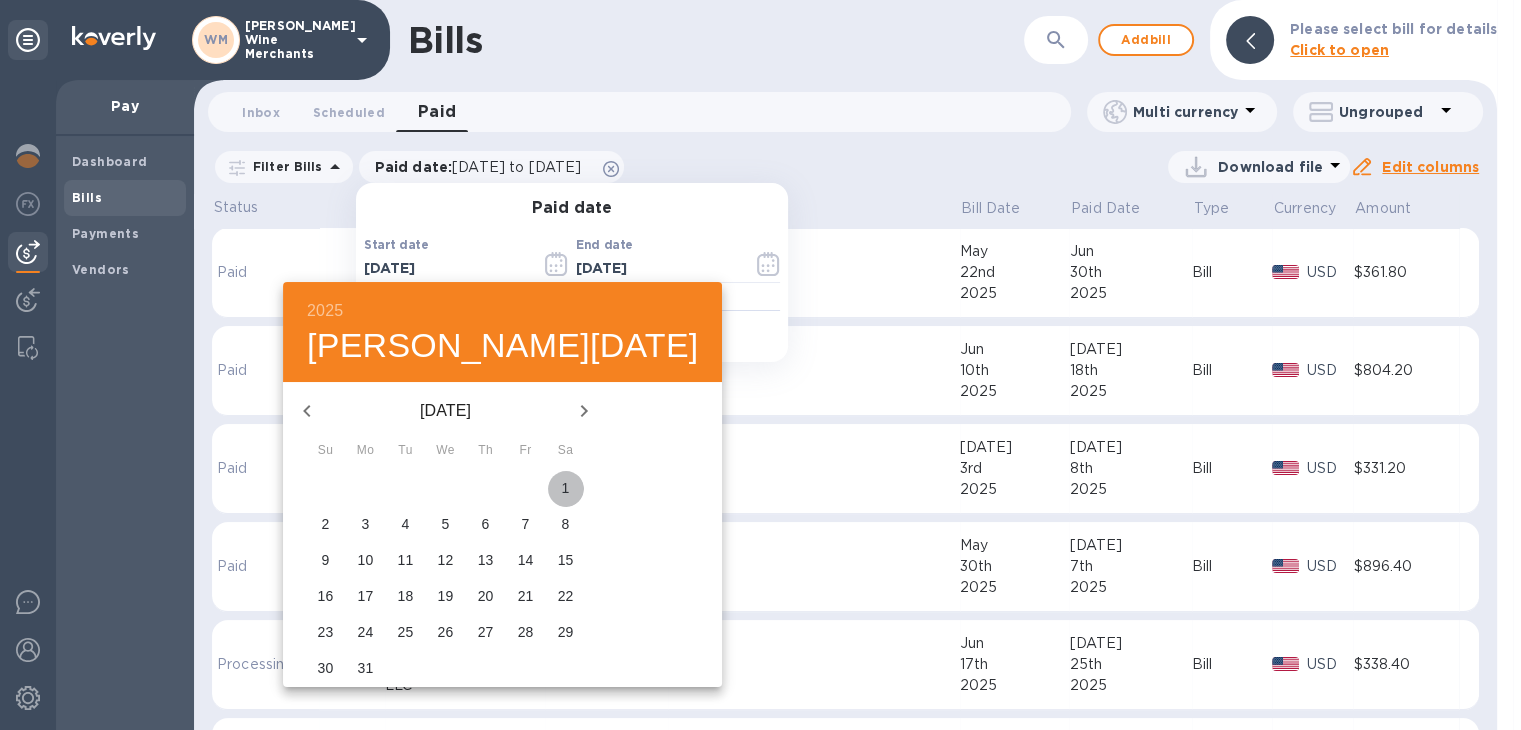 click on "1" at bounding box center [566, 488] 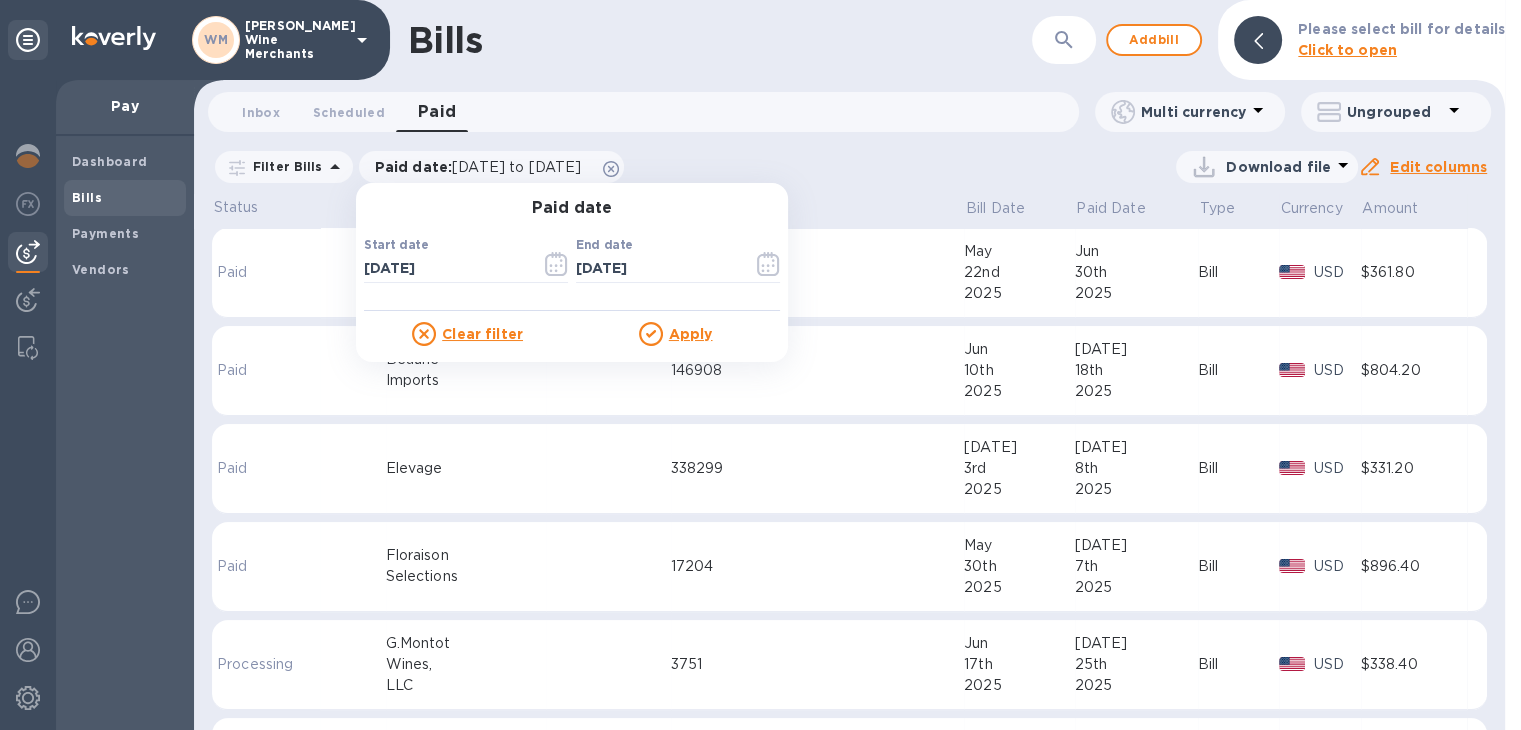 click on "Apply" at bounding box center [691, 334] 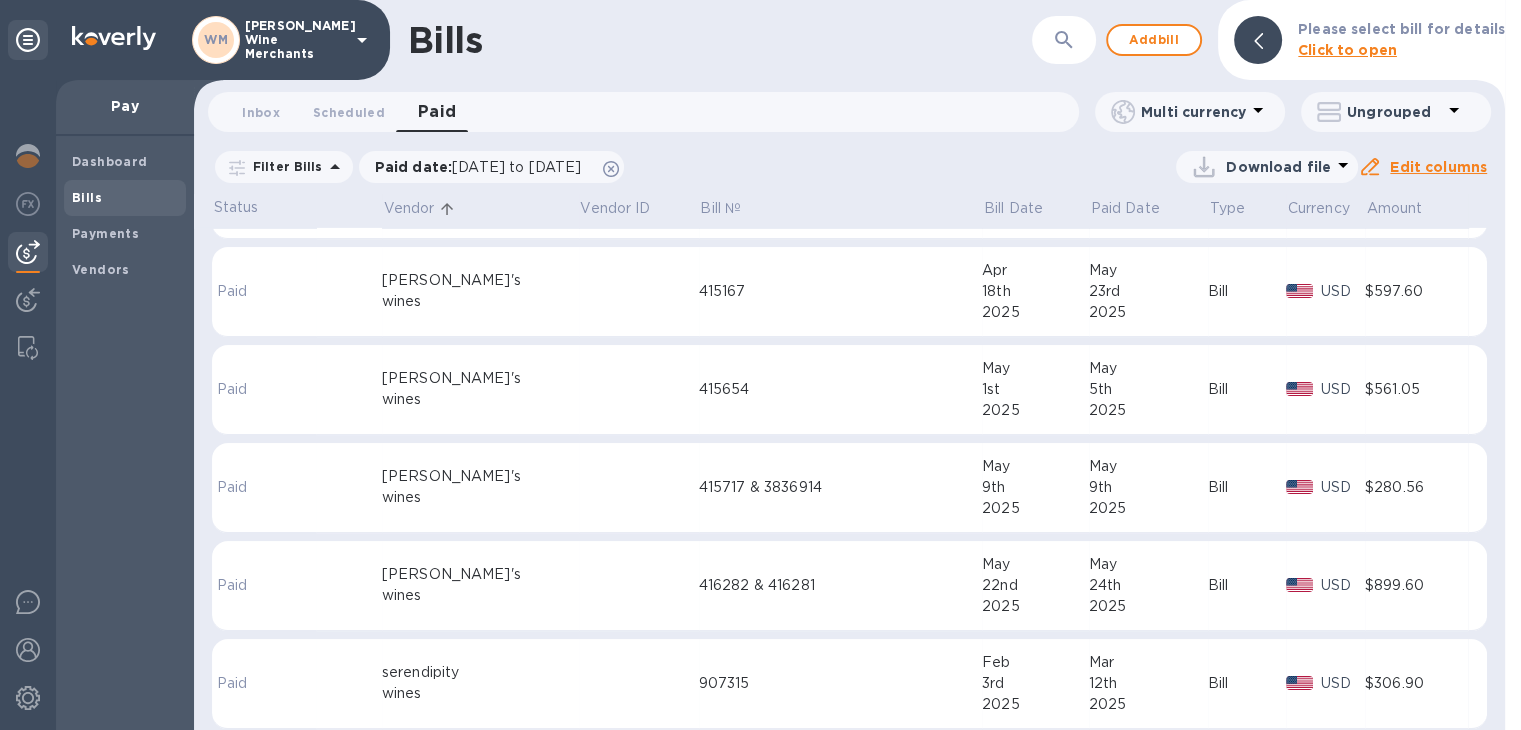 scroll, scrollTop: 21932, scrollLeft: 0, axis: vertical 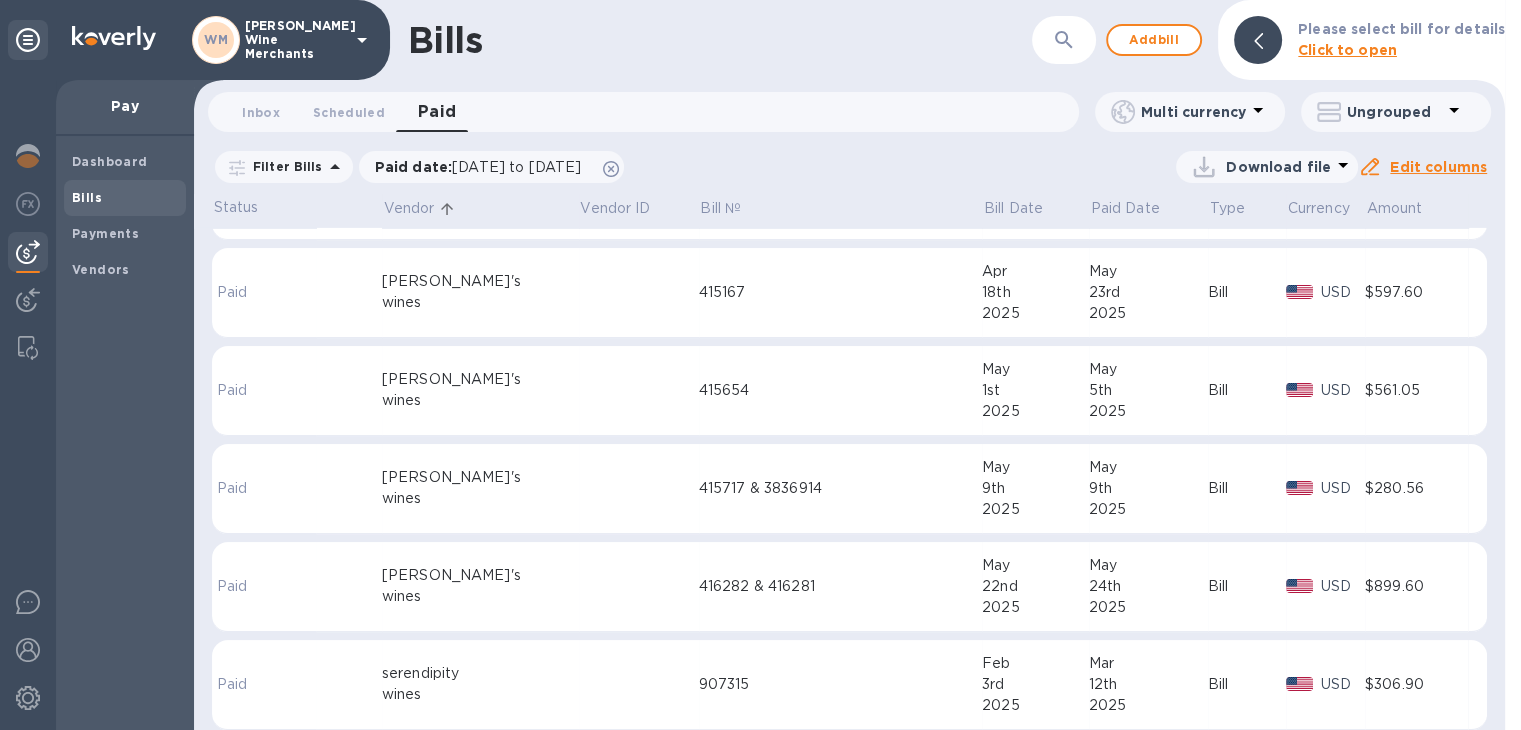 click on "907315" at bounding box center [840, 685] 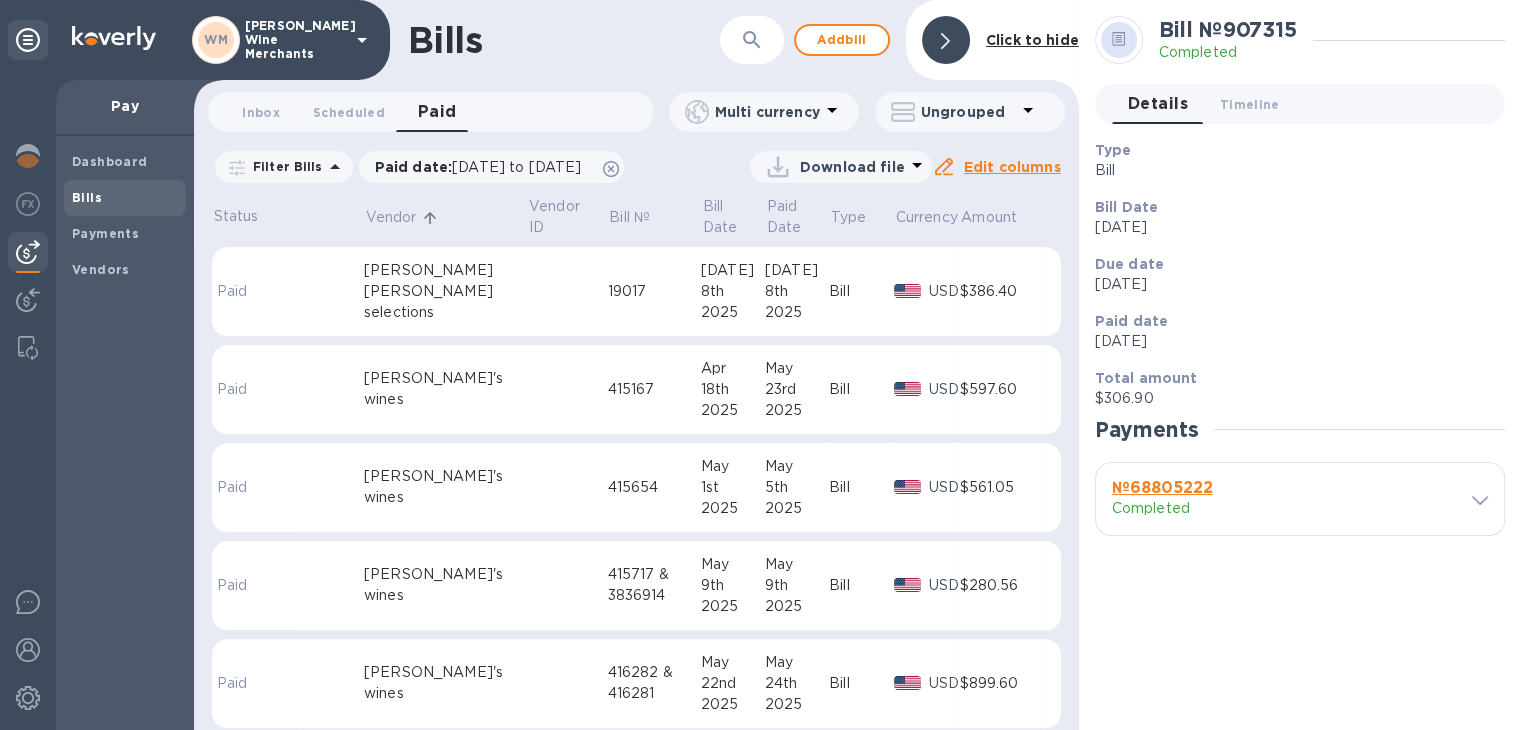 scroll, scrollTop: 21862, scrollLeft: 0, axis: vertical 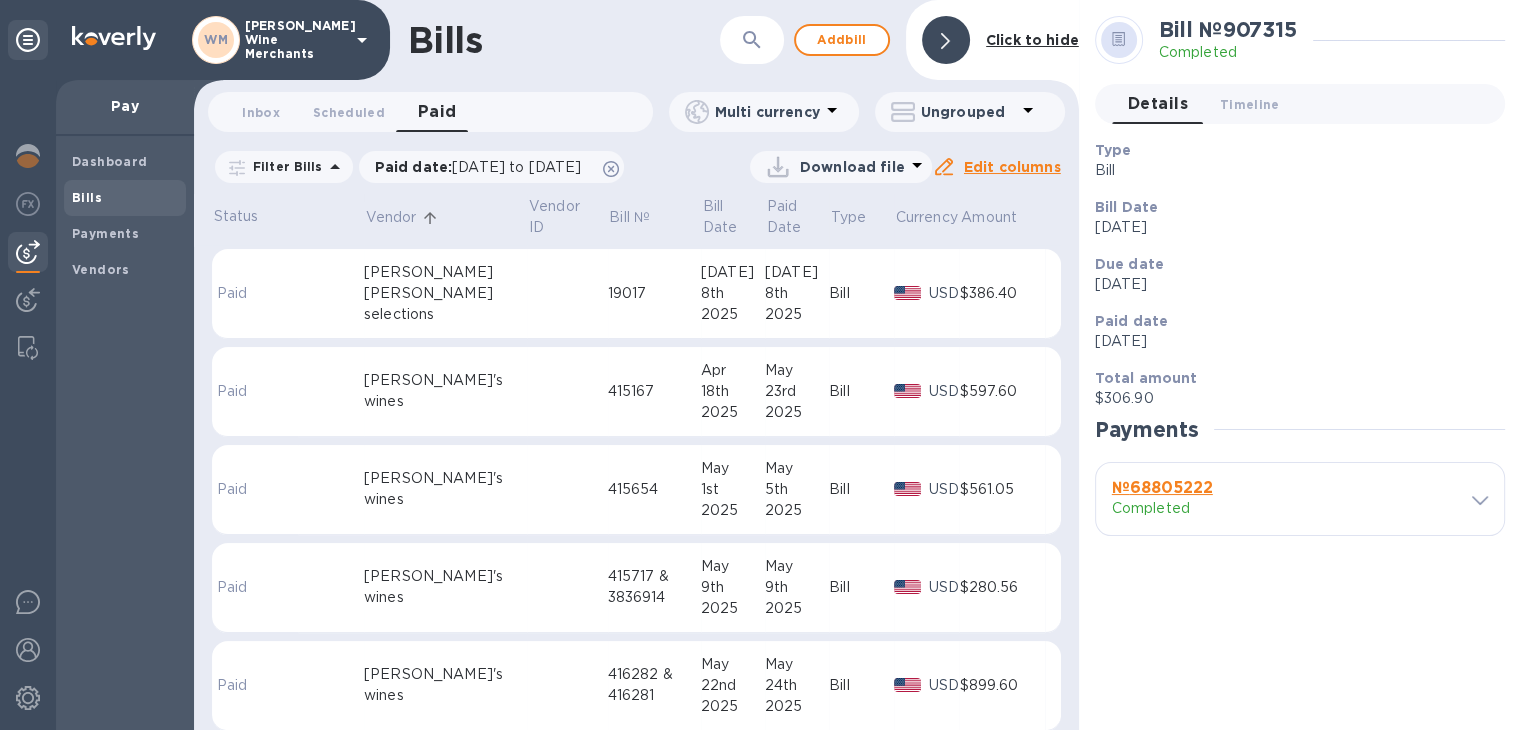 click on "2025" at bounding box center (797, 608) 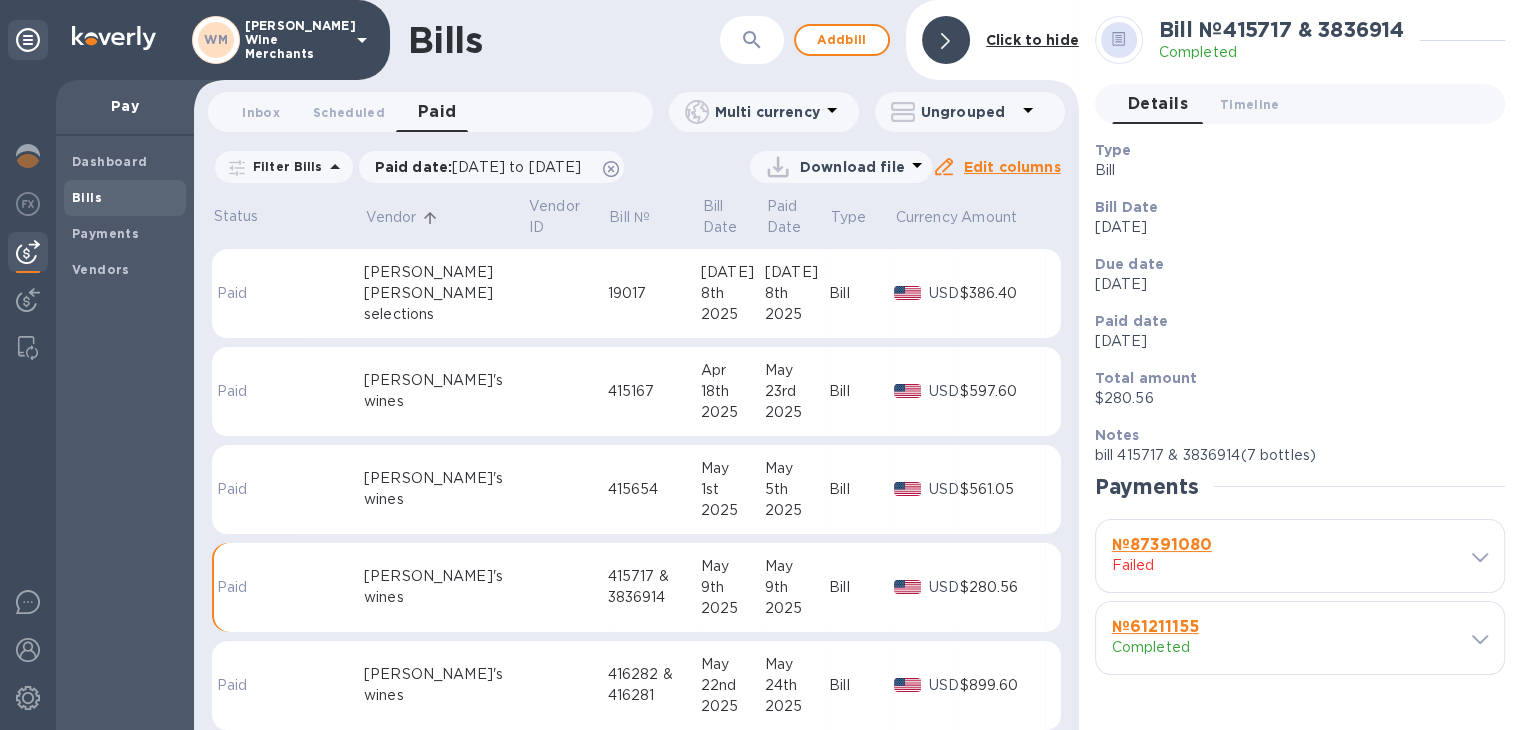 scroll, scrollTop: 0, scrollLeft: 0, axis: both 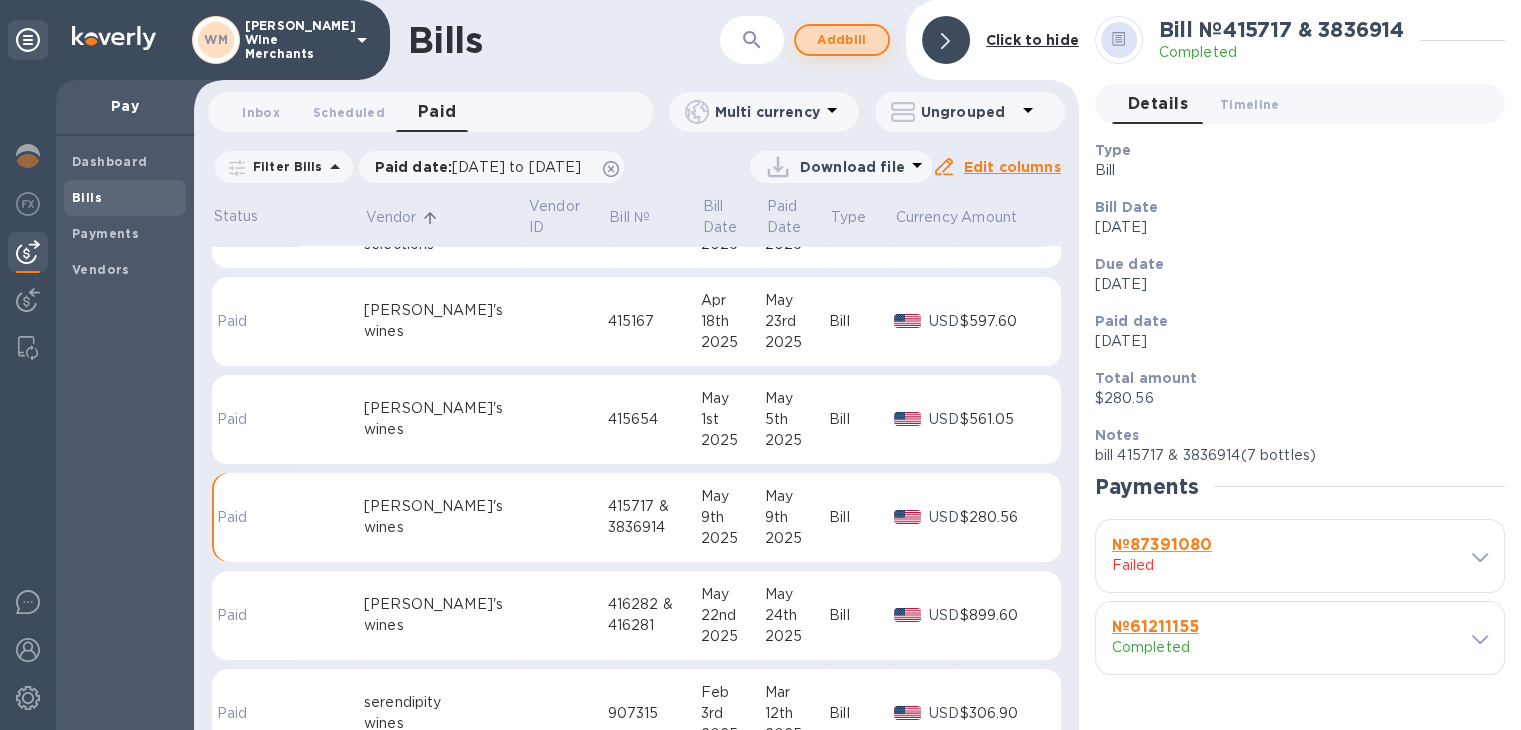 click on "Add   bill" at bounding box center (842, 40) 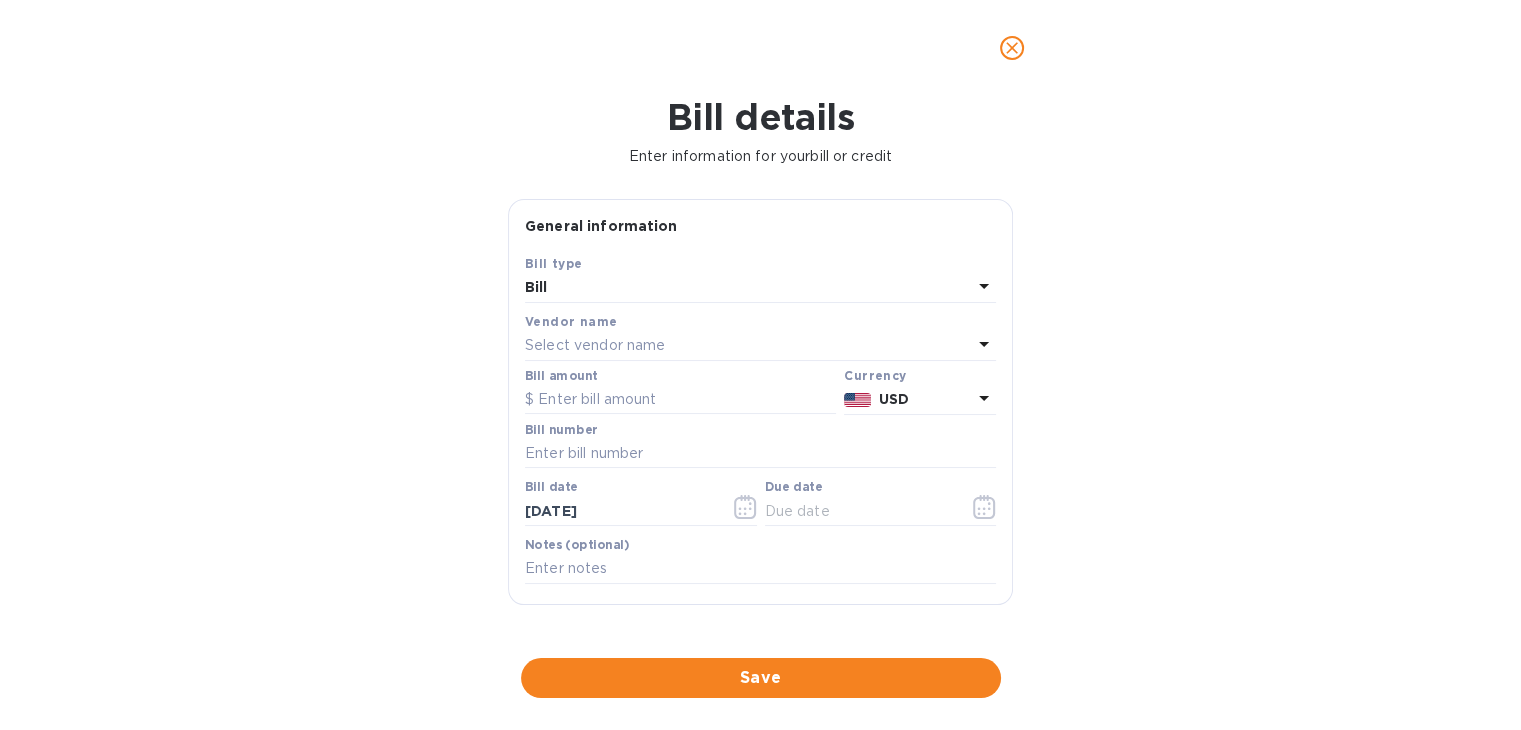 click on "Select vendor name" at bounding box center [595, 345] 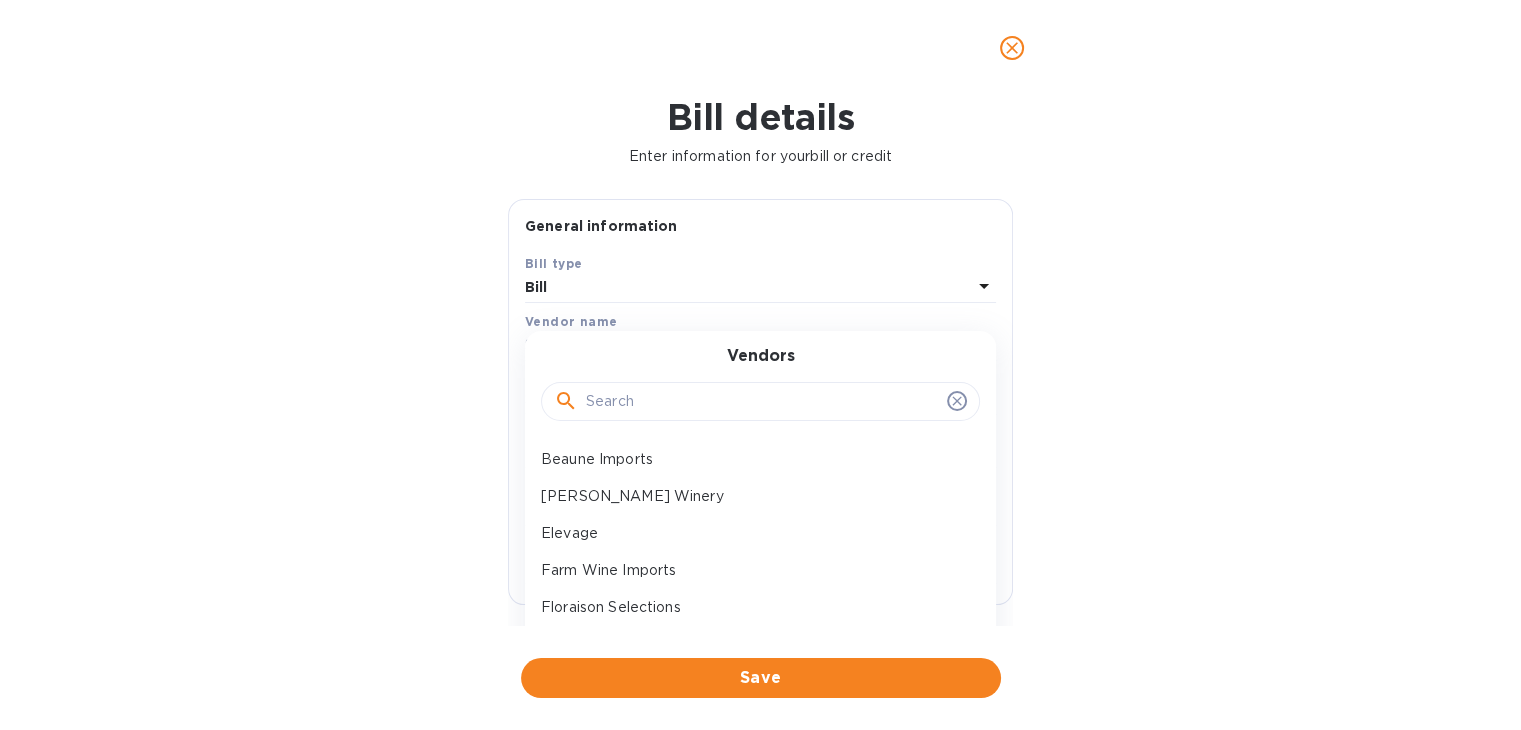 click at bounding box center (762, 402) 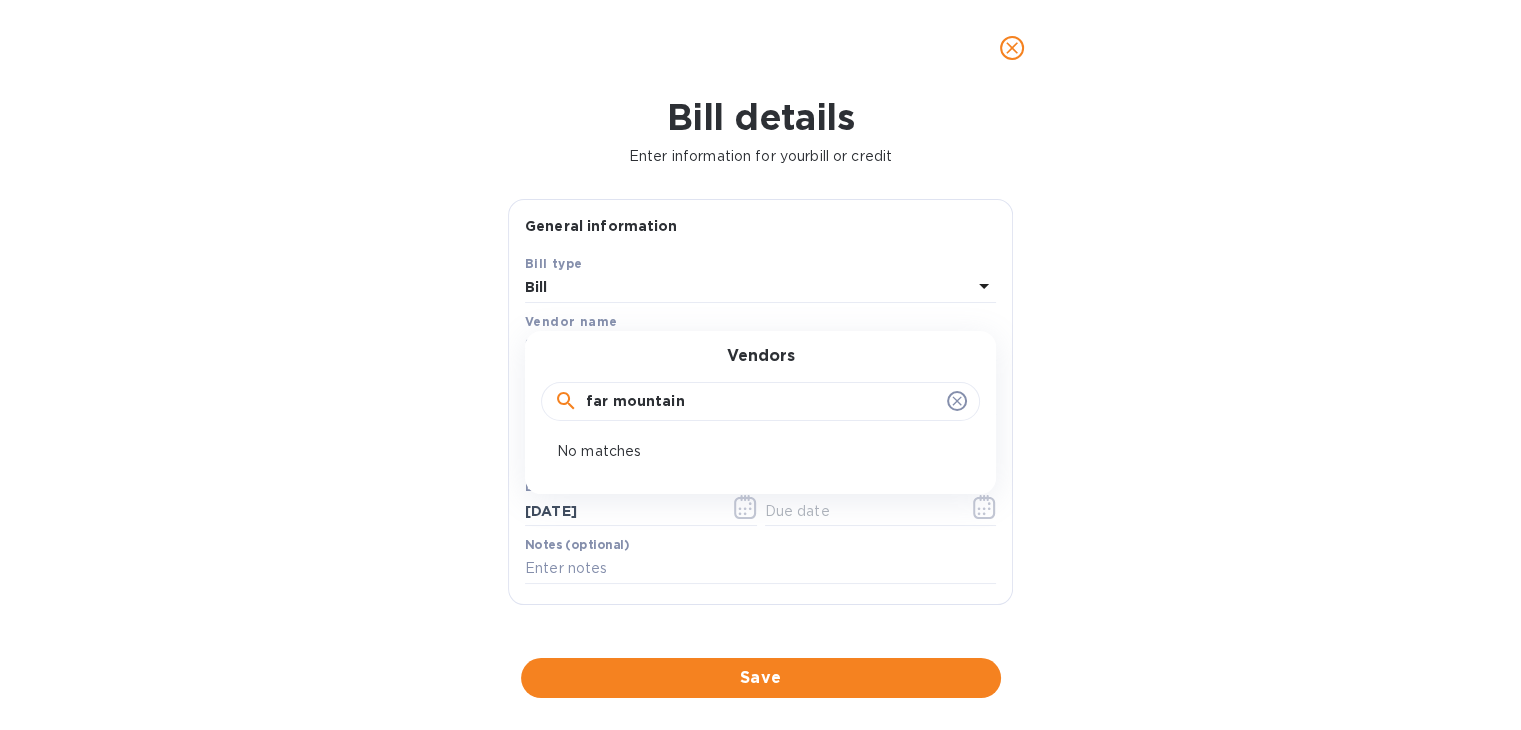 type on "far mountain" 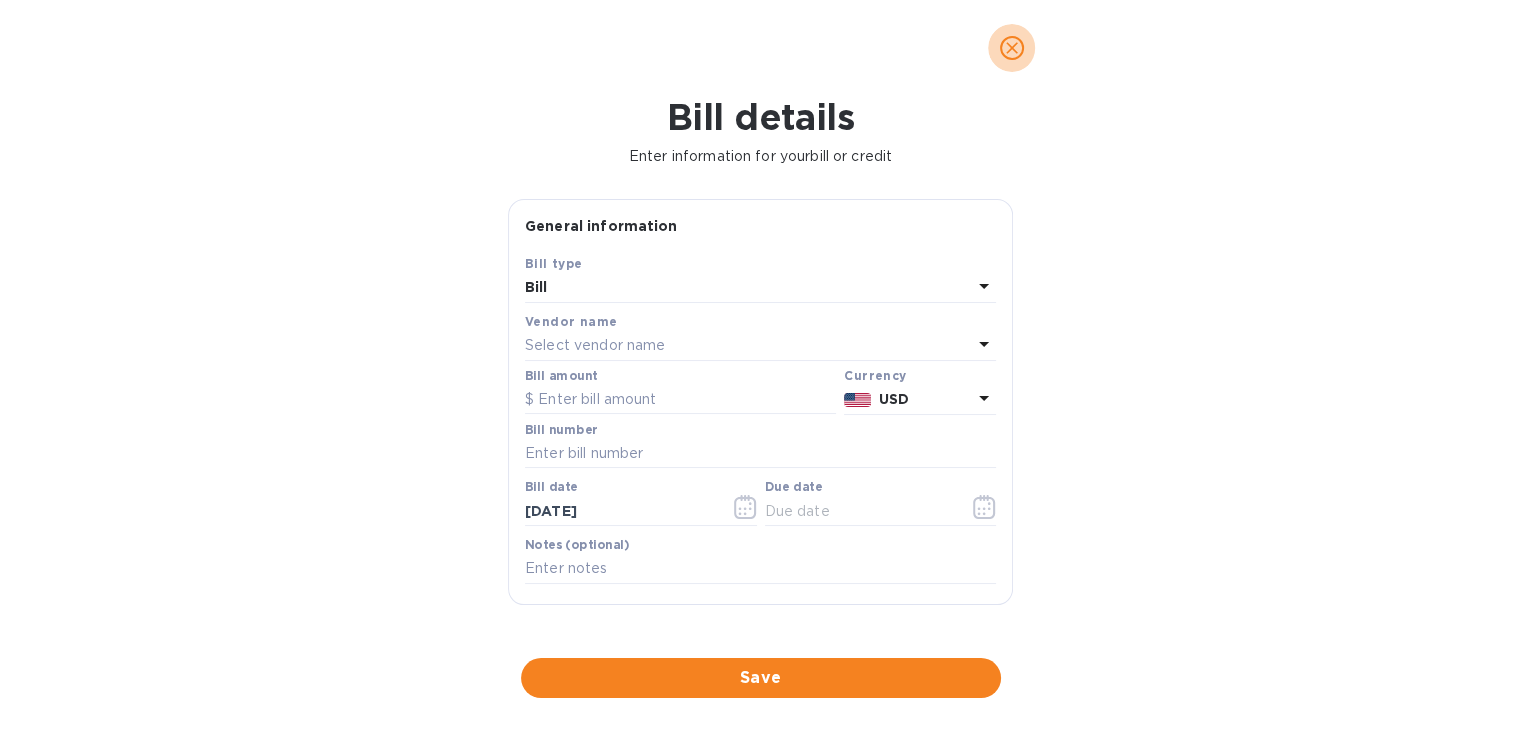 click 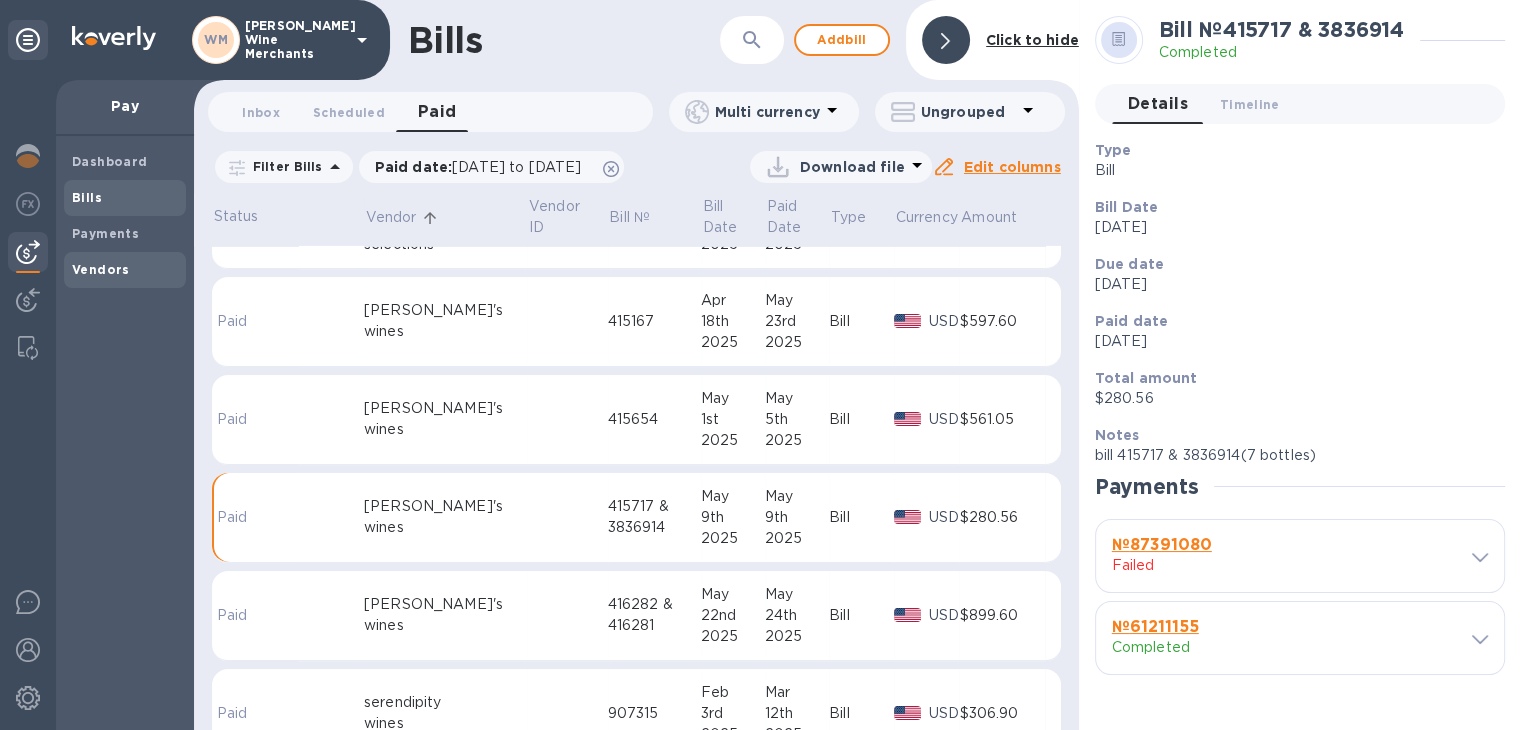 click on "Vendors" at bounding box center (101, 269) 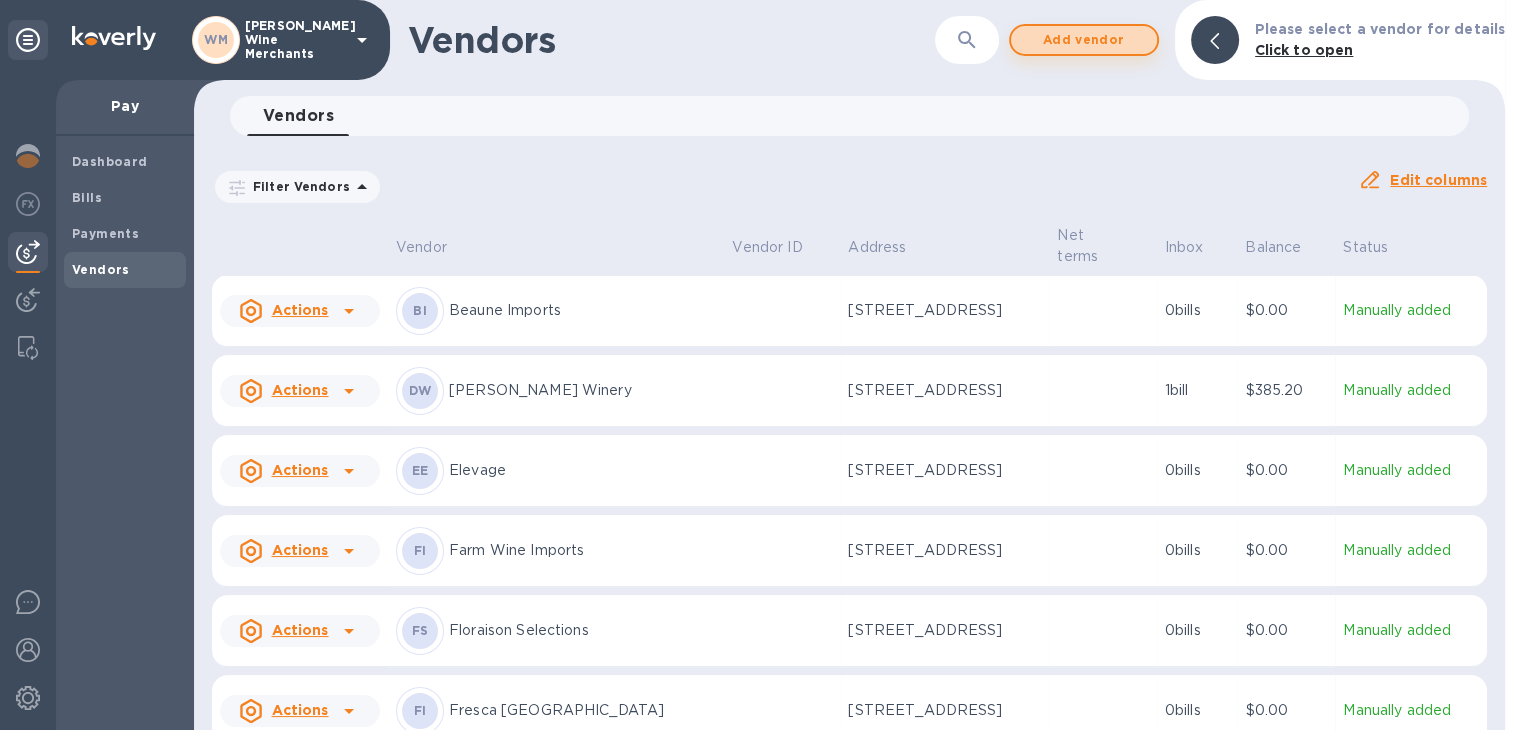 click on "Add vendor" at bounding box center (1084, 40) 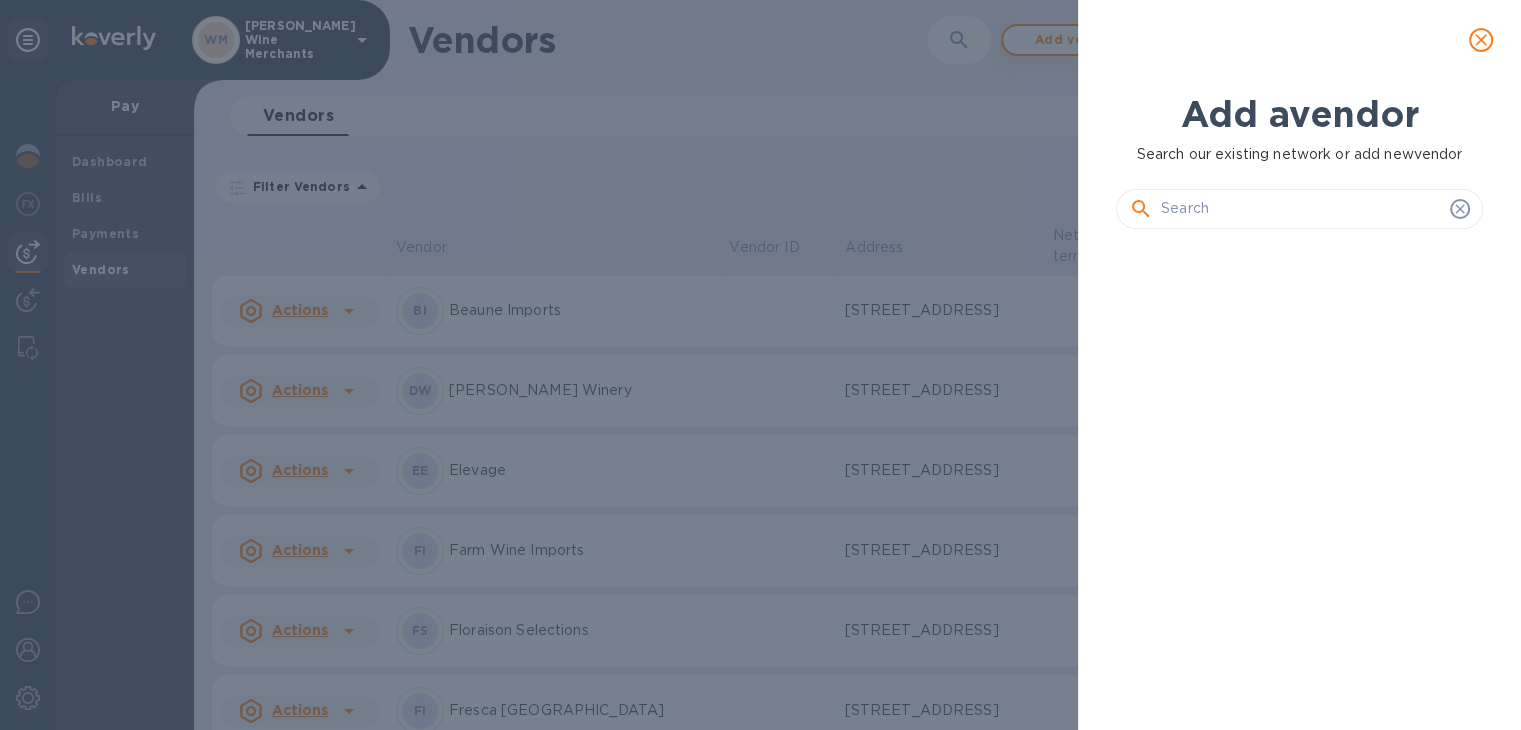 scroll, scrollTop: 16, scrollLeft: 8, axis: both 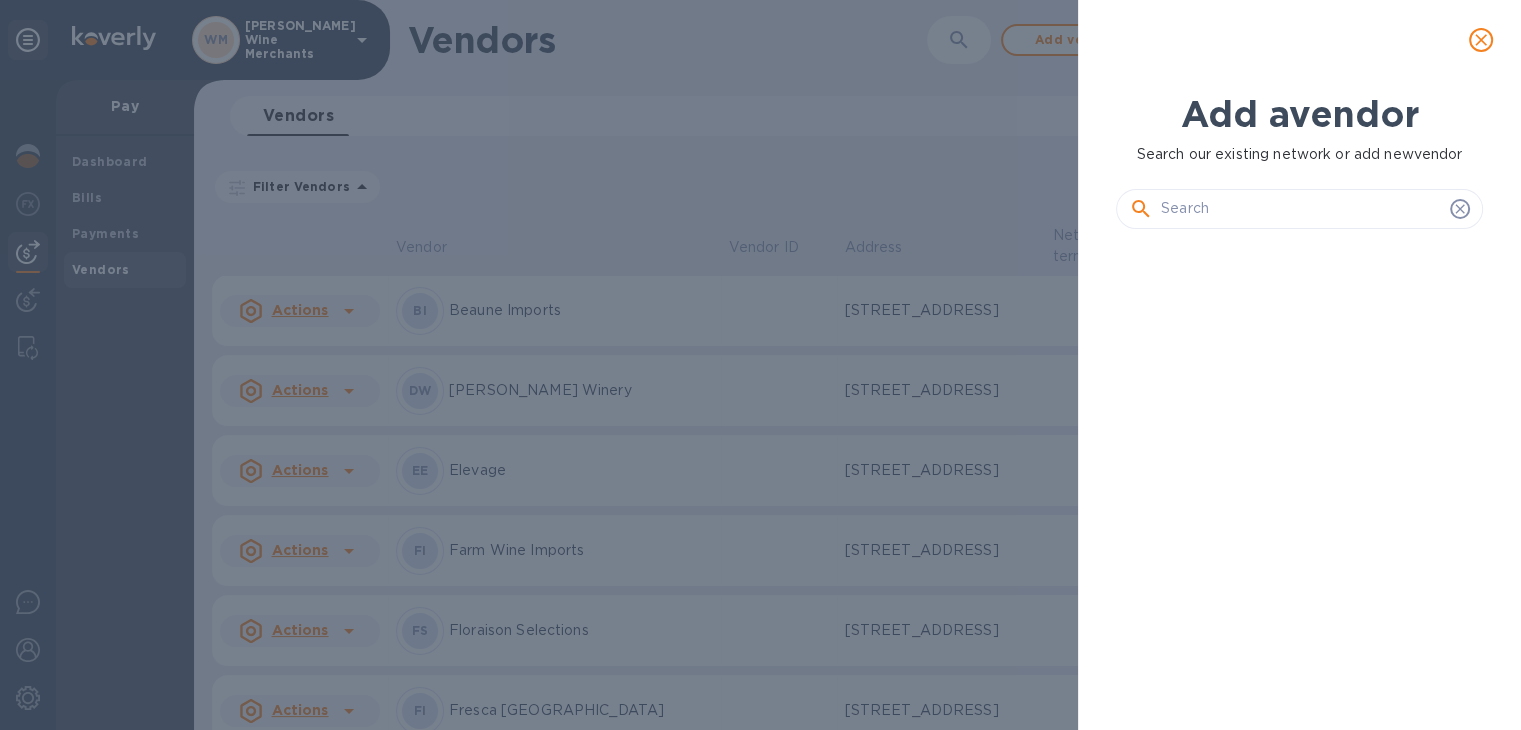 click at bounding box center (1301, 209) 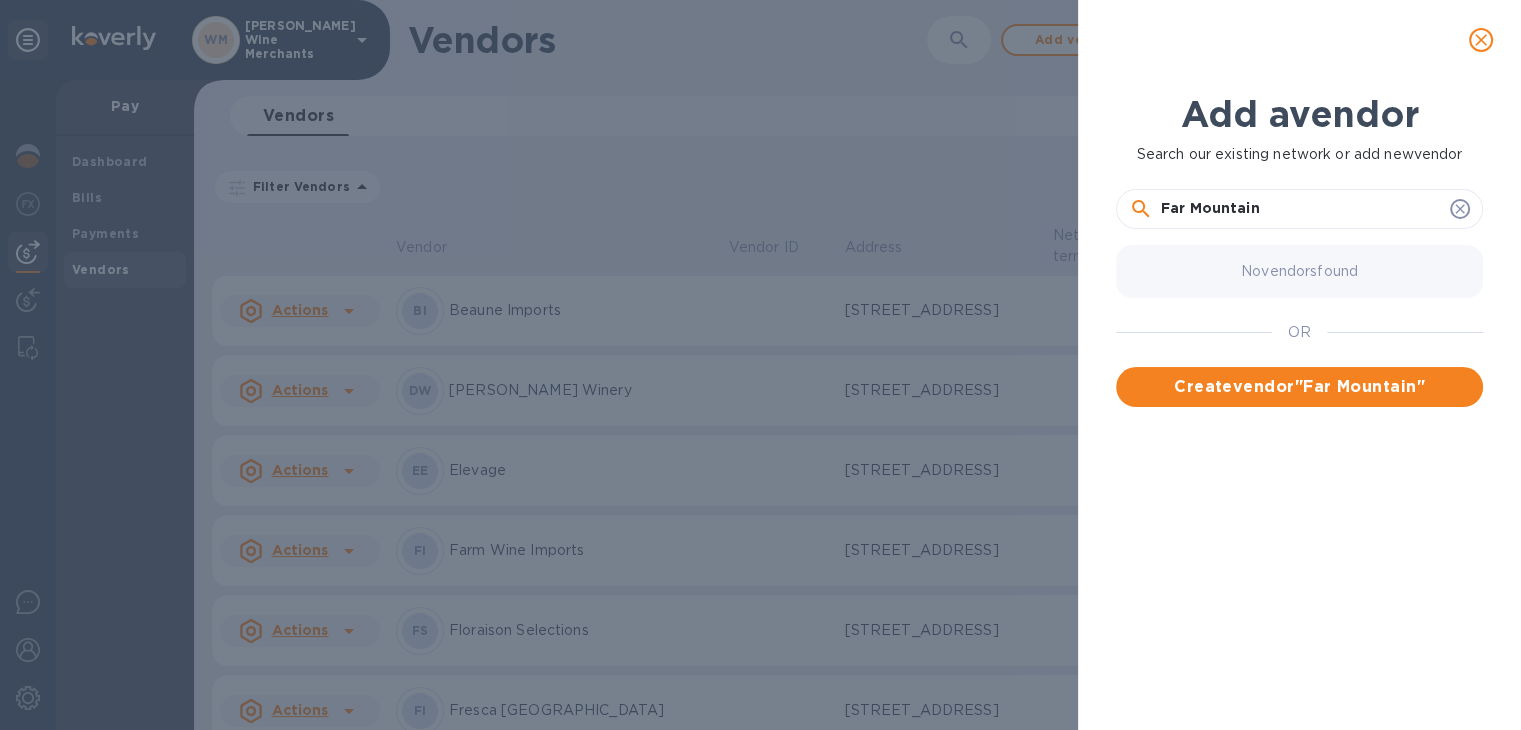 click on "Far Mountain" at bounding box center [1301, 209] 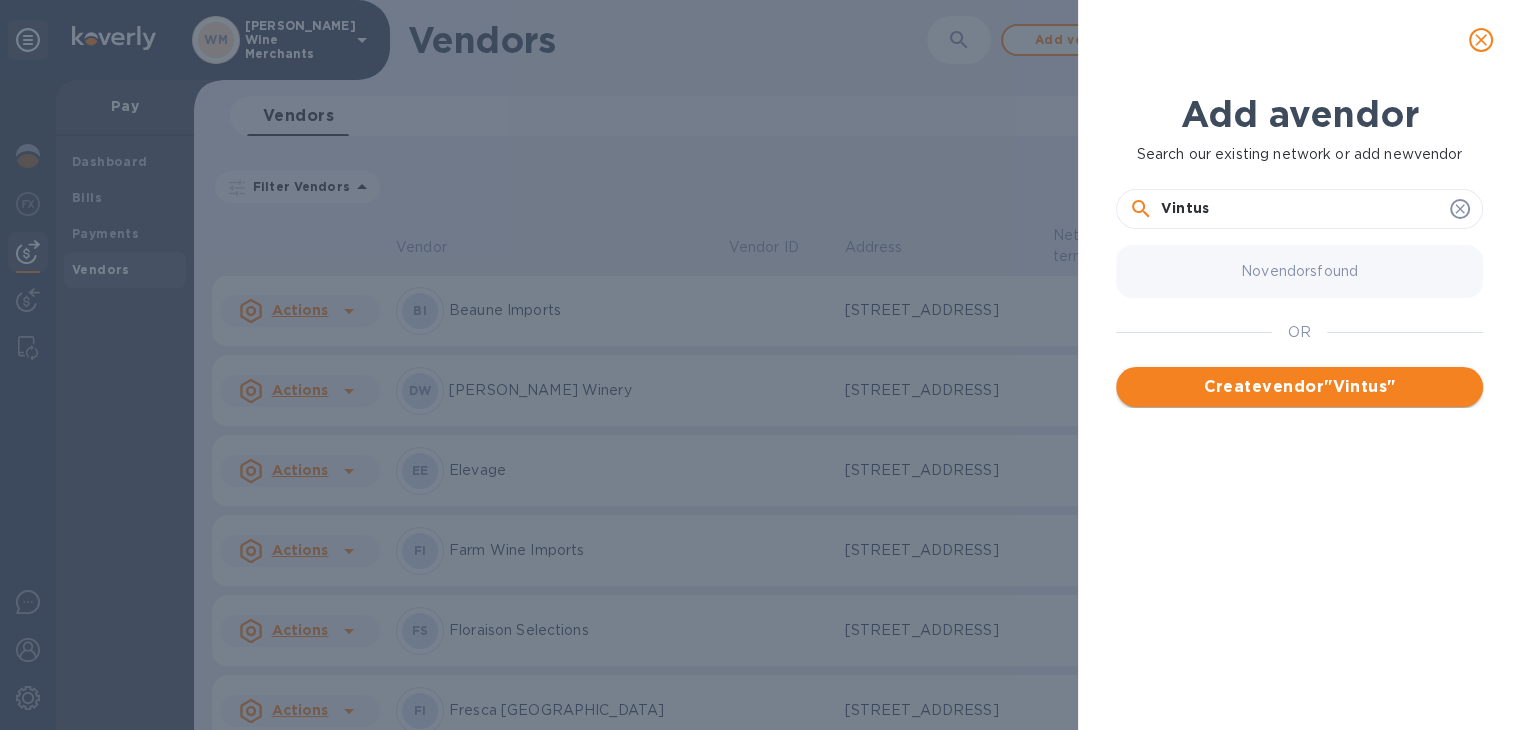type on "Vintus" 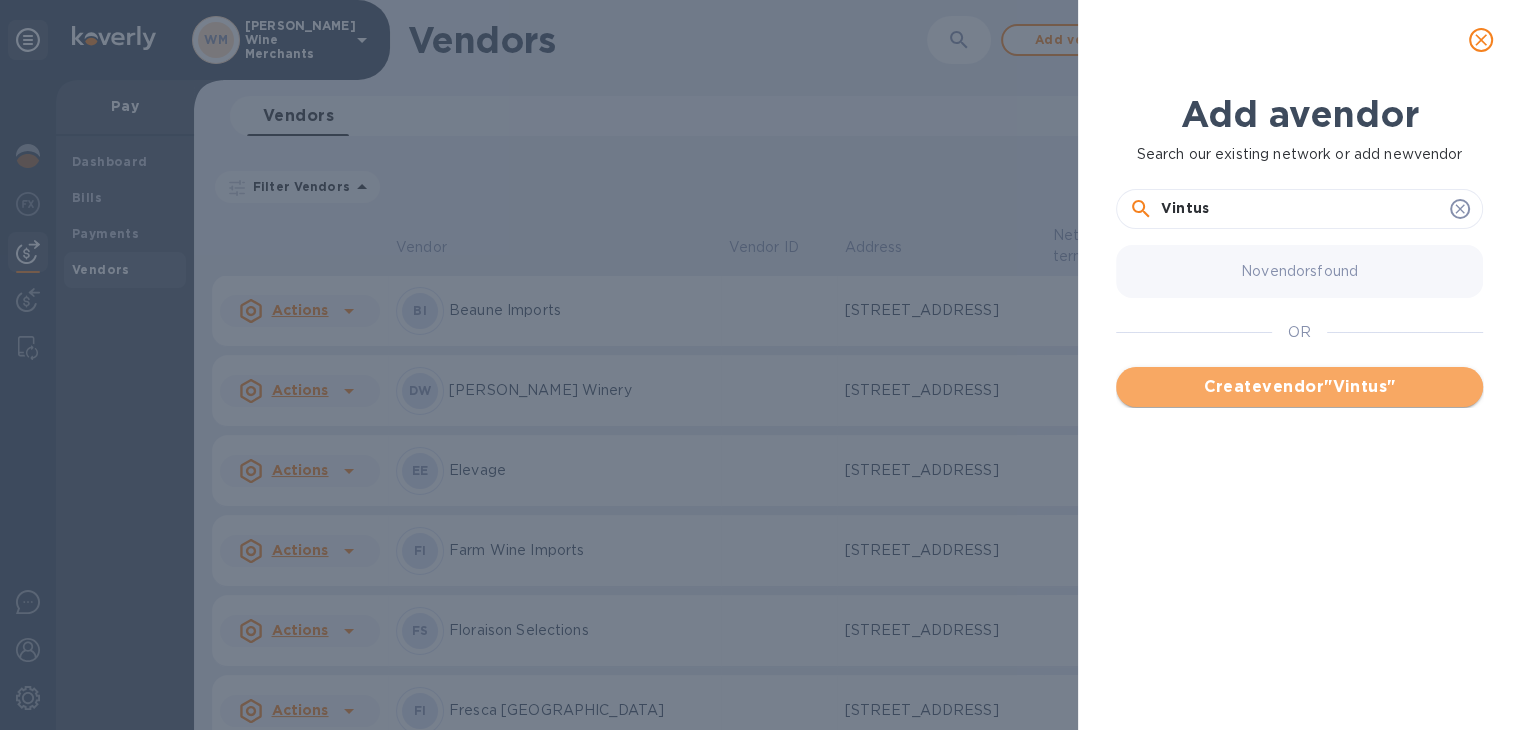 click on "Create  vendor  " Vintus "" at bounding box center [1299, 387] 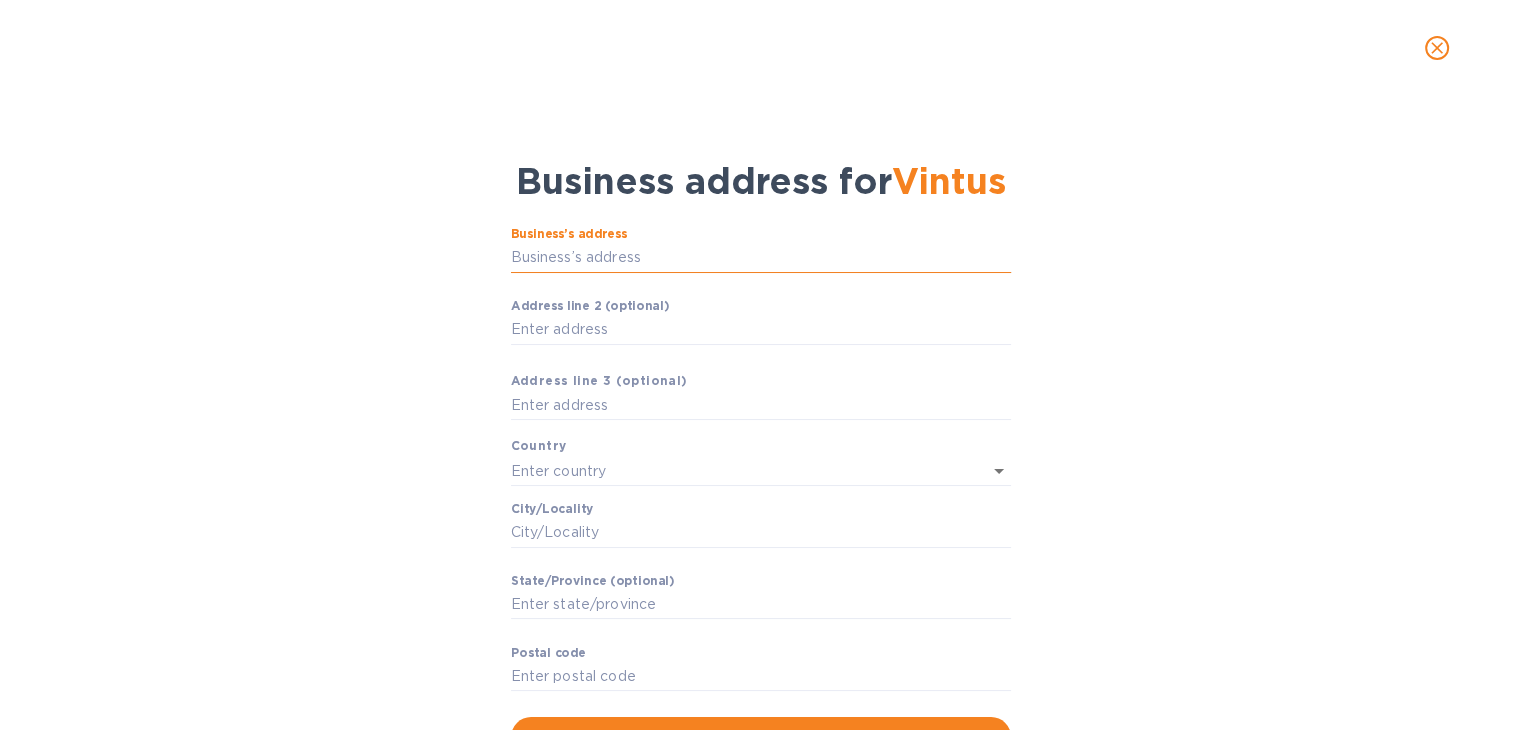 click on "Business’s аddress" at bounding box center [761, 258] 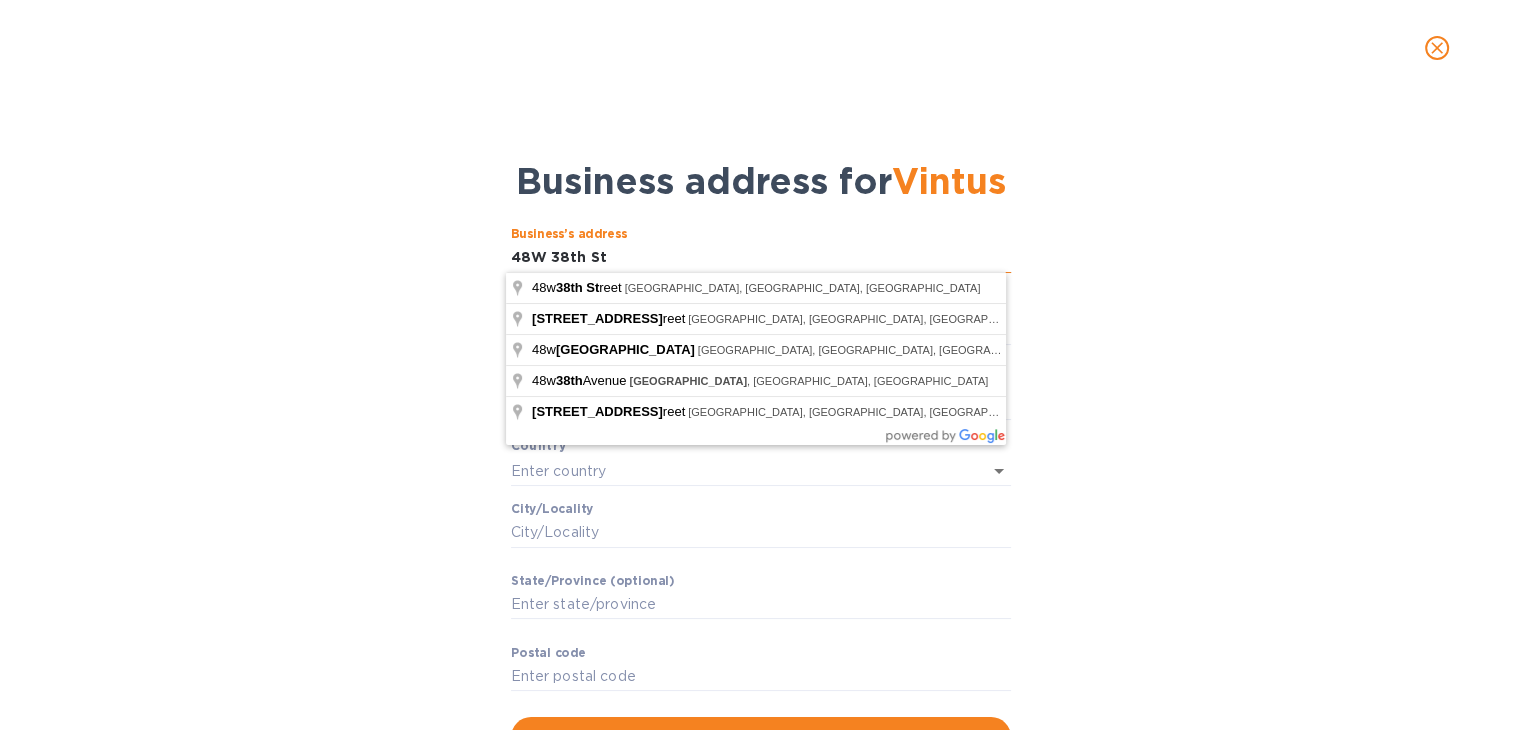 type on "48W 38th St" 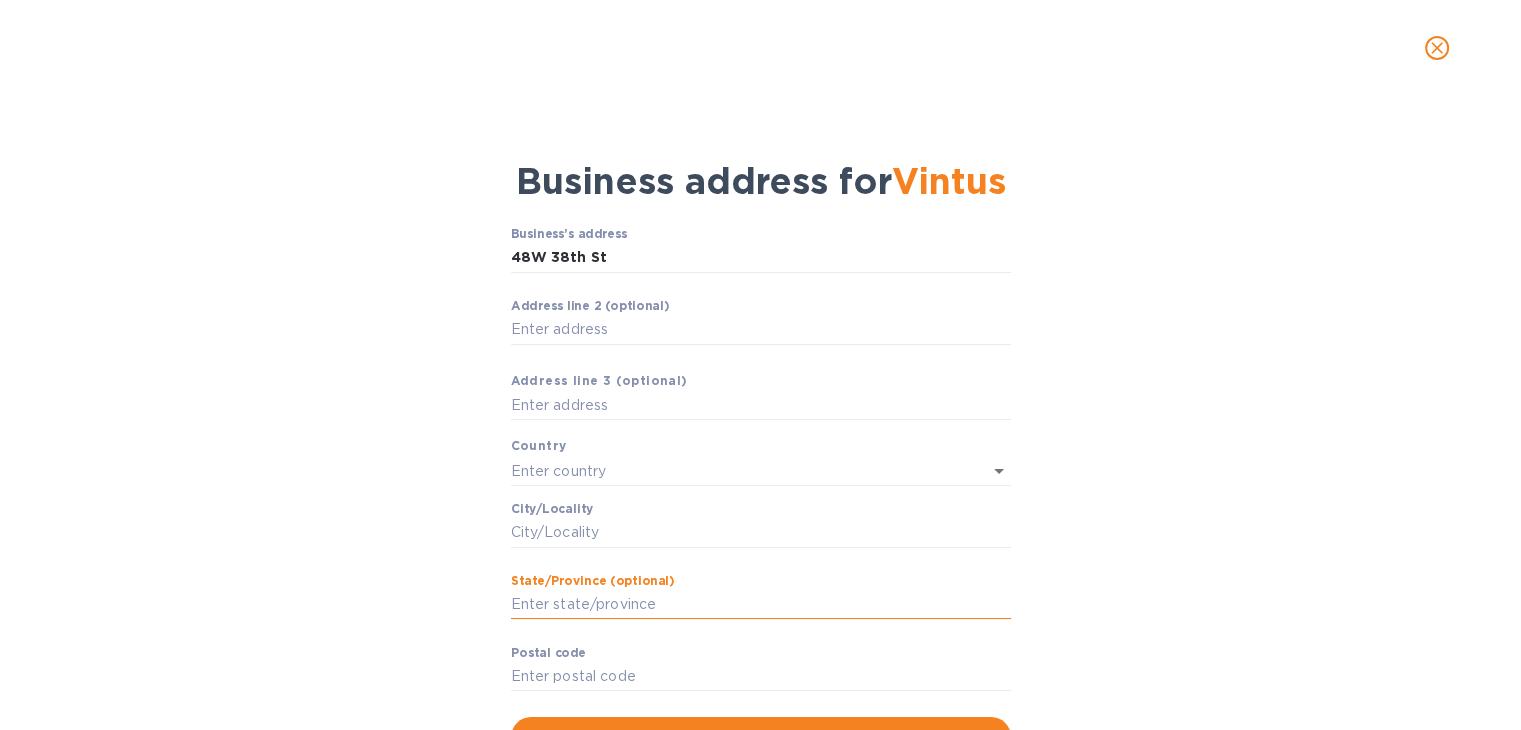 click on "Stаte/Province (optional)" at bounding box center [761, 605] 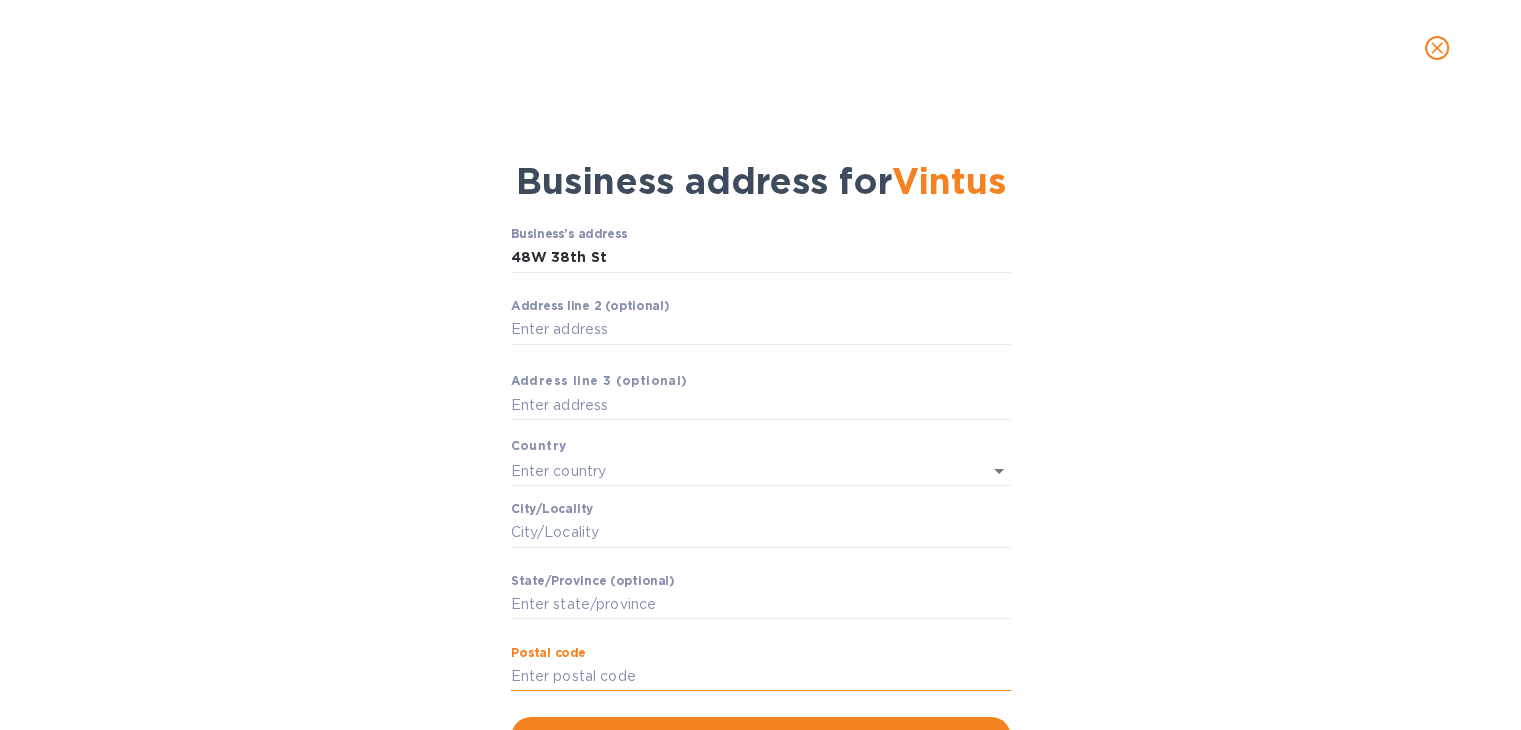 click on "Pоstal cоde" at bounding box center (761, 677) 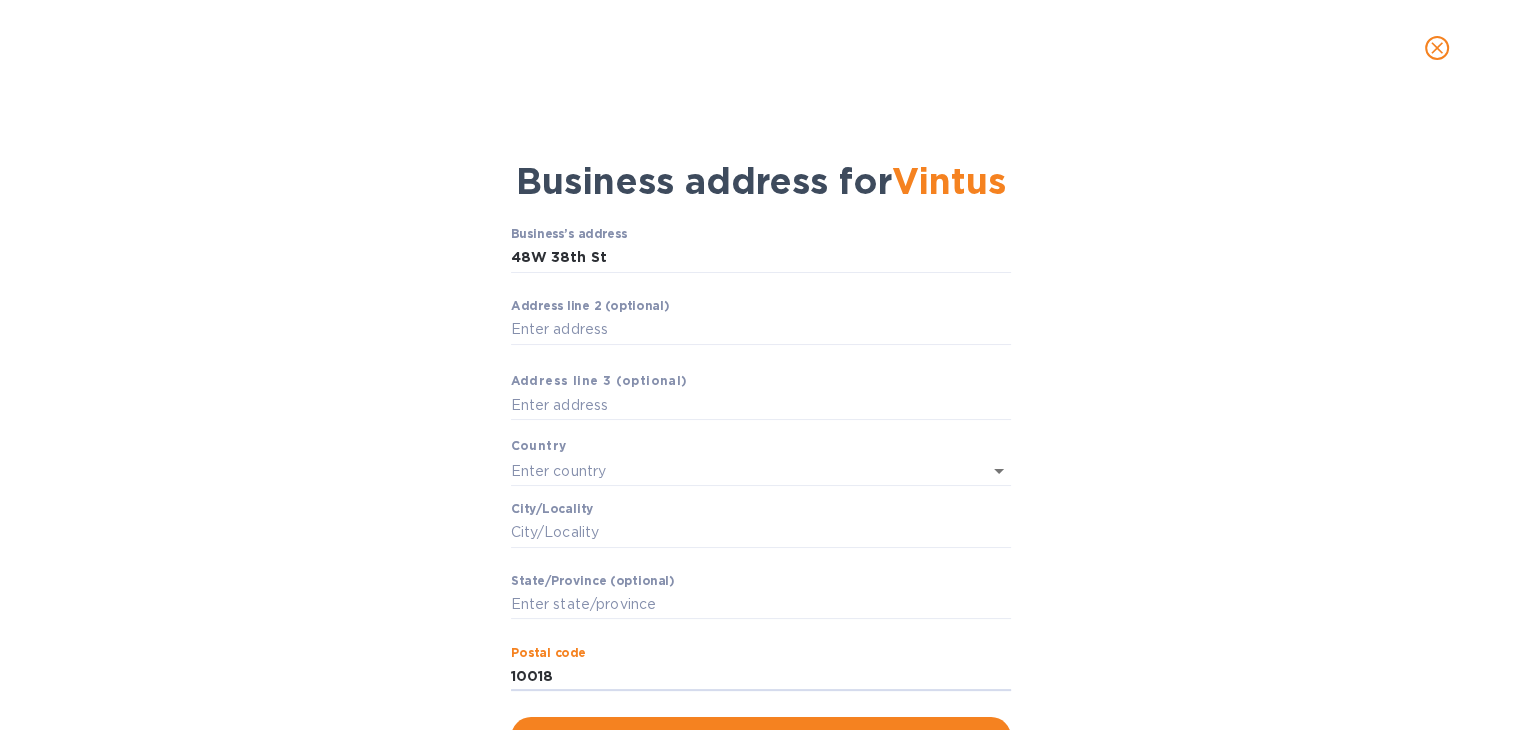 type on "10018" 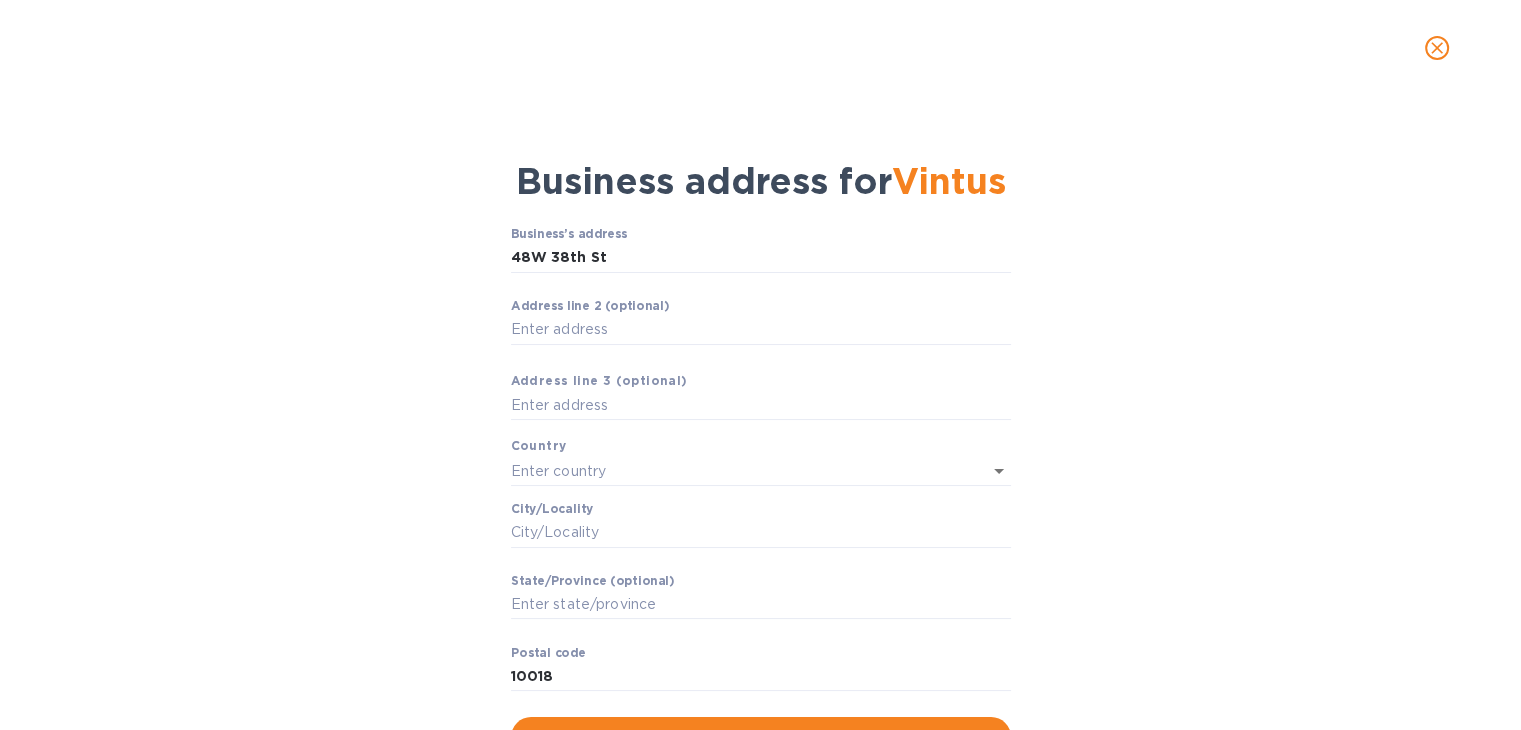click on "Сity/Locаlity ​" at bounding box center [761, 538] 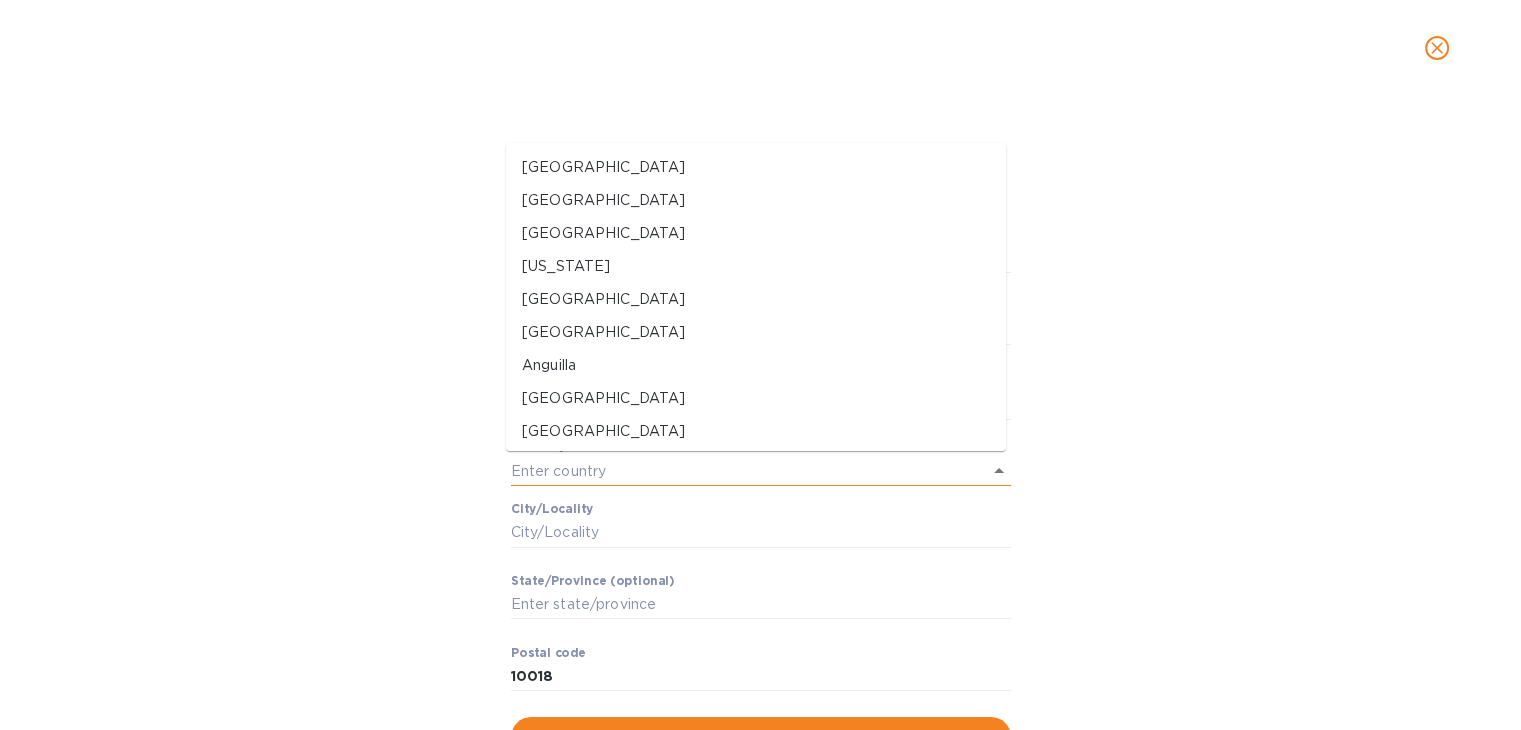click at bounding box center [733, 470] 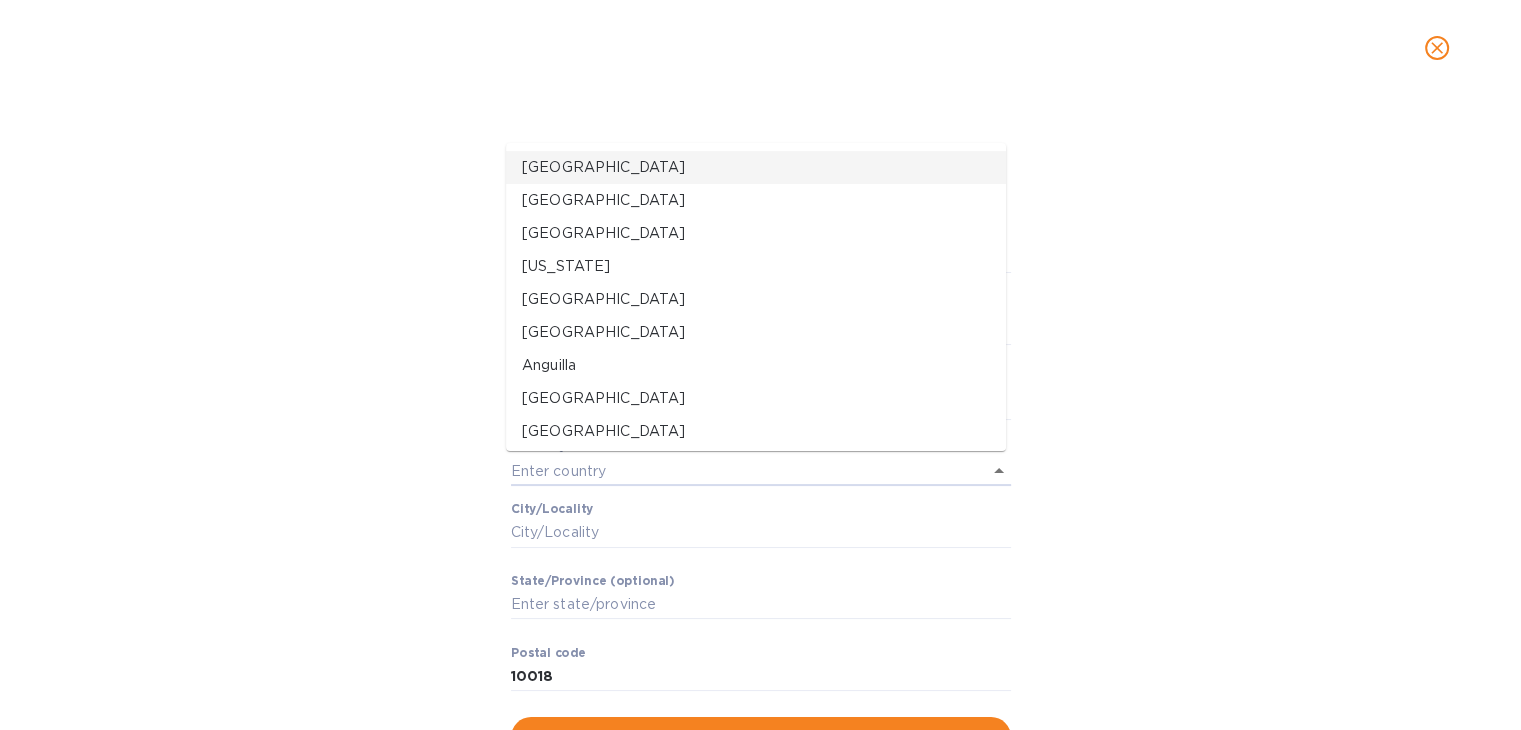 click on "[GEOGRAPHIC_DATA]" at bounding box center [756, 167] 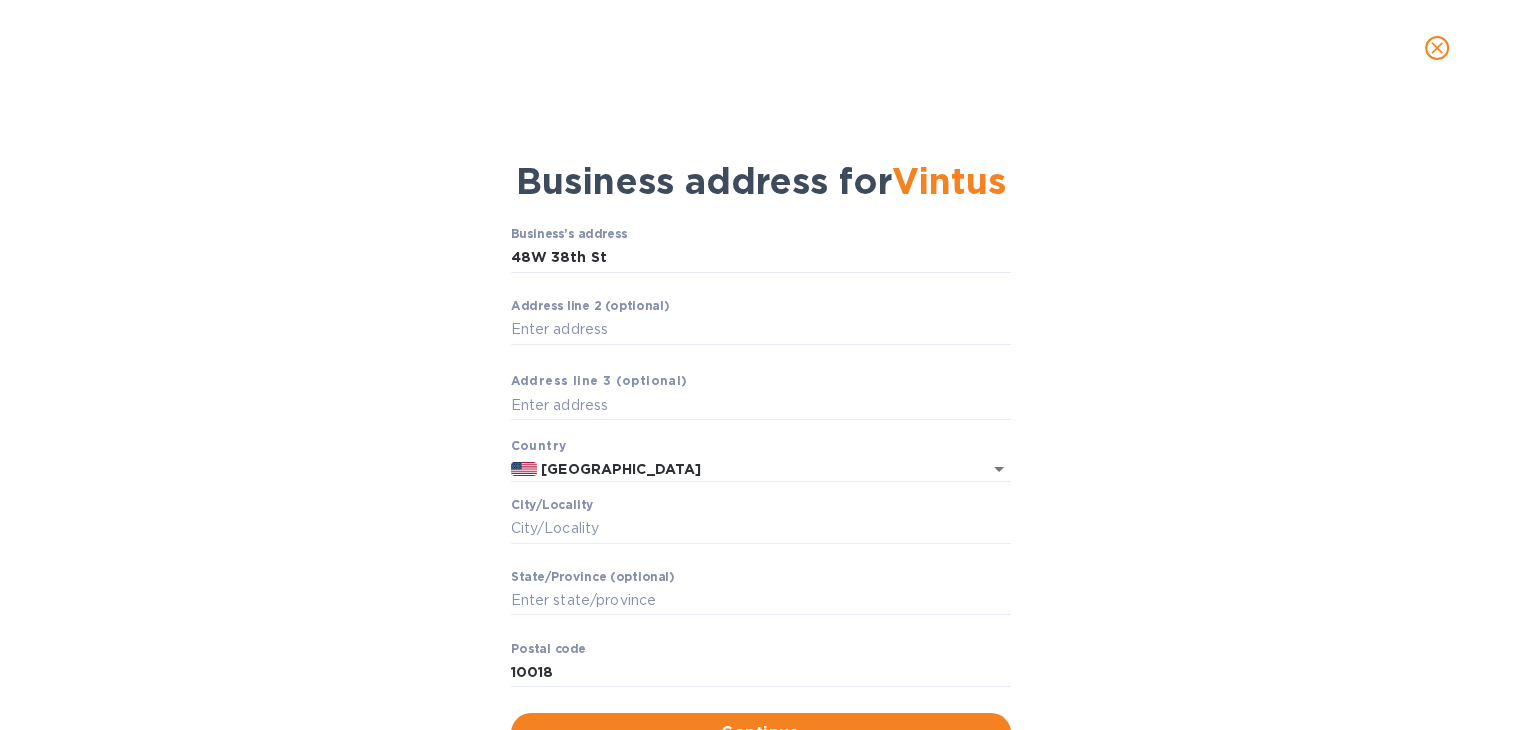 click on "Business’s аddress 48W 38th St ​ Аddress line 2 (optional) ​ Аddress line 3 (optional) Country [GEOGRAPHIC_DATA] Сity/Locаlity ​ Stаte/Province (optional) ​ Pоstal cоde 10018 ​ Continue" at bounding box center (760, 490) 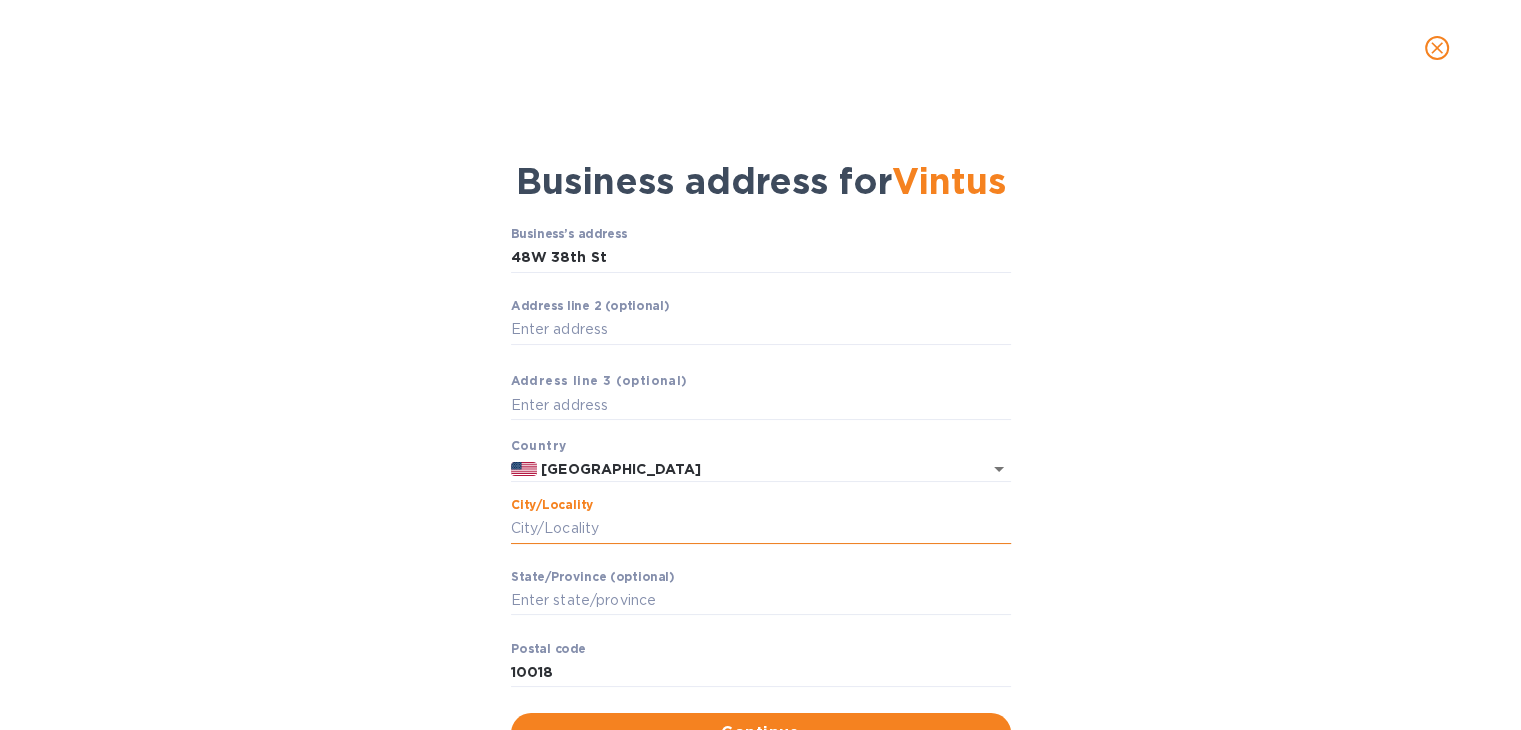 click on "Сity/Locаlity" at bounding box center [761, 529] 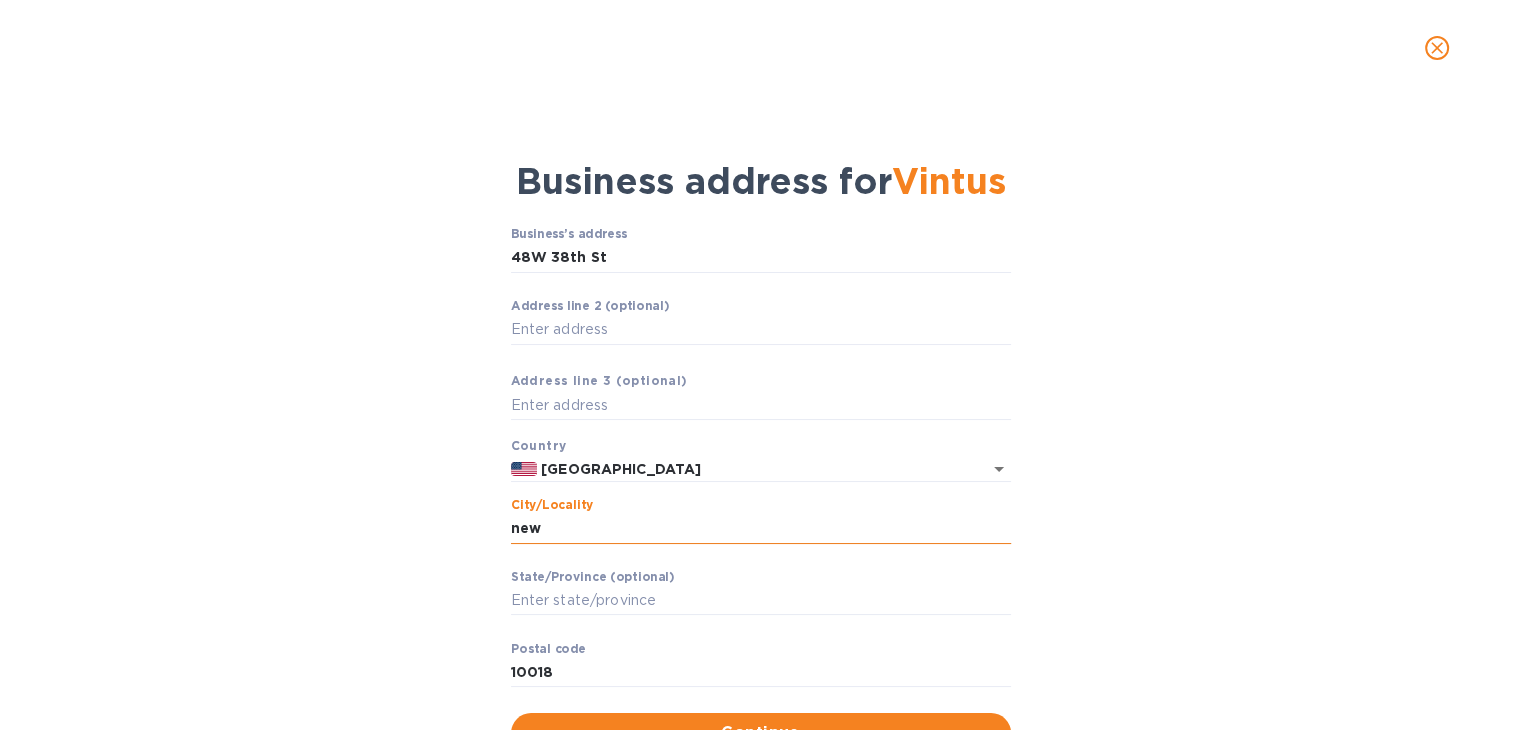 type on "[US_STATE]" 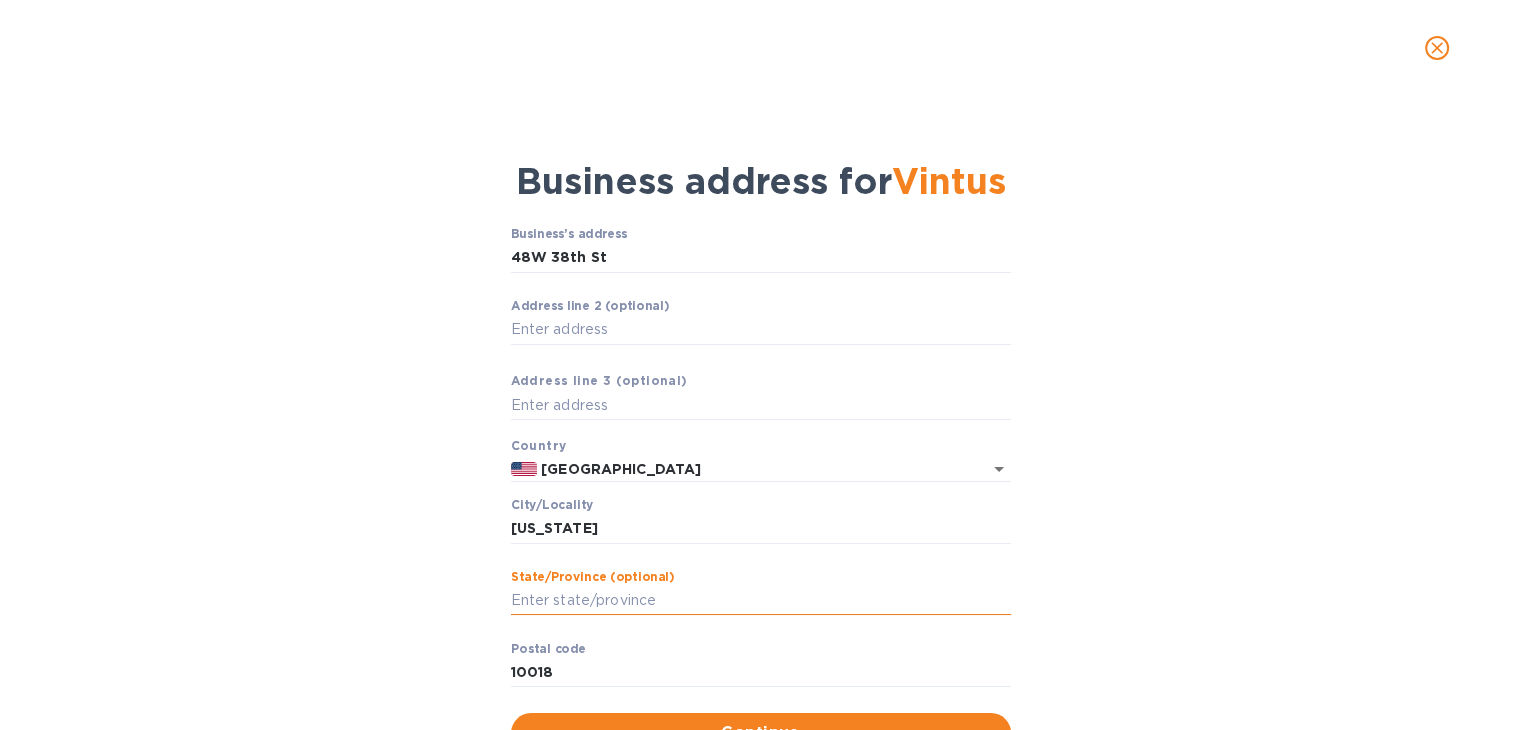 click on "Stаte/Province (optional)" at bounding box center (761, 601) 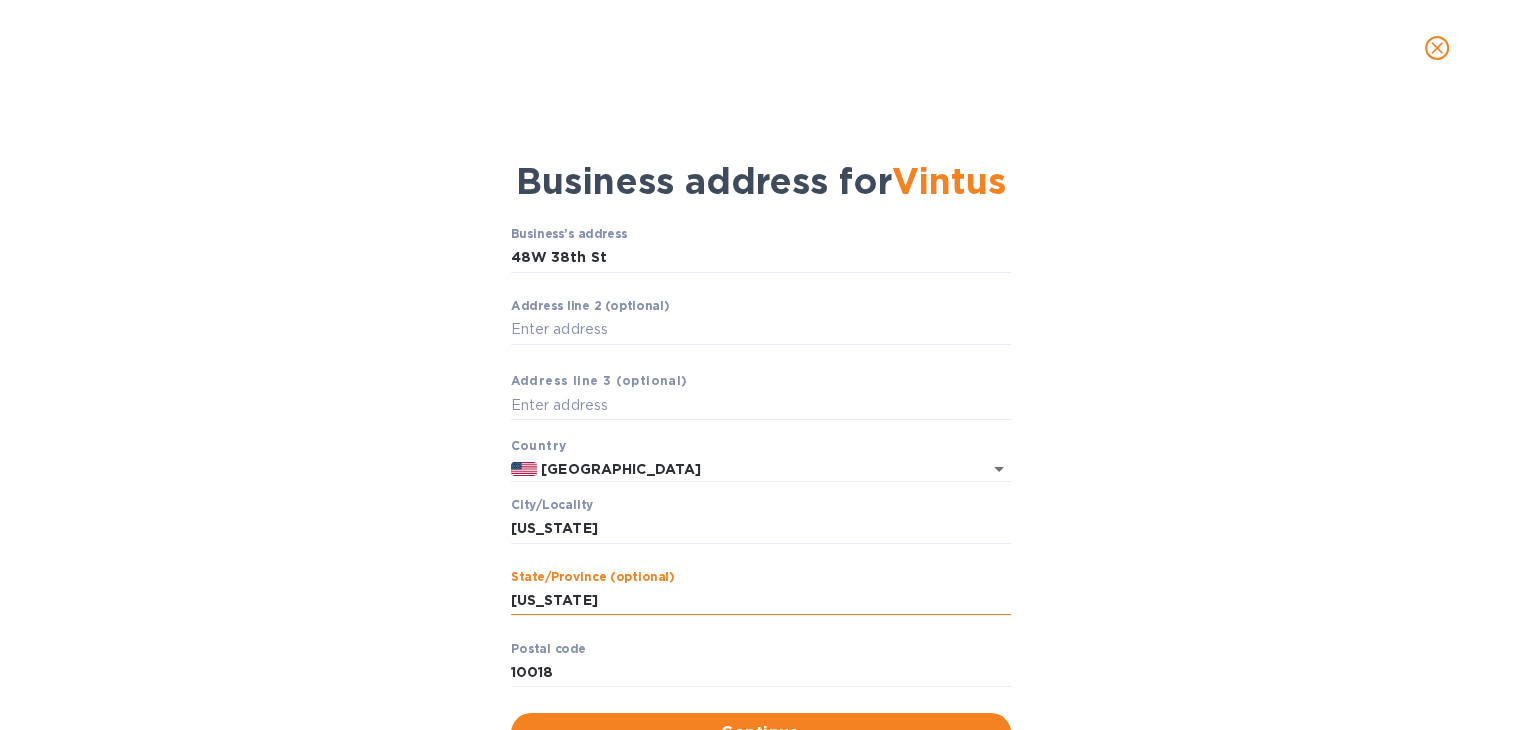 click on "[US_STATE]" at bounding box center [761, 601] 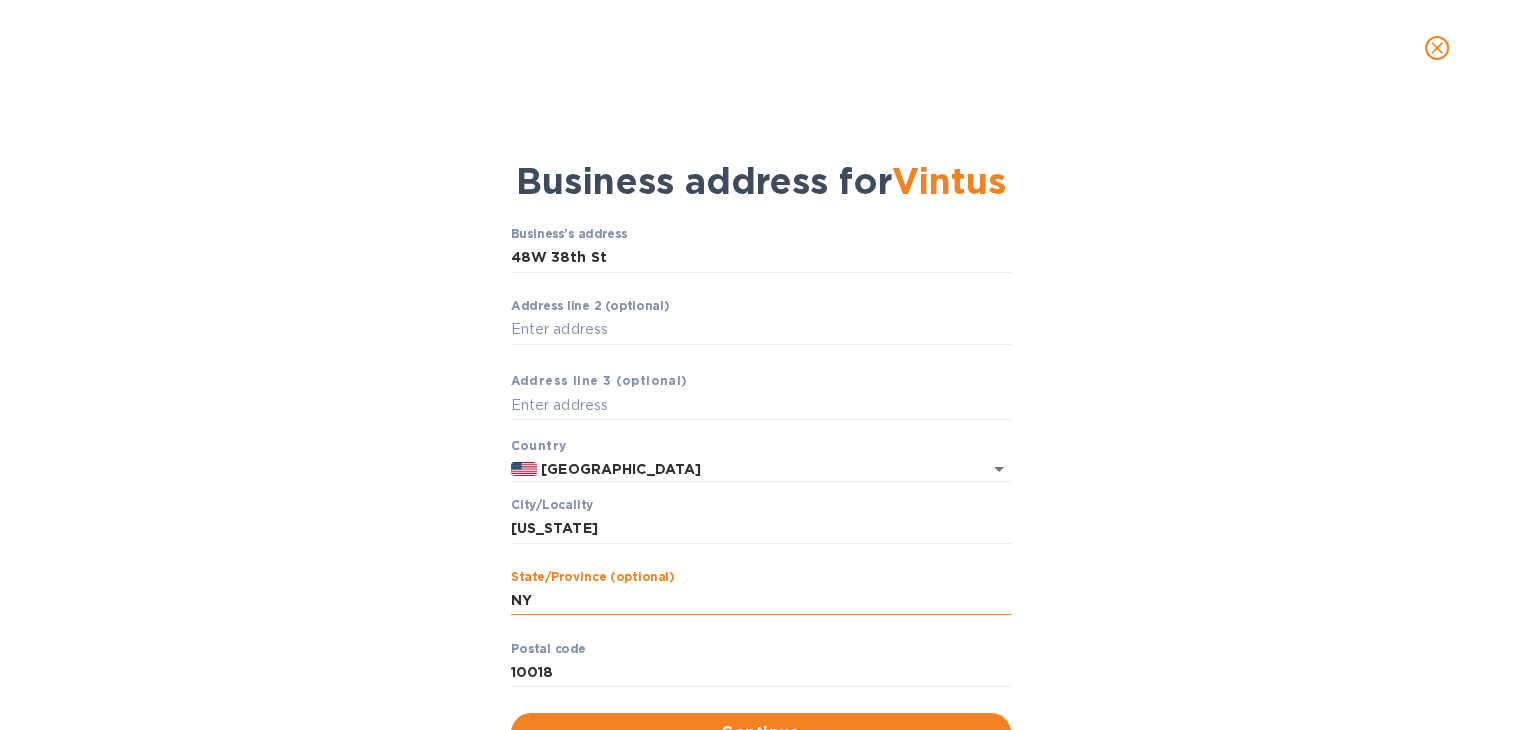 scroll, scrollTop: 84, scrollLeft: 0, axis: vertical 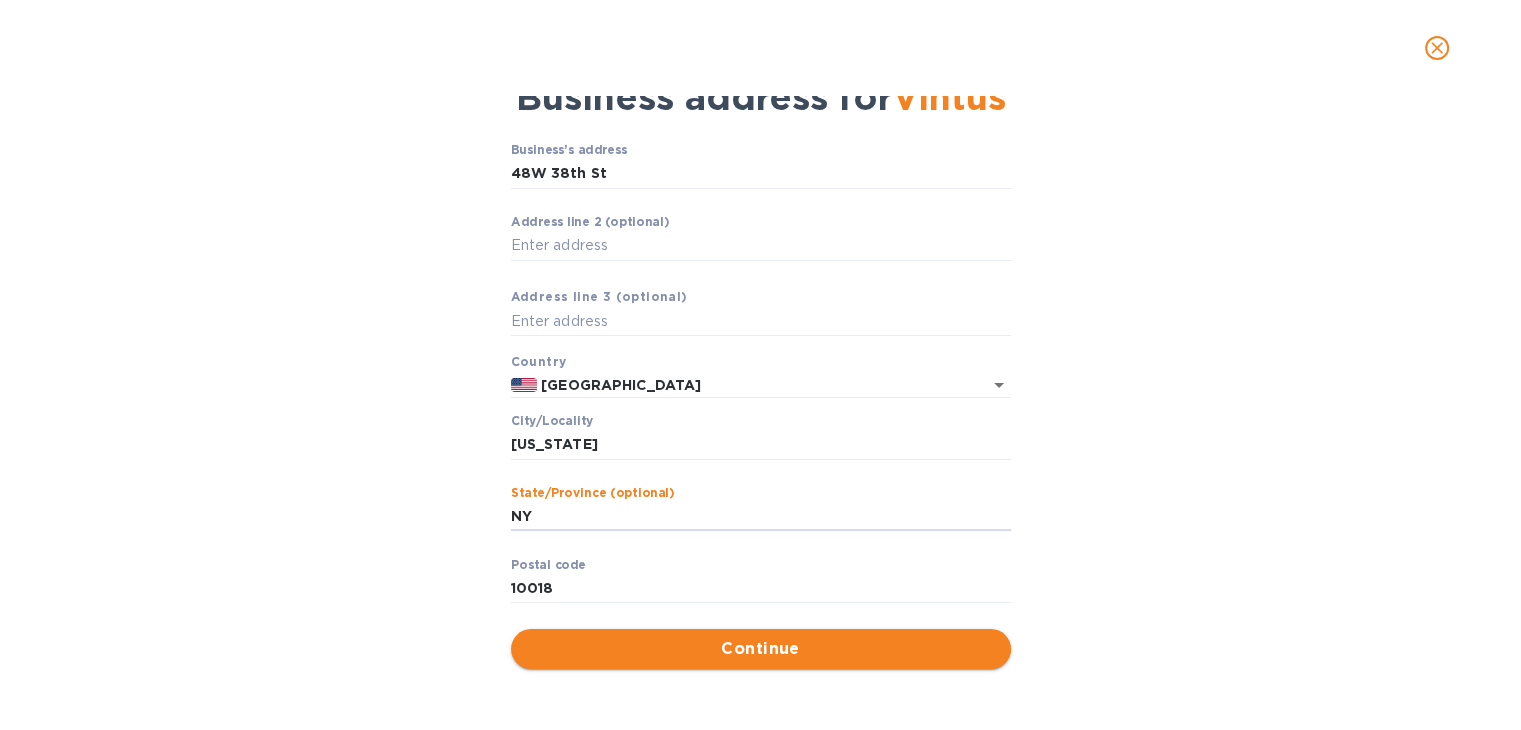 type on "NY" 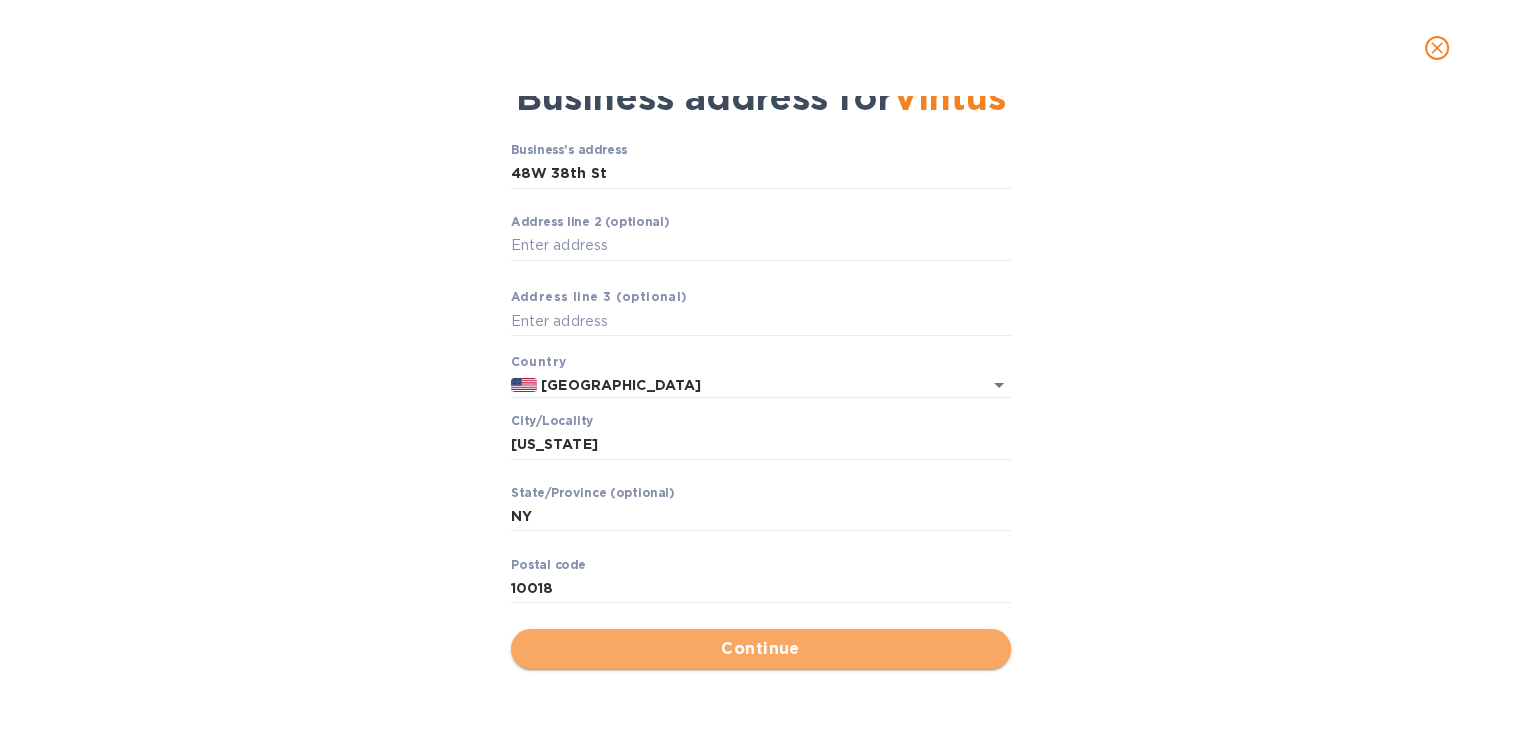 click on "Continue" at bounding box center (761, 649) 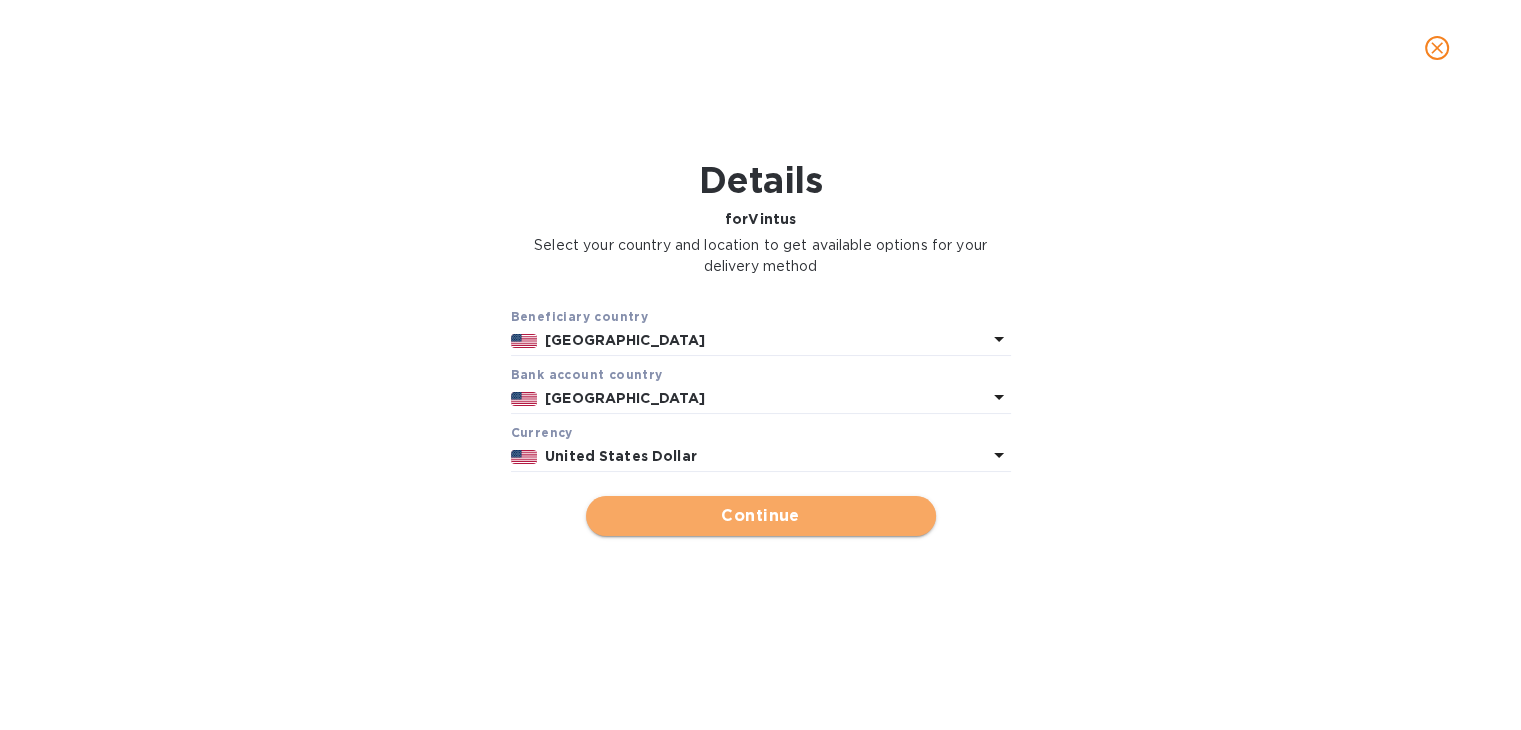 click on "Continue" at bounding box center [761, 516] 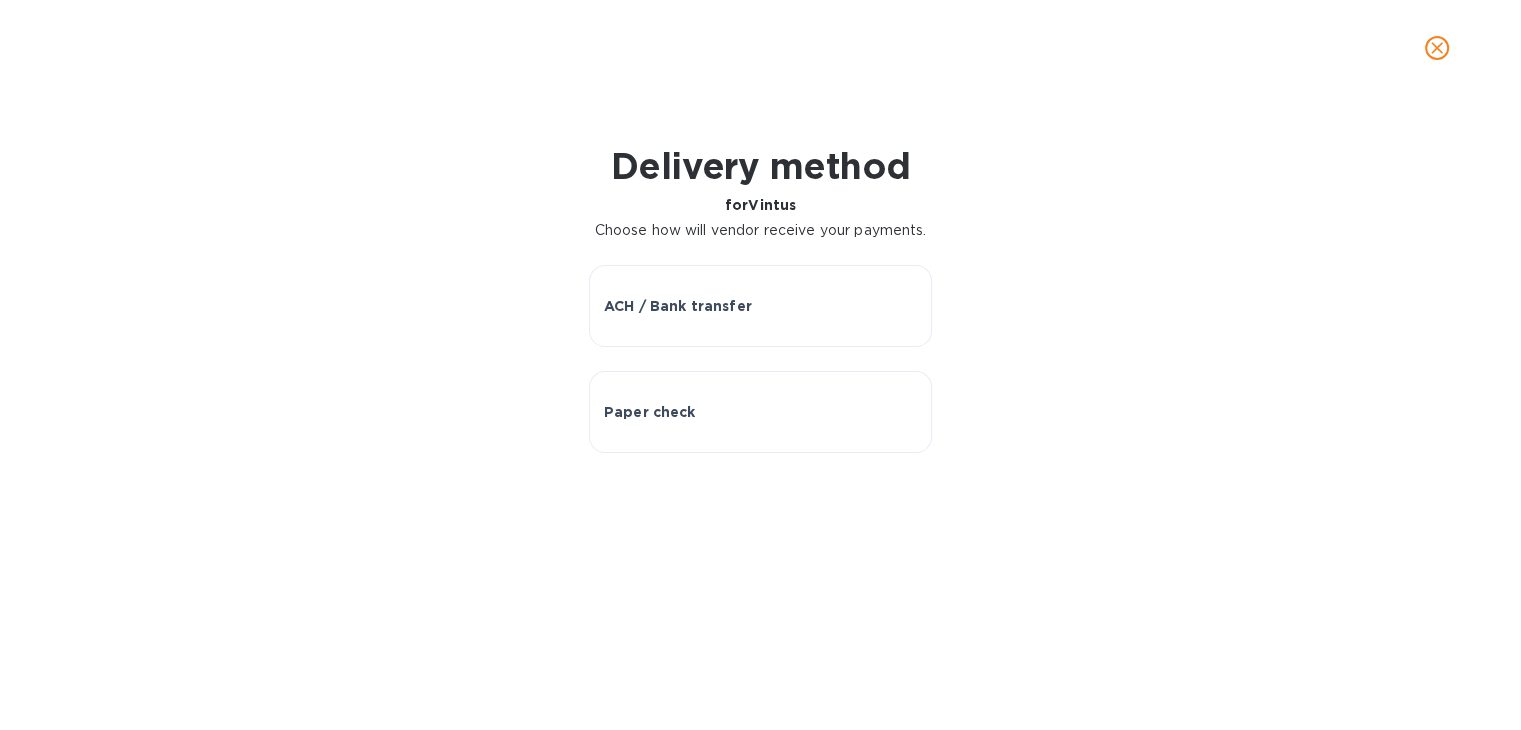 click 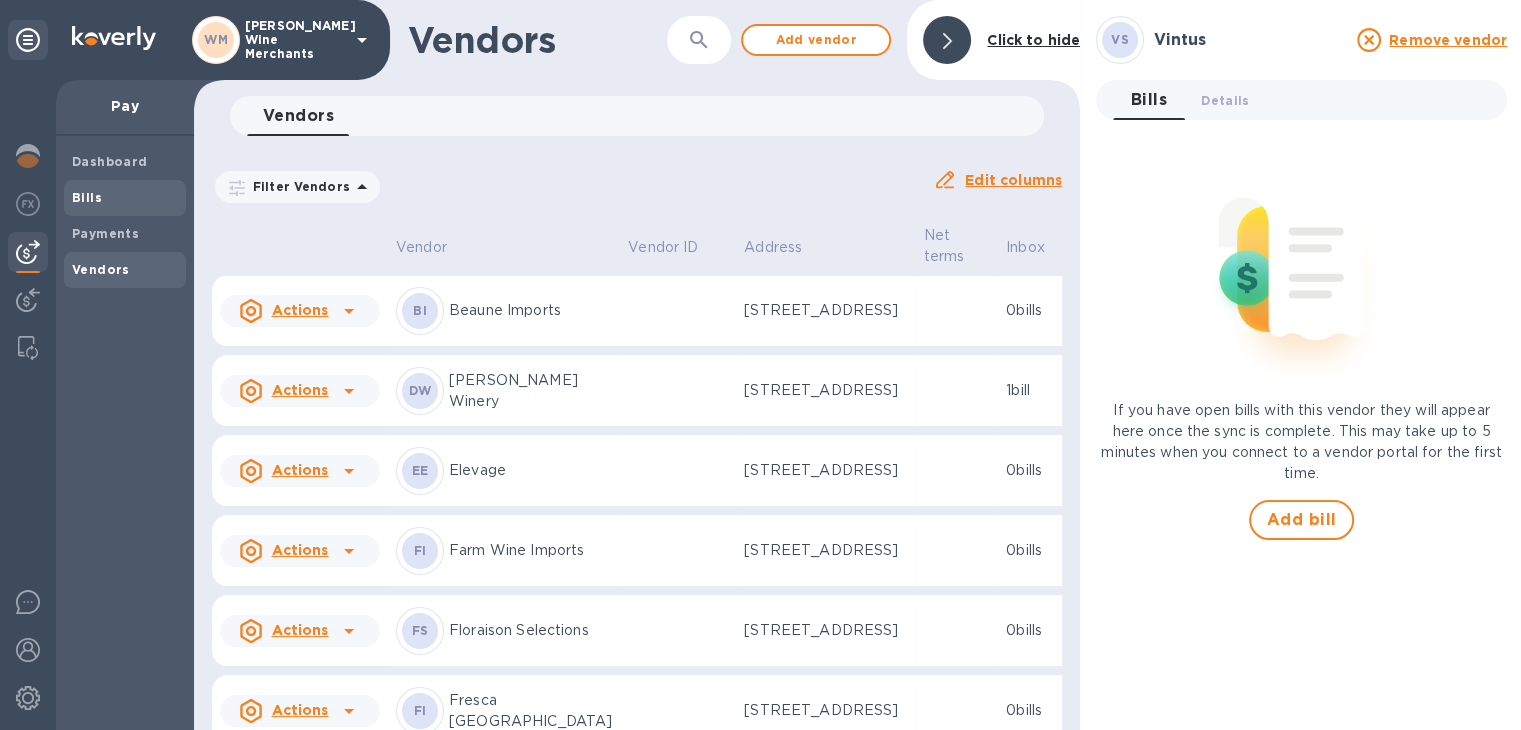 click on "Bills" at bounding box center [87, 197] 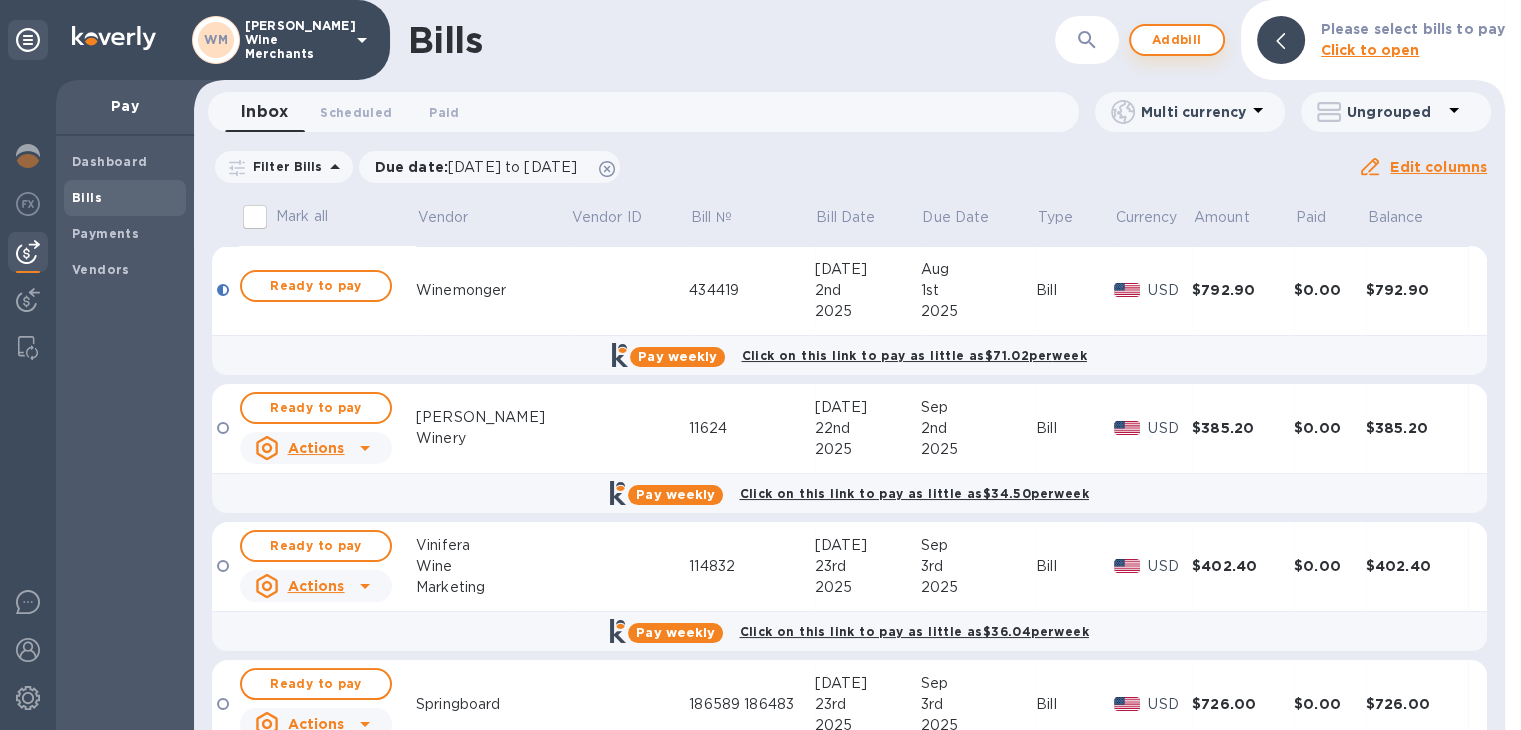 click on "Add   bill" at bounding box center [1177, 40] 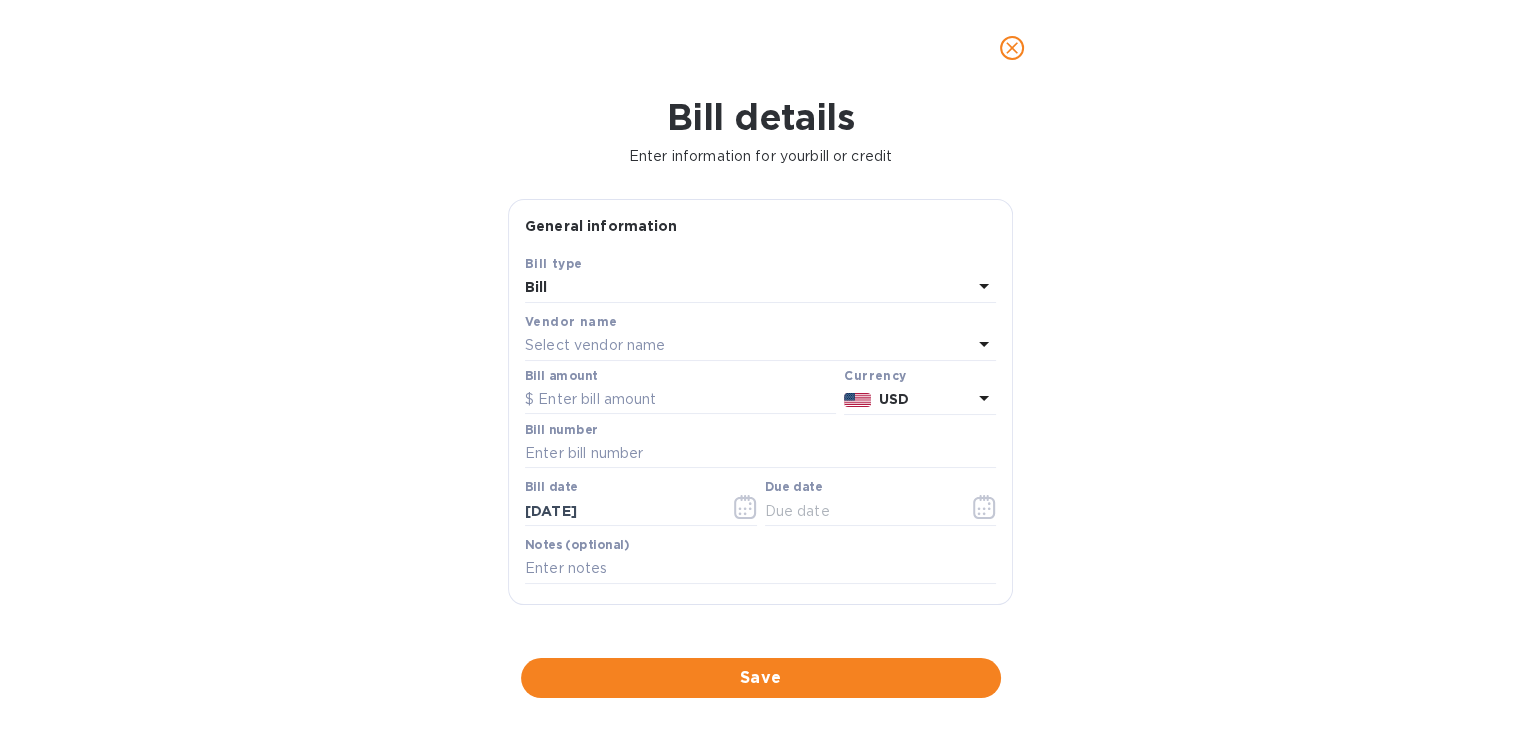 click on "Select vendor name" at bounding box center (595, 345) 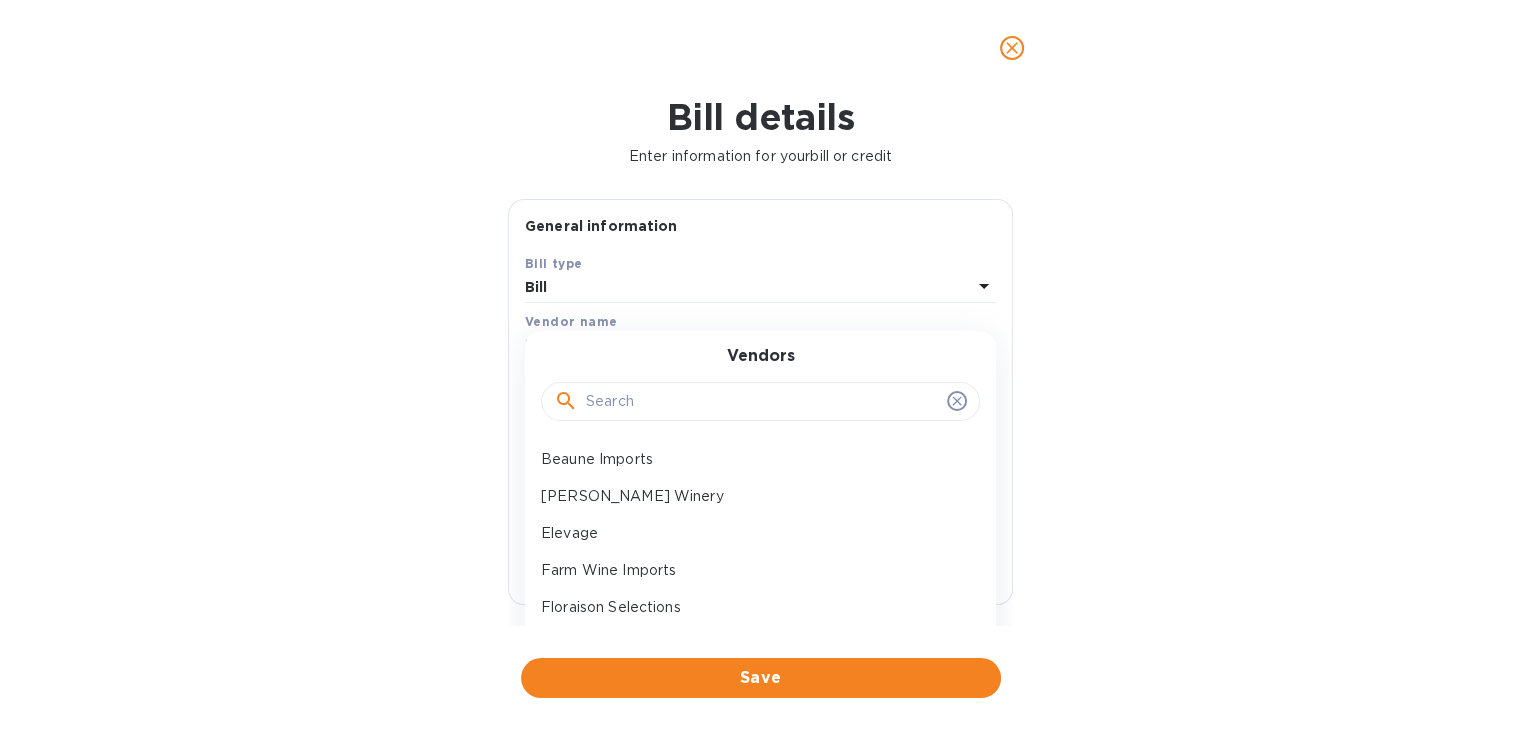 click at bounding box center [762, 402] 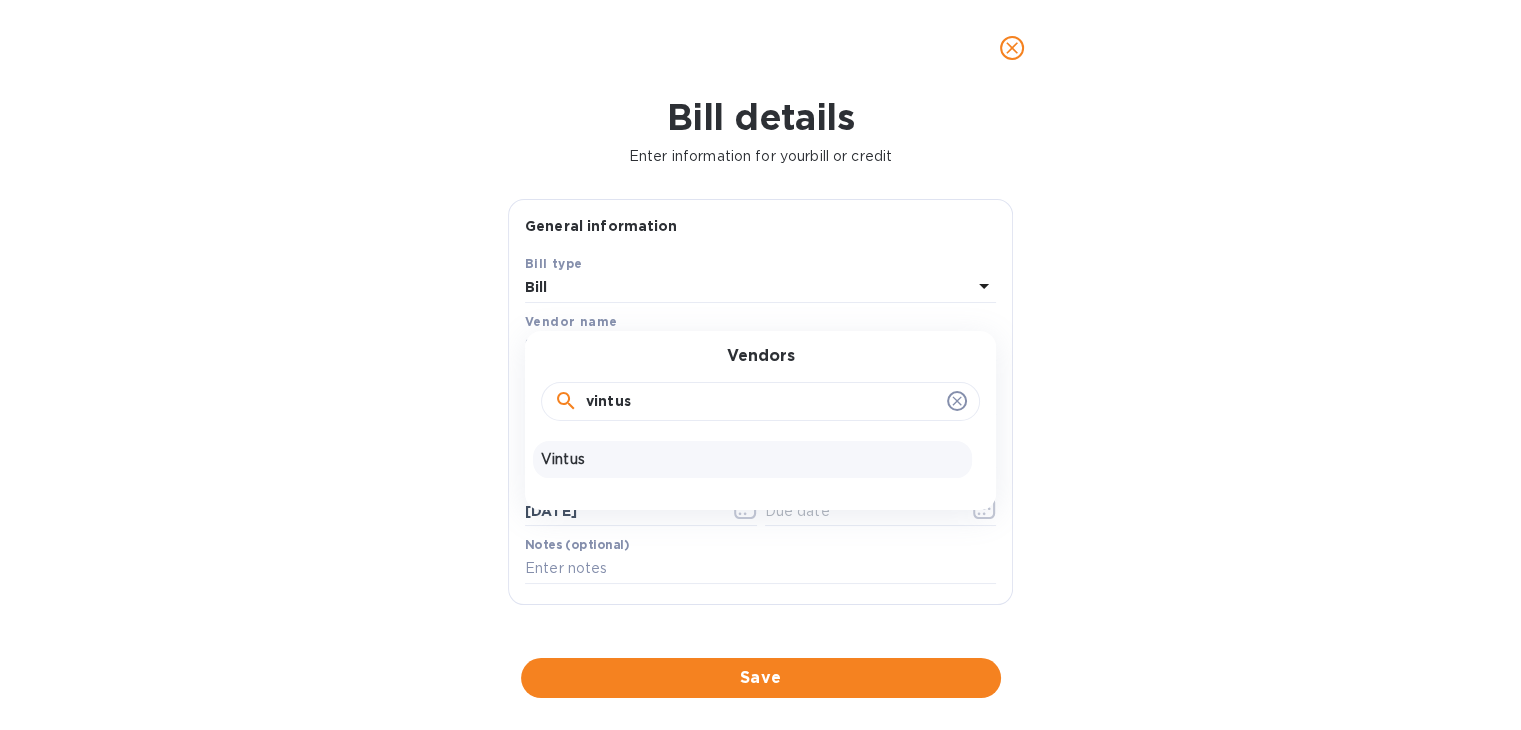 type on "vintus" 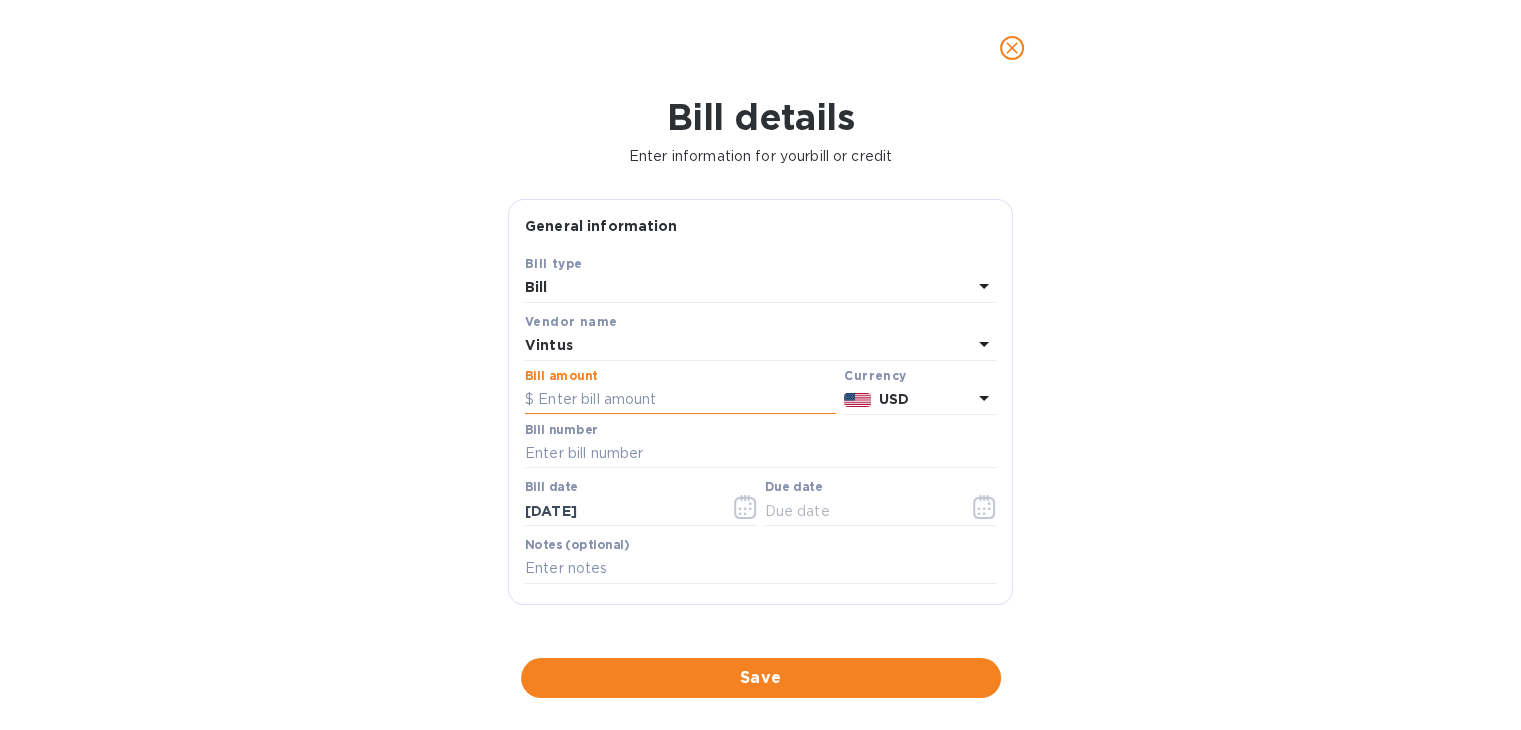 click at bounding box center (680, 400) 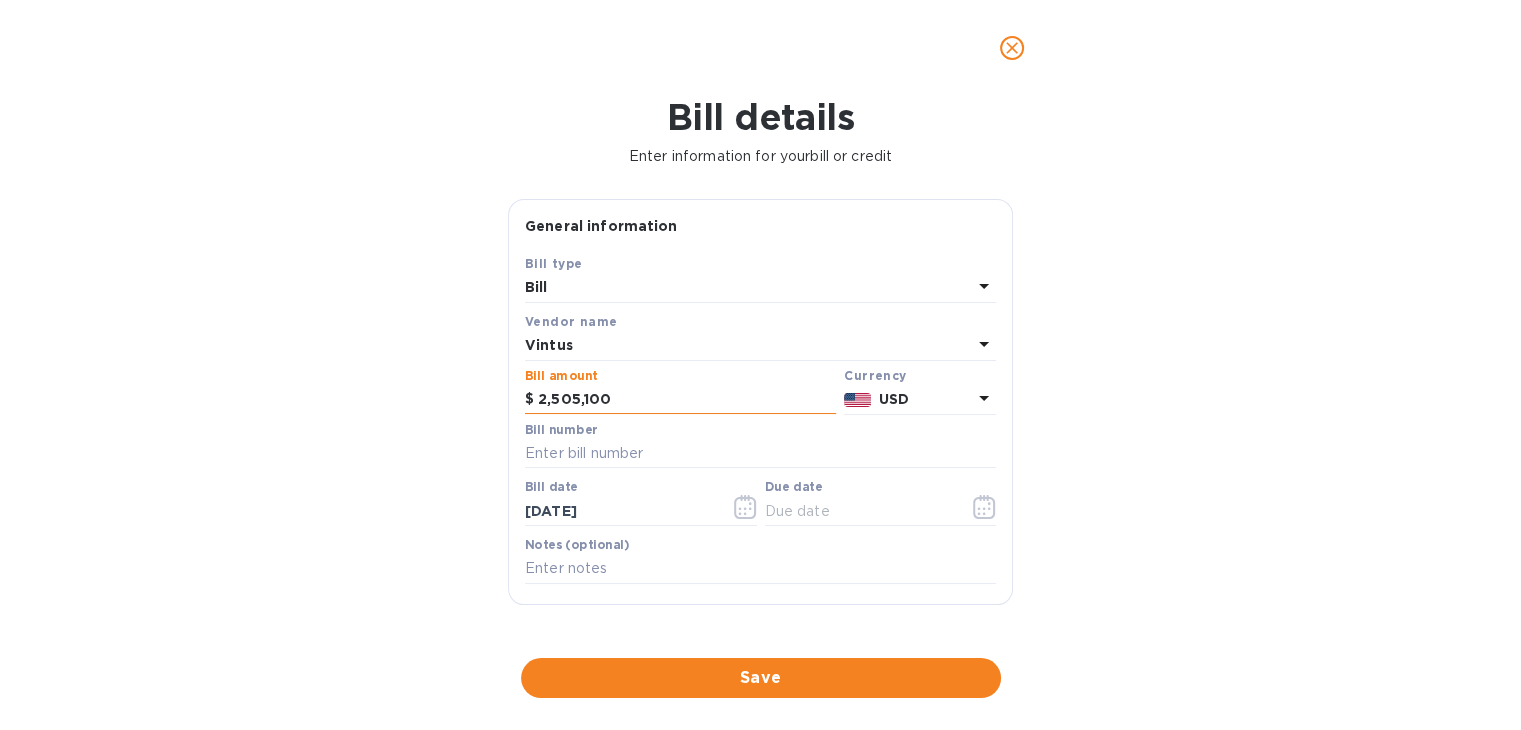 click on "2,505,100" at bounding box center (687, 400) 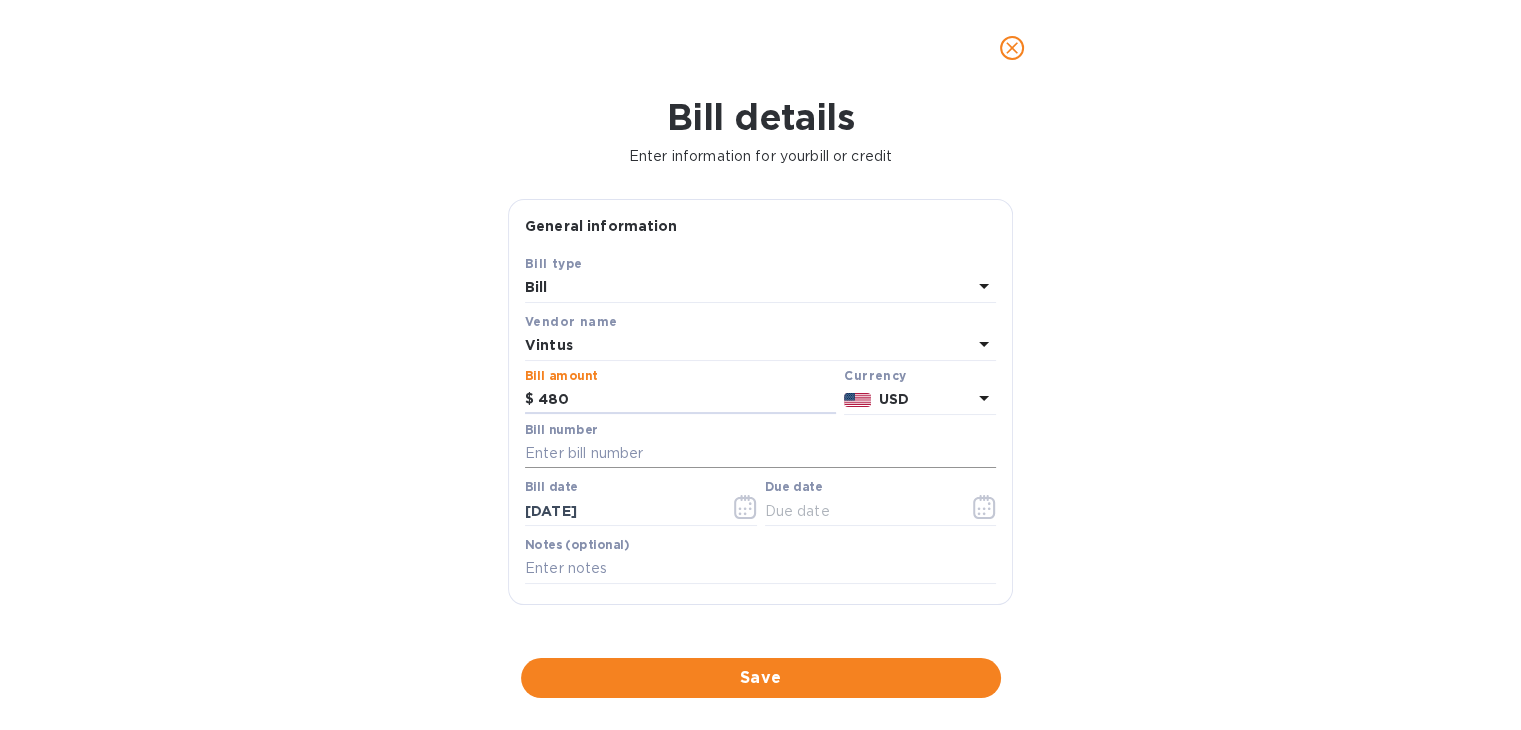 type on "480" 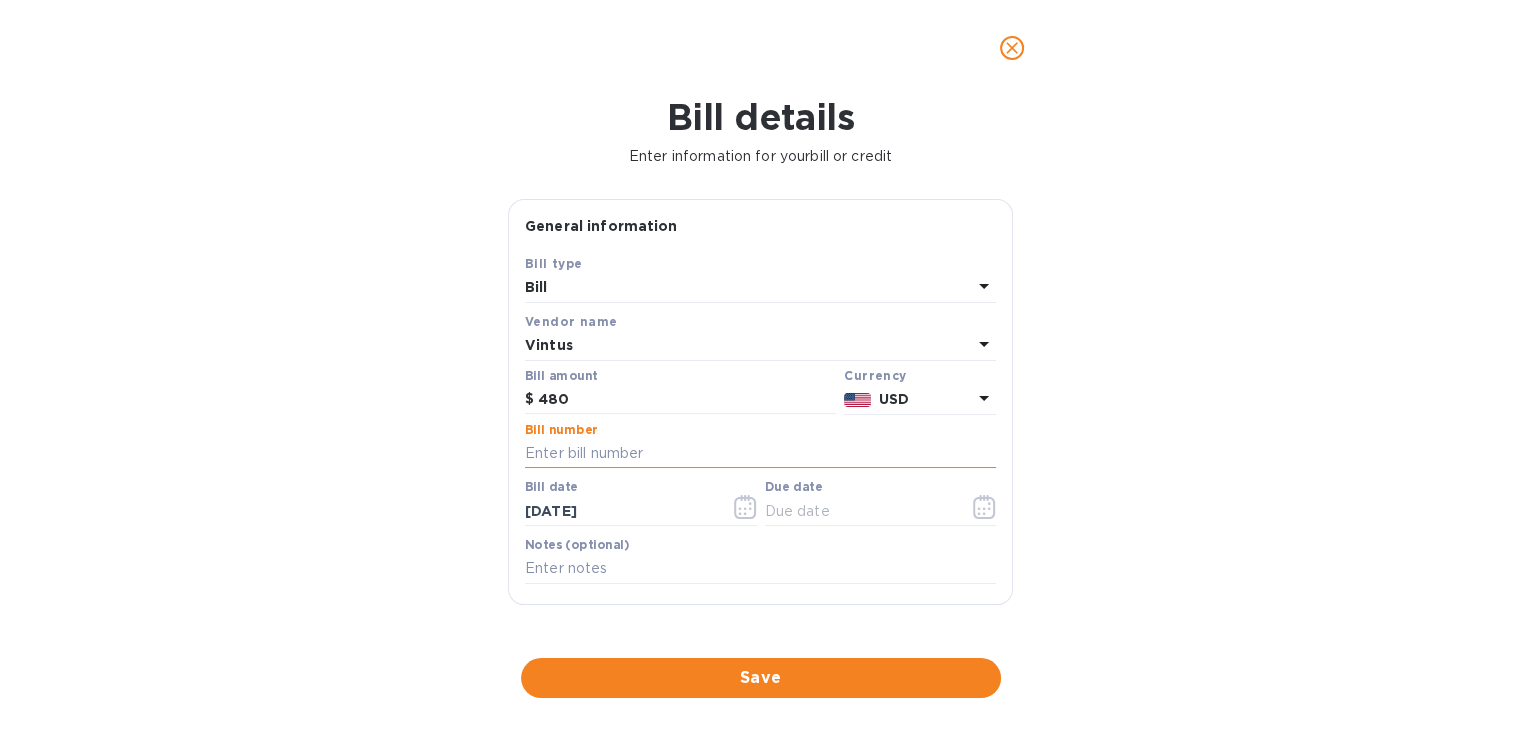 click at bounding box center (760, 454) 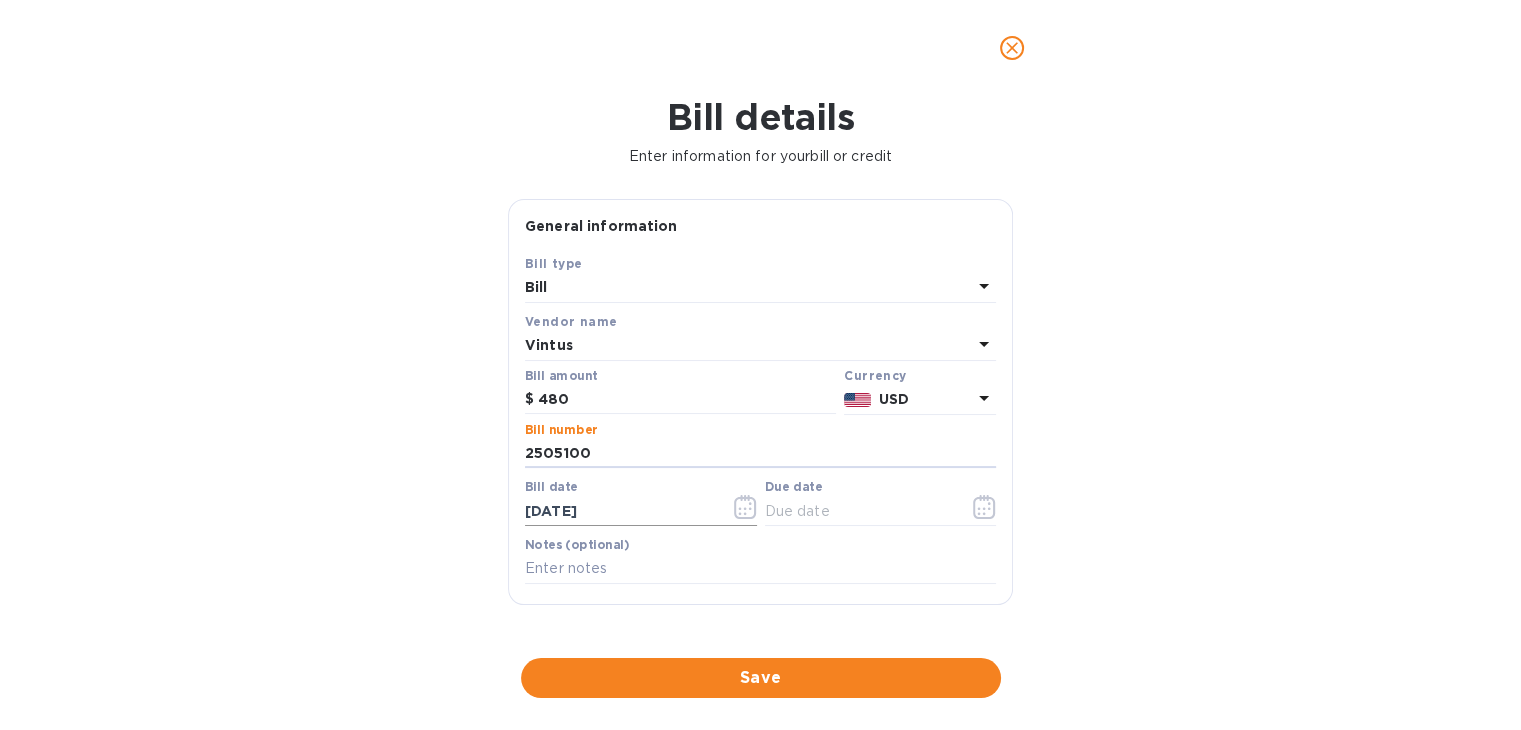 type on "2505100" 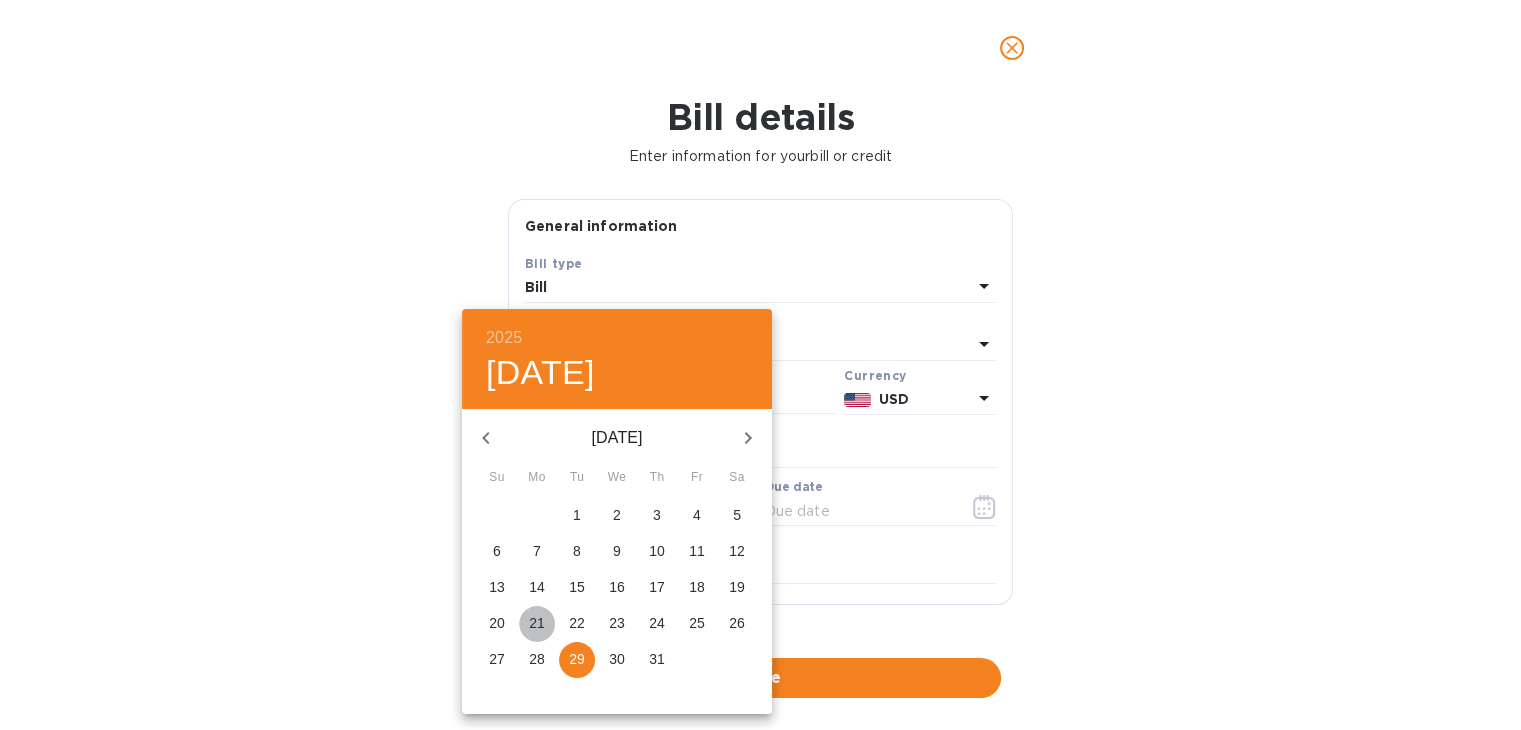click on "21" at bounding box center [537, 623] 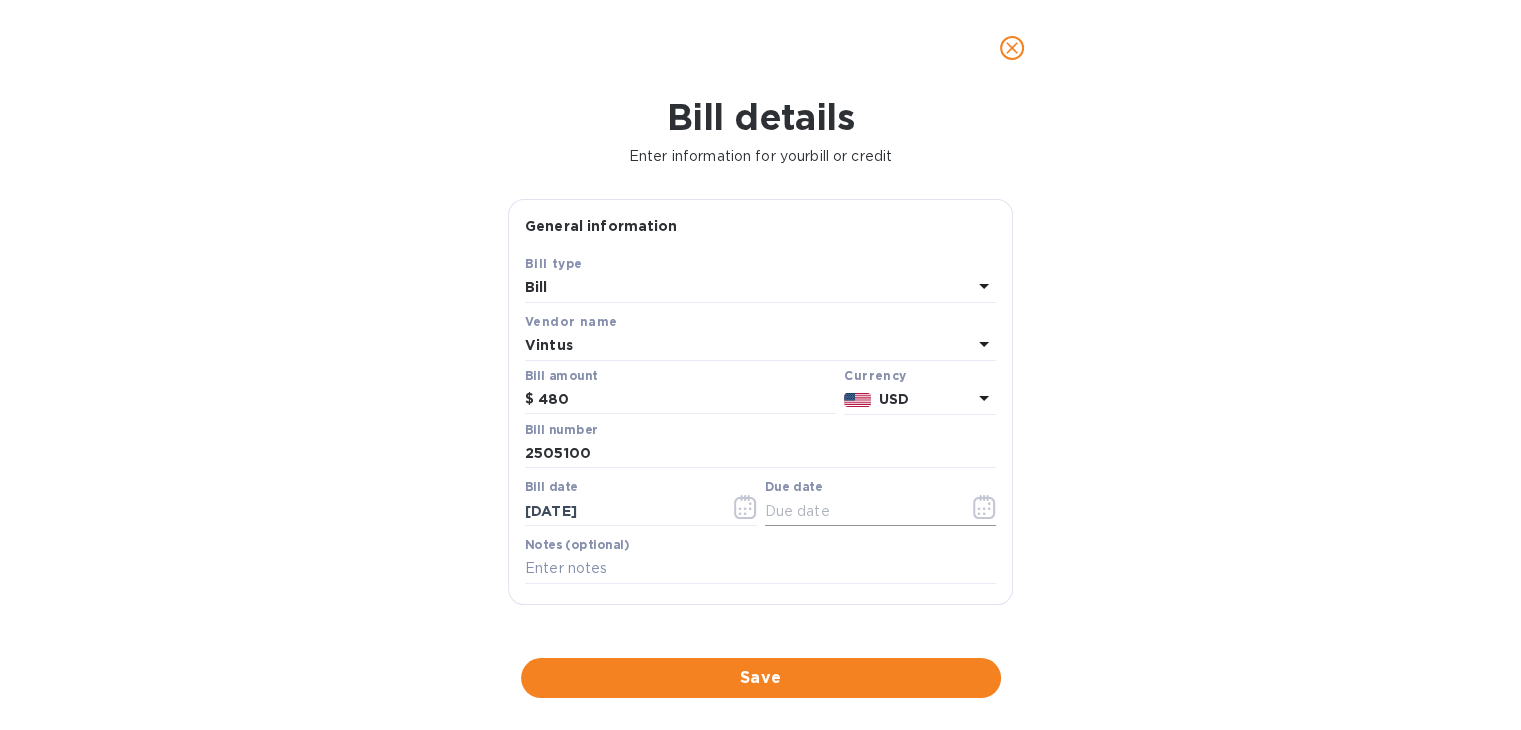 click 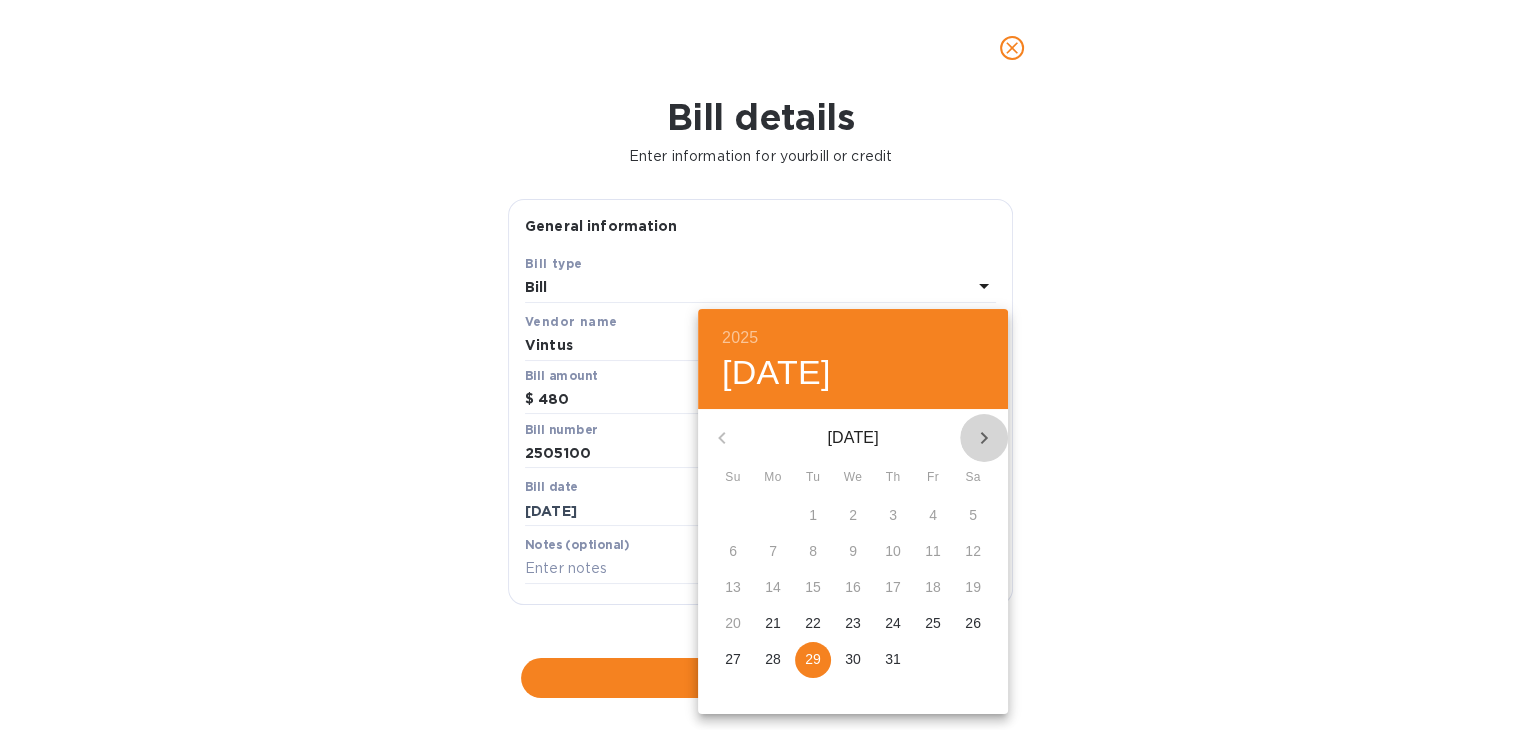 click 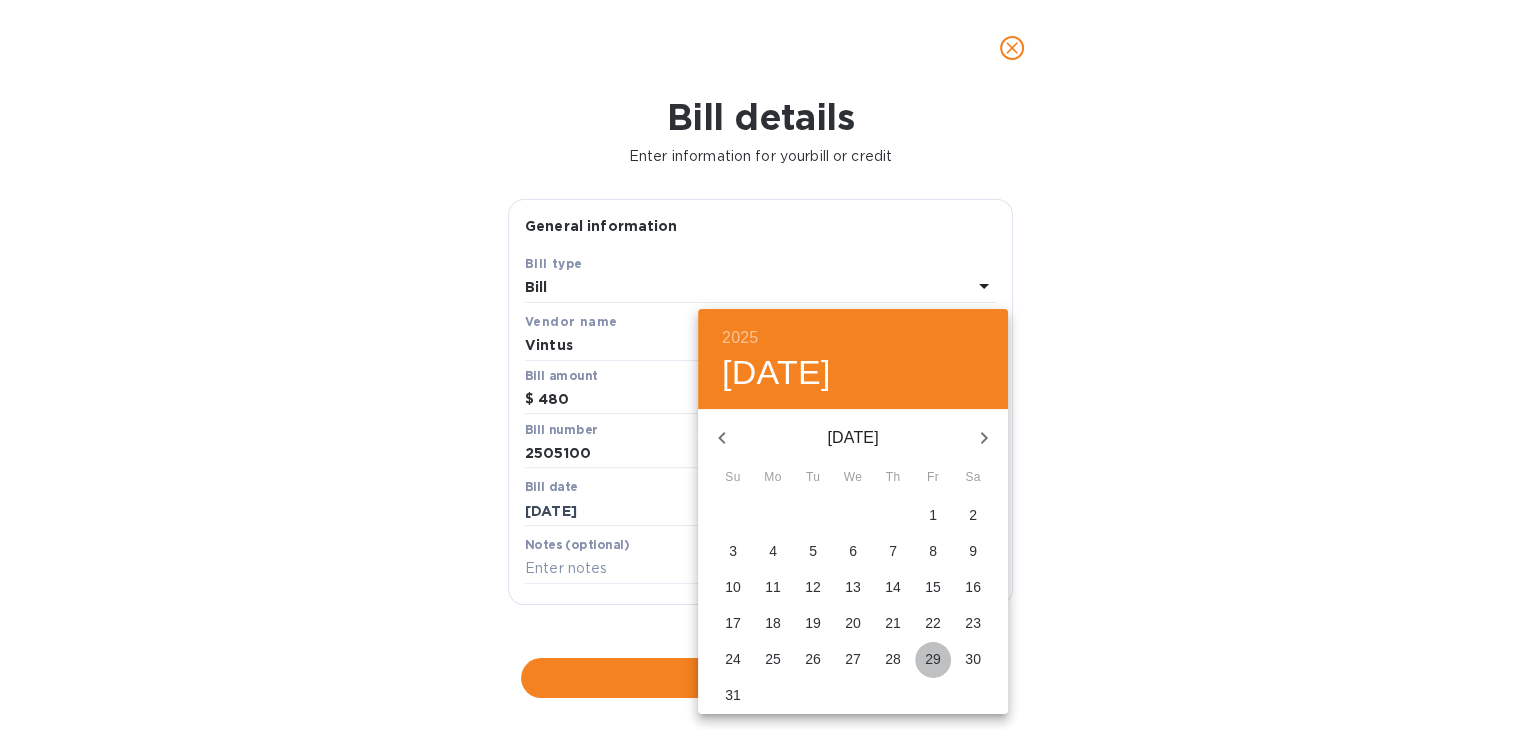 click on "29" at bounding box center [933, 659] 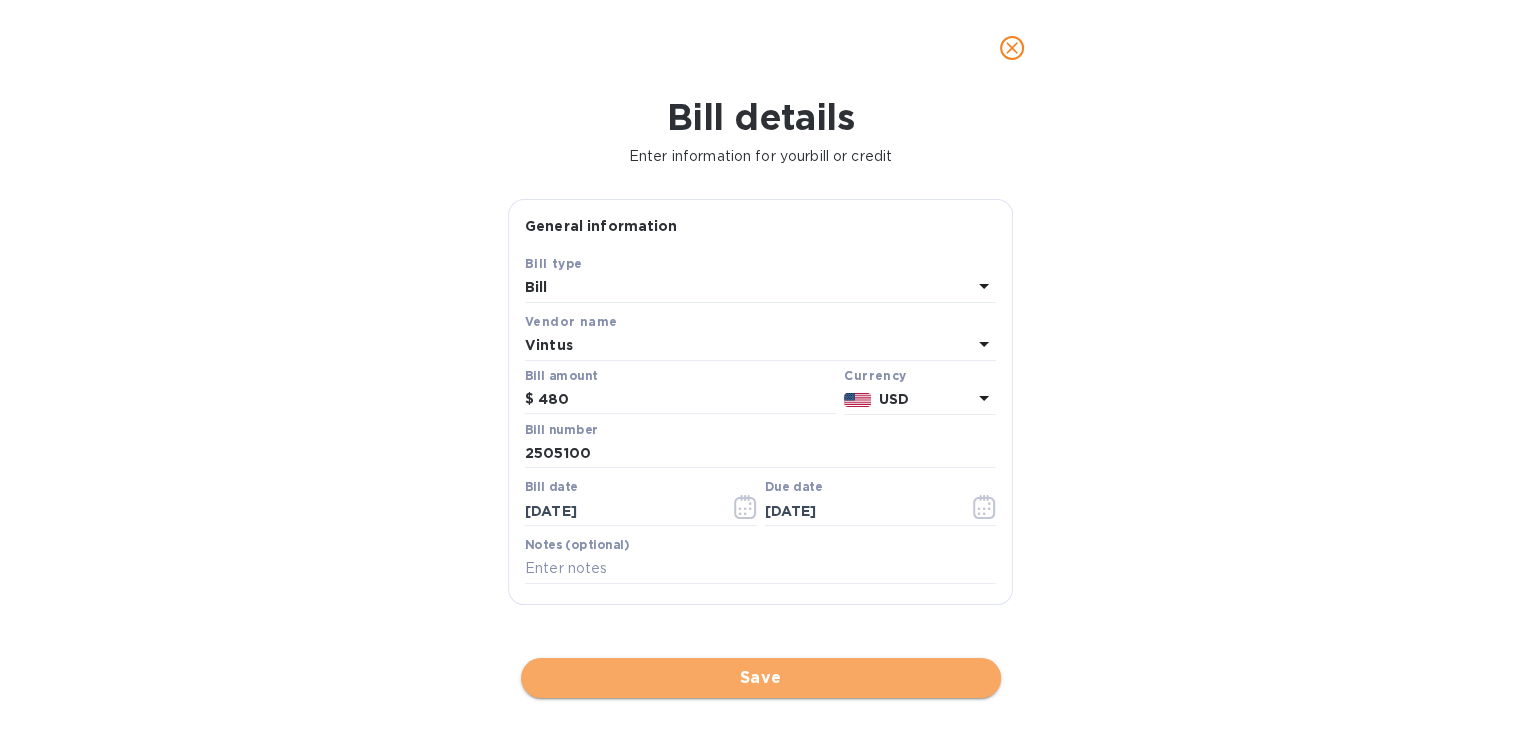 click on "Save" at bounding box center [761, 678] 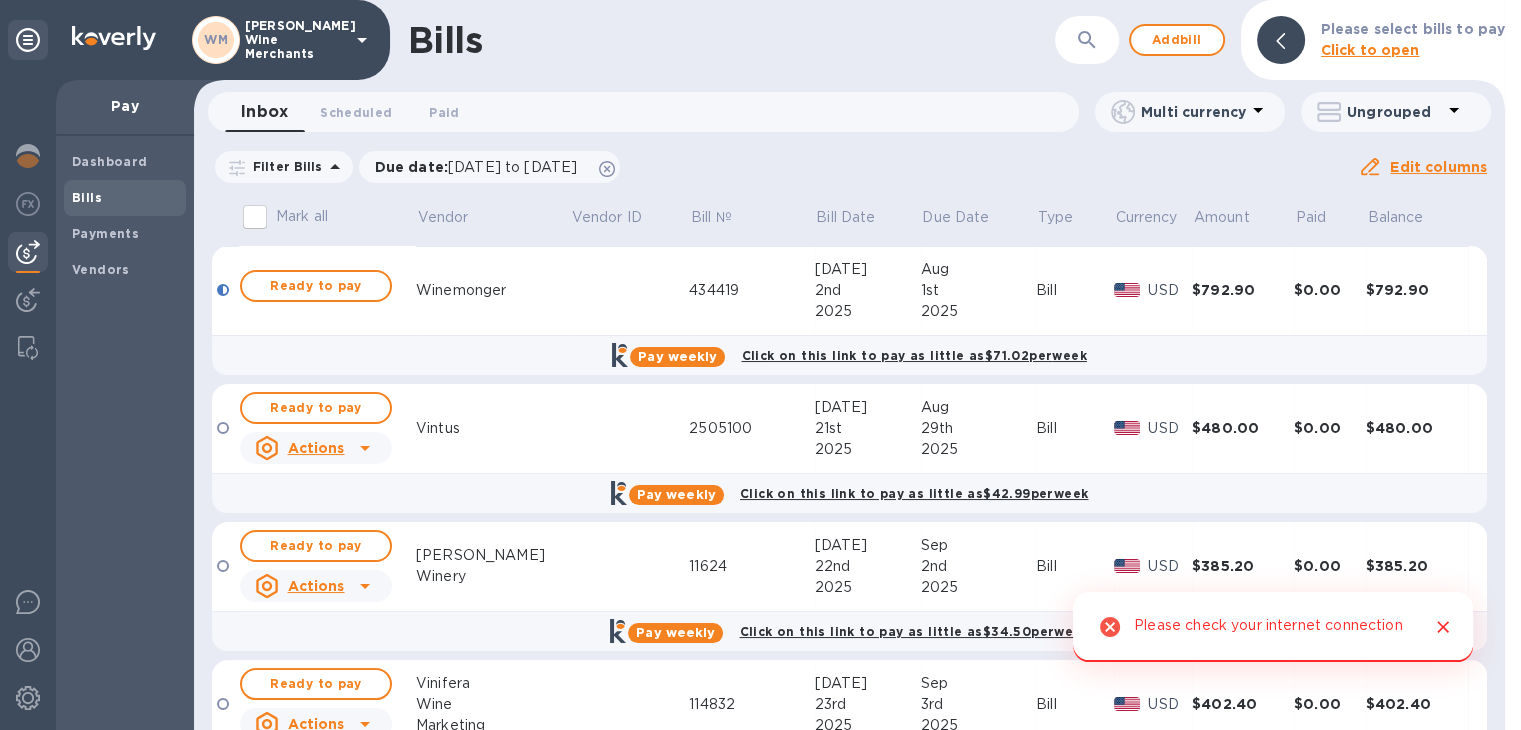 type 